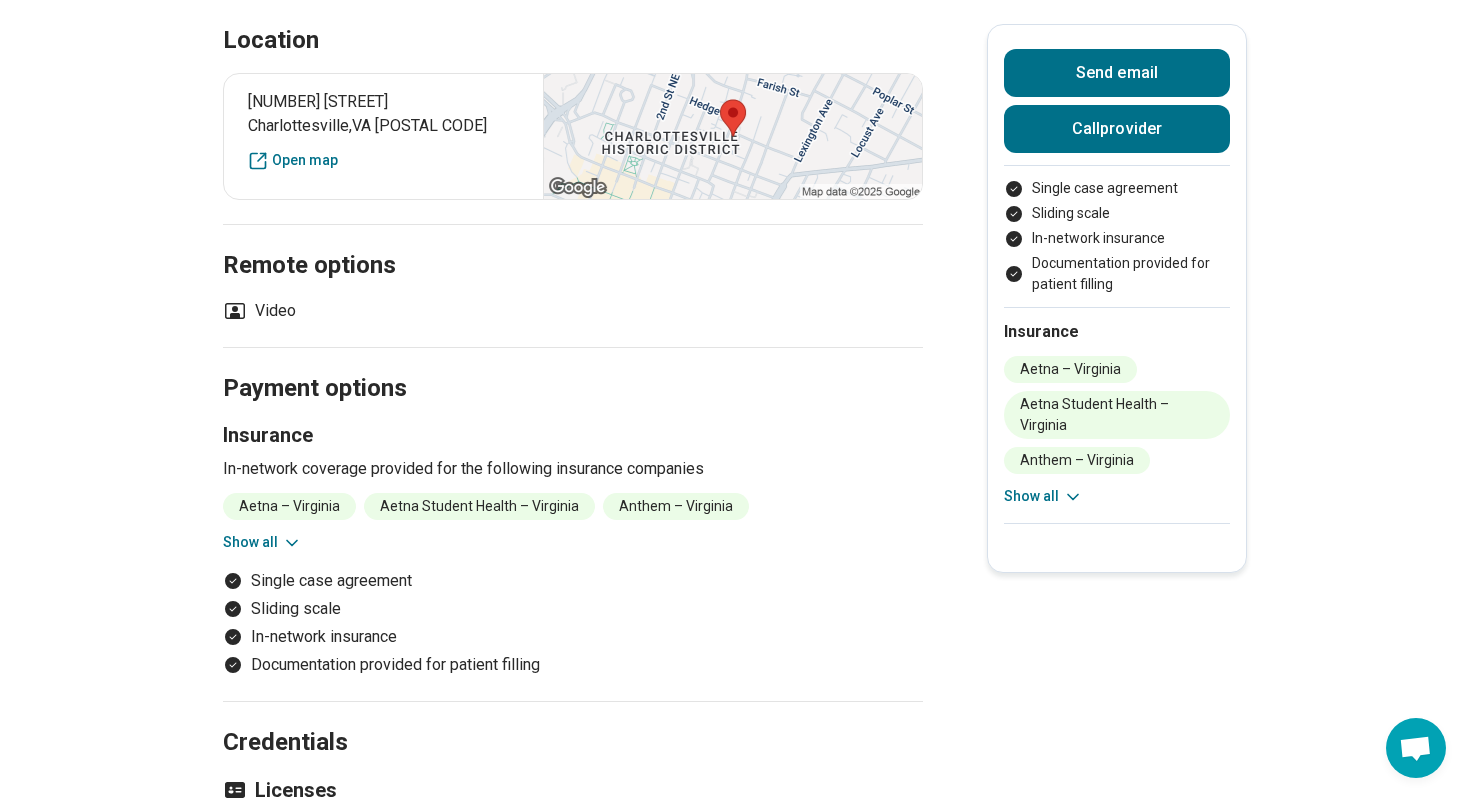 scroll, scrollTop: 0, scrollLeft: 0, axis: both 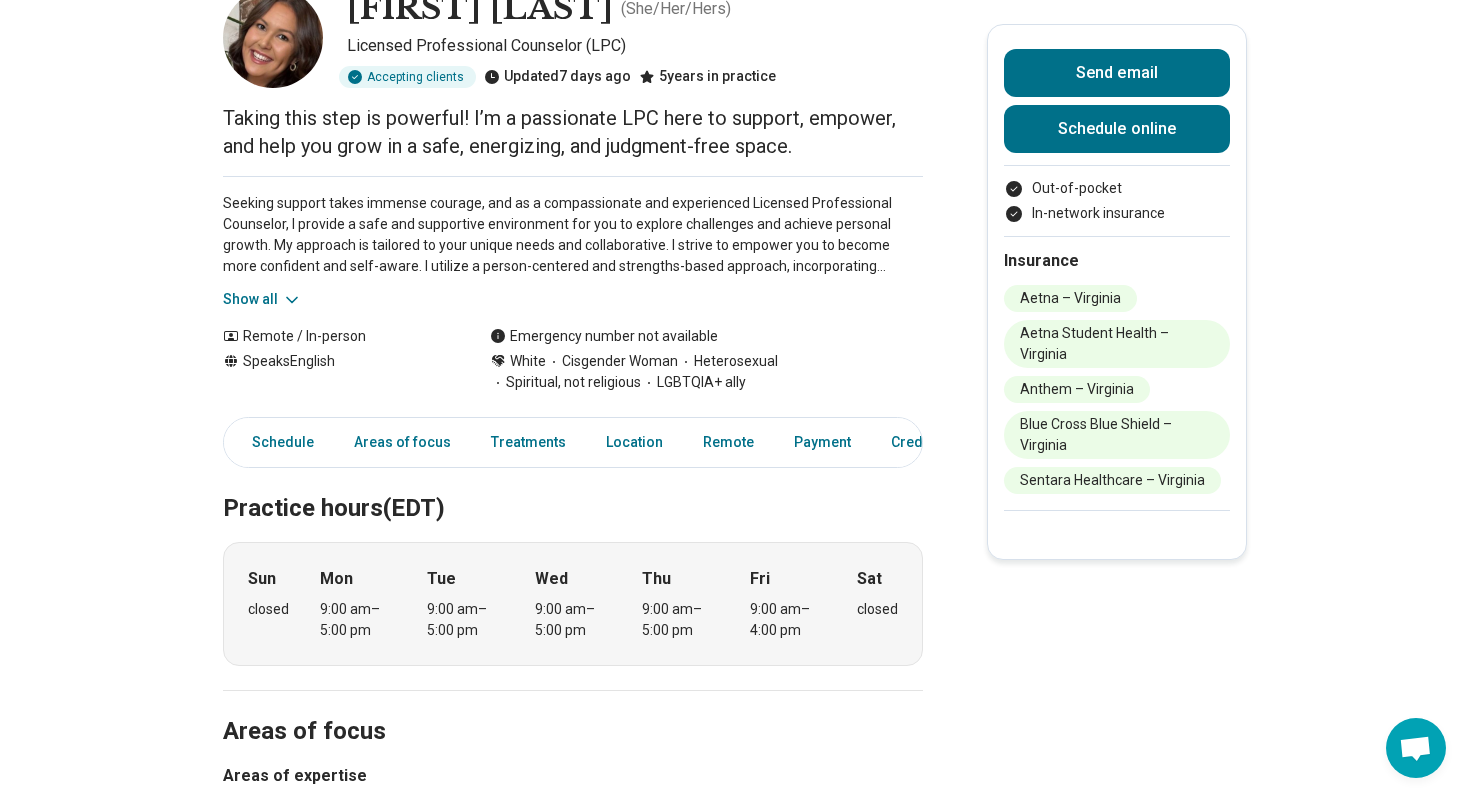 click on "Show all" at bounding box center (262, 299) 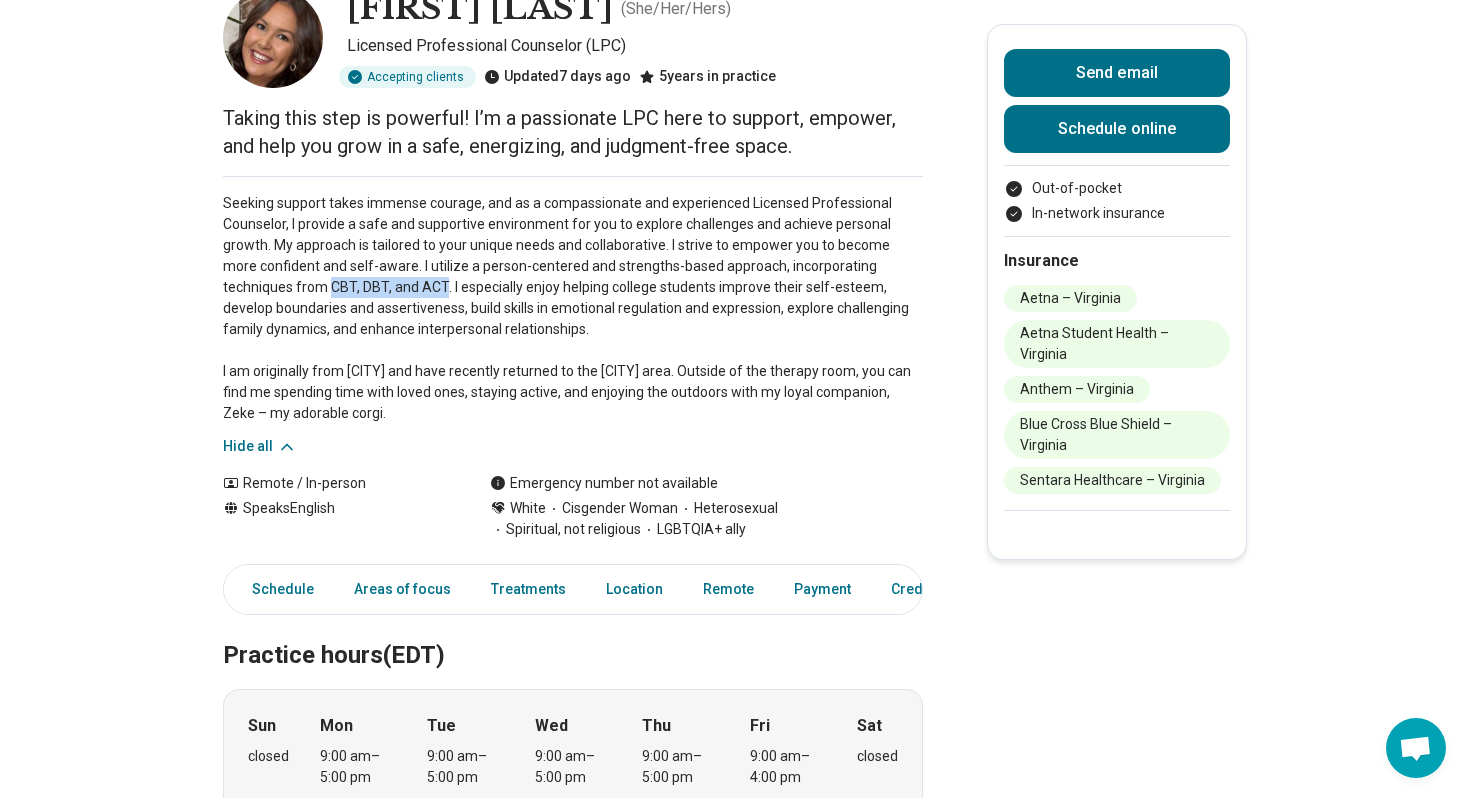 drag, startPoint x: 369, startPoint y: 286, endPoint x: 258, endPoint y: 290, distance: 111.07205 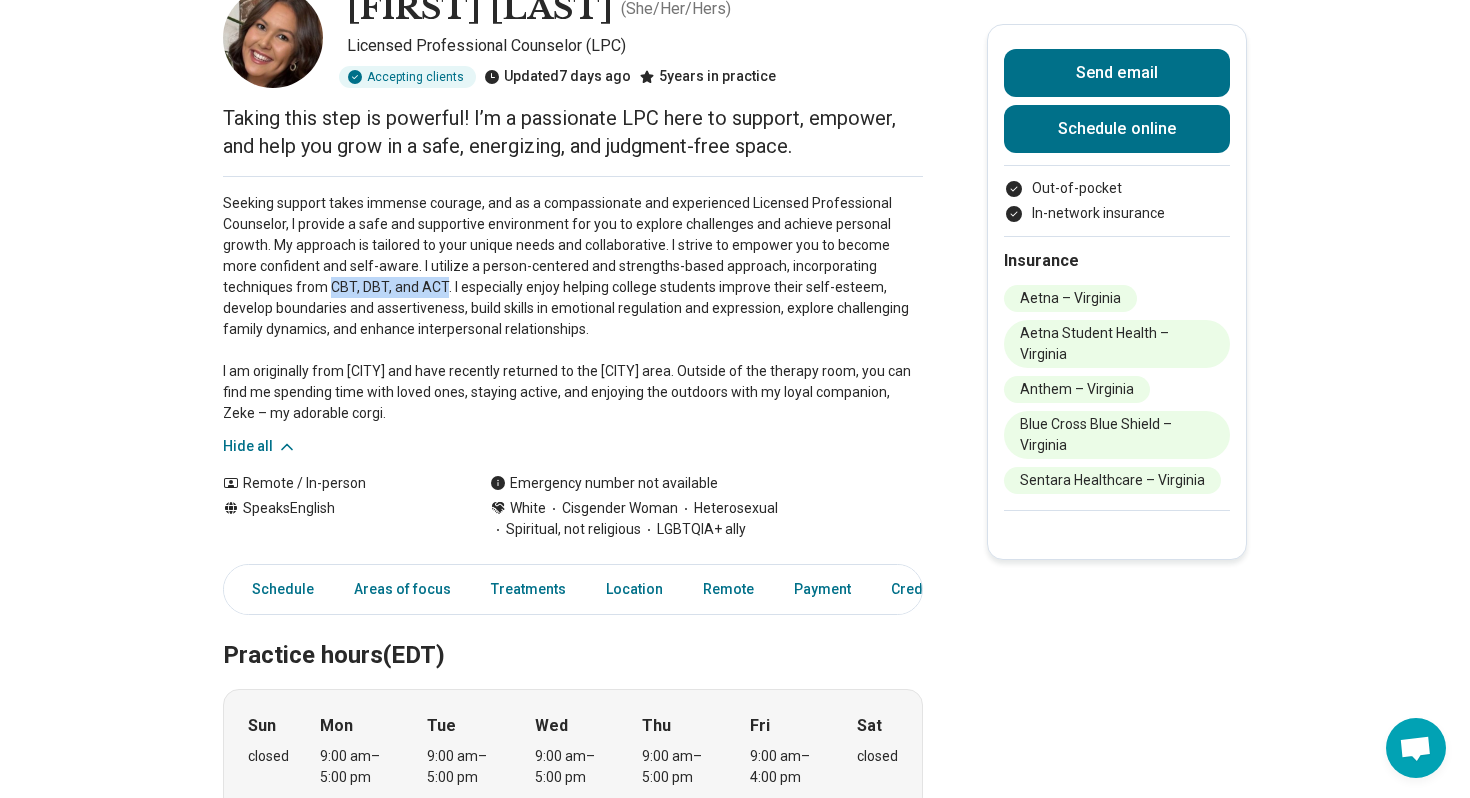 scroll, scrollTop: 111, scrollLeft: 0, axis: vertical 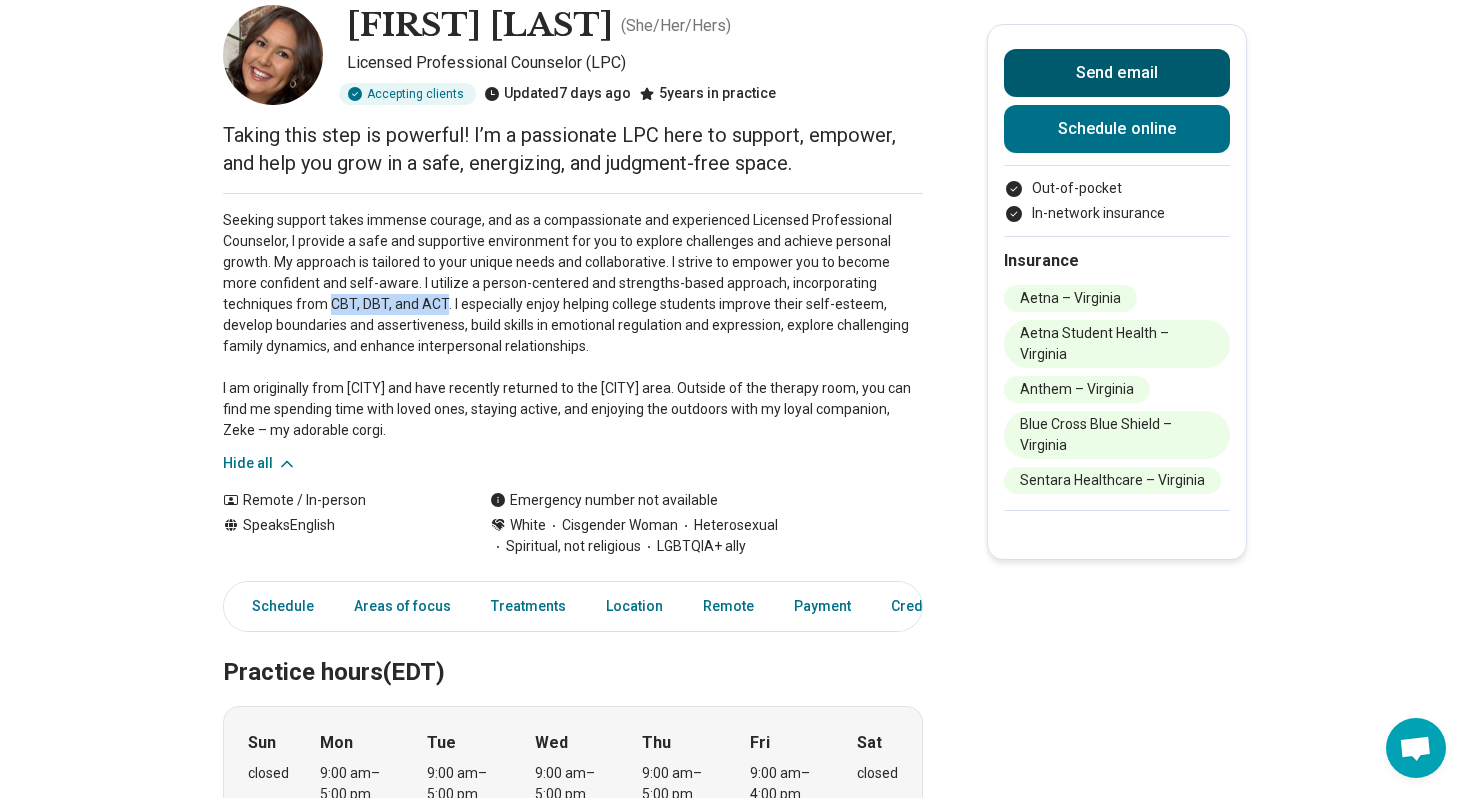 click on "Send email" at bounding box center [1117, 73] 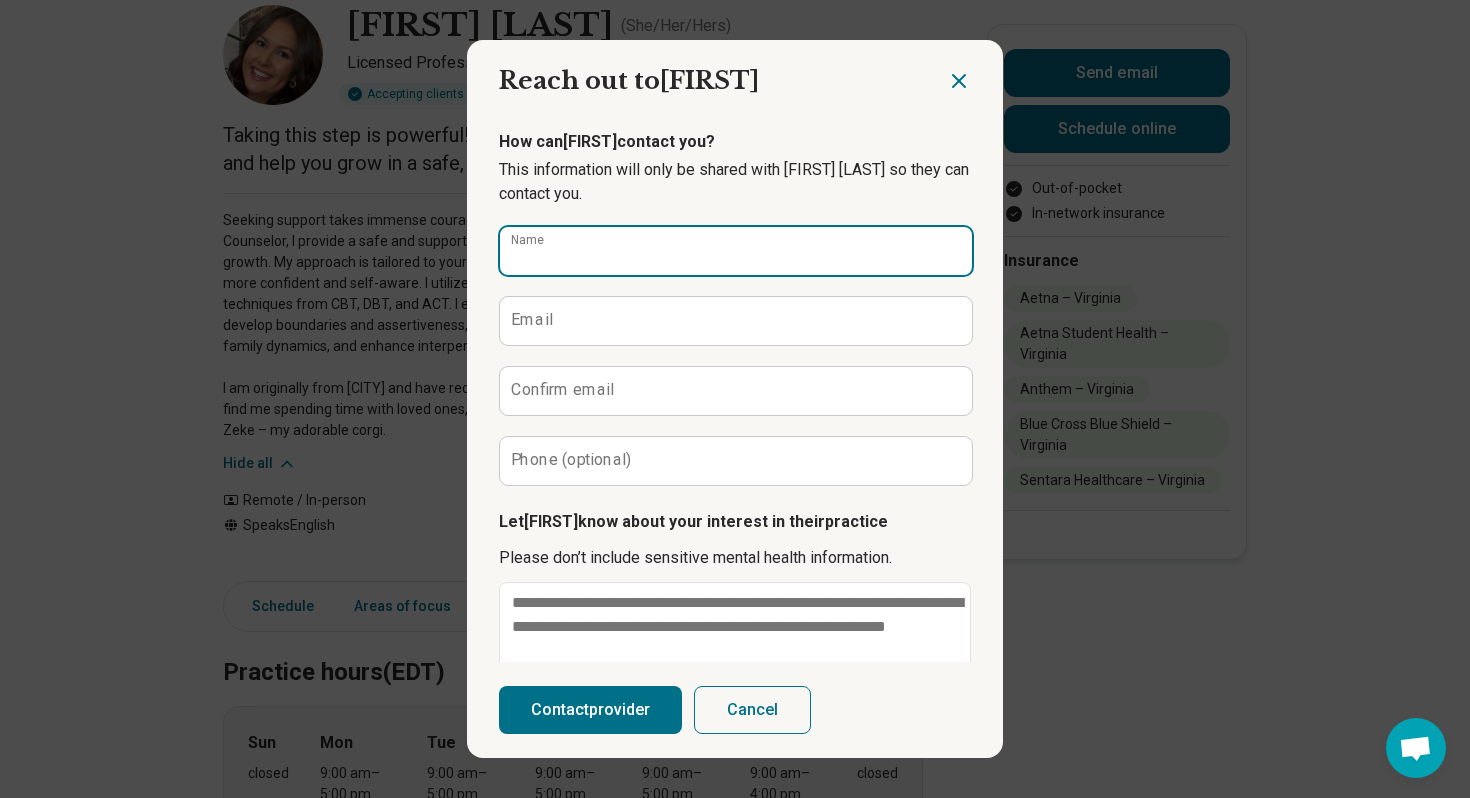 click on "Name" at bounding box center (736, 251) 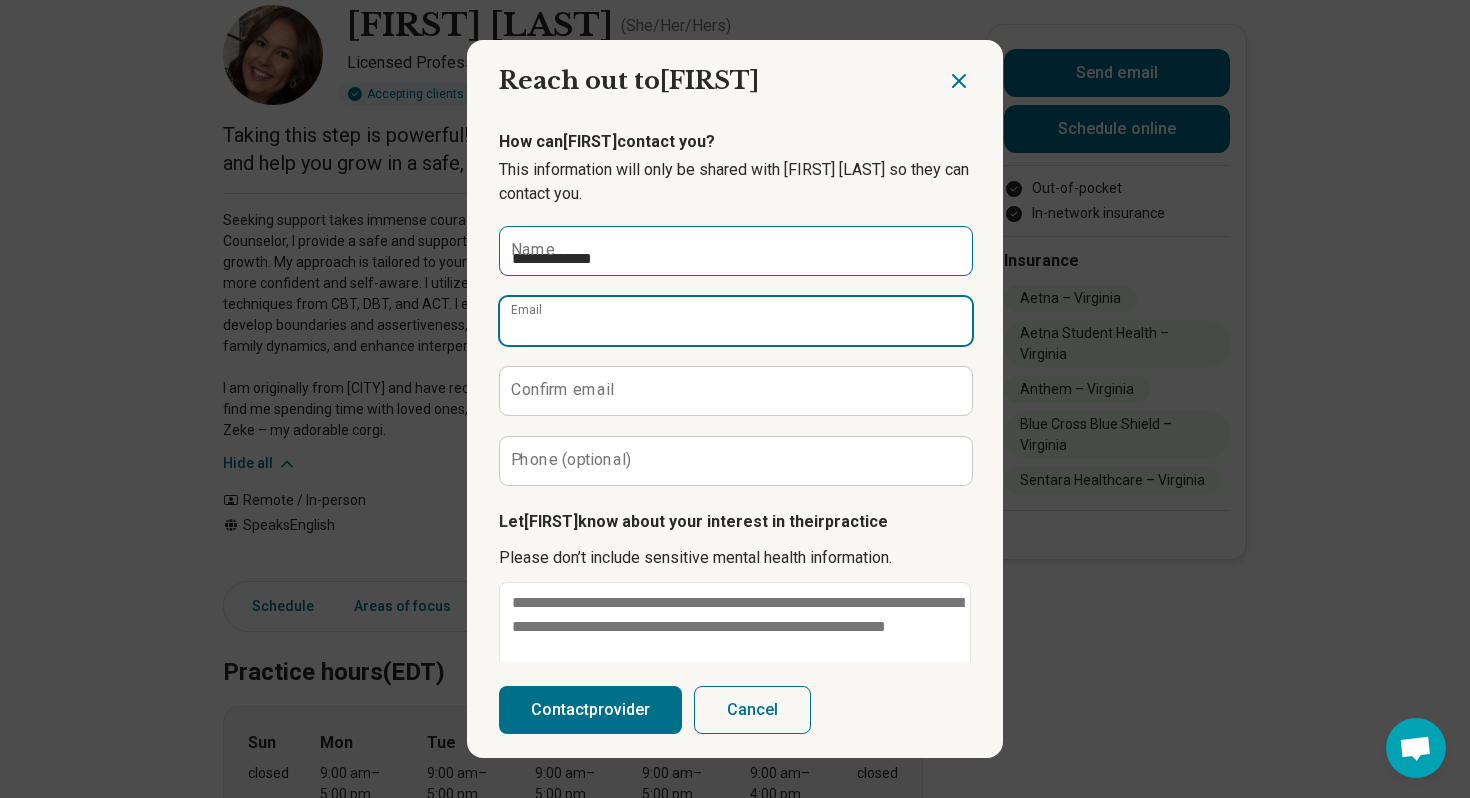 type on "**********" 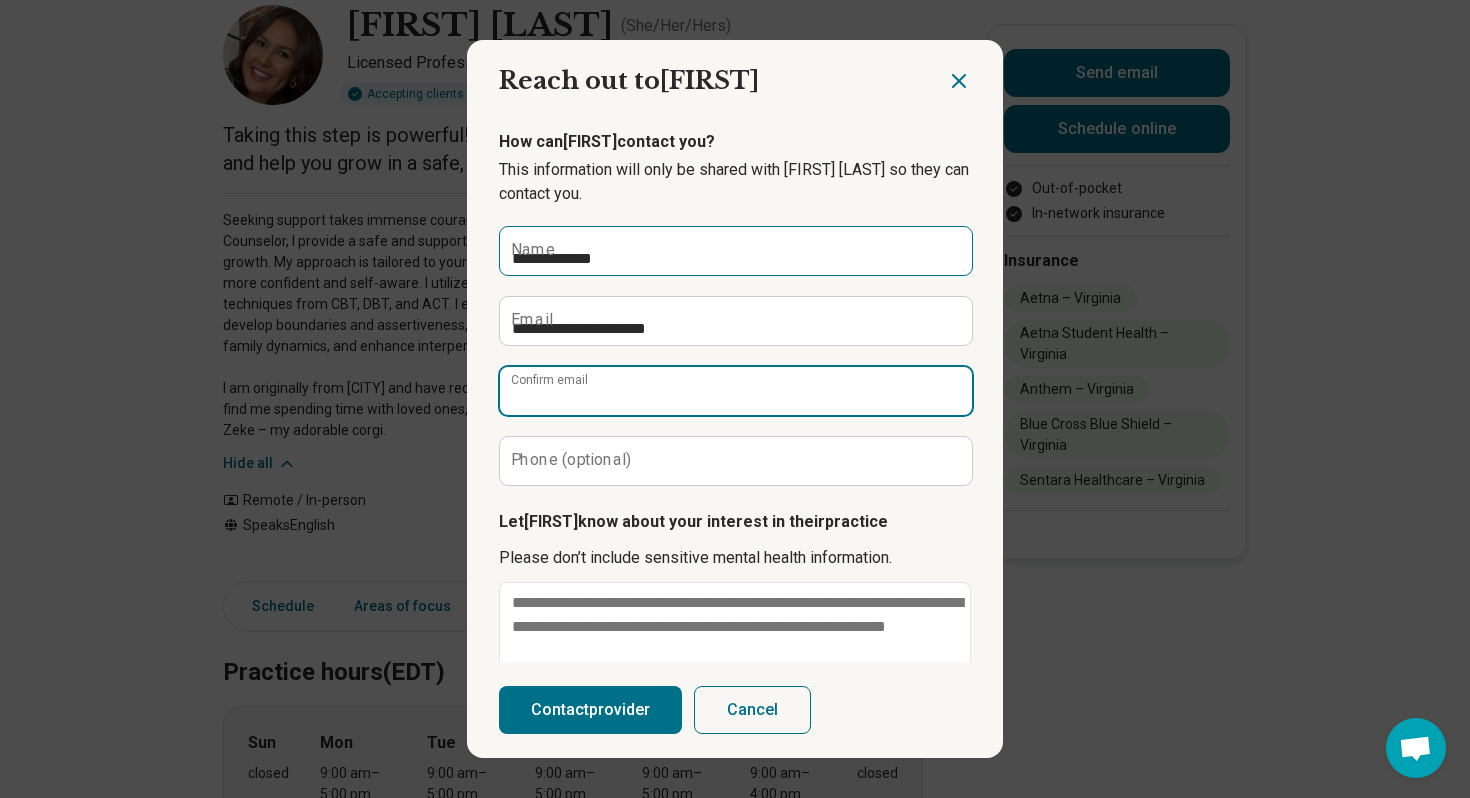 type on "**********" 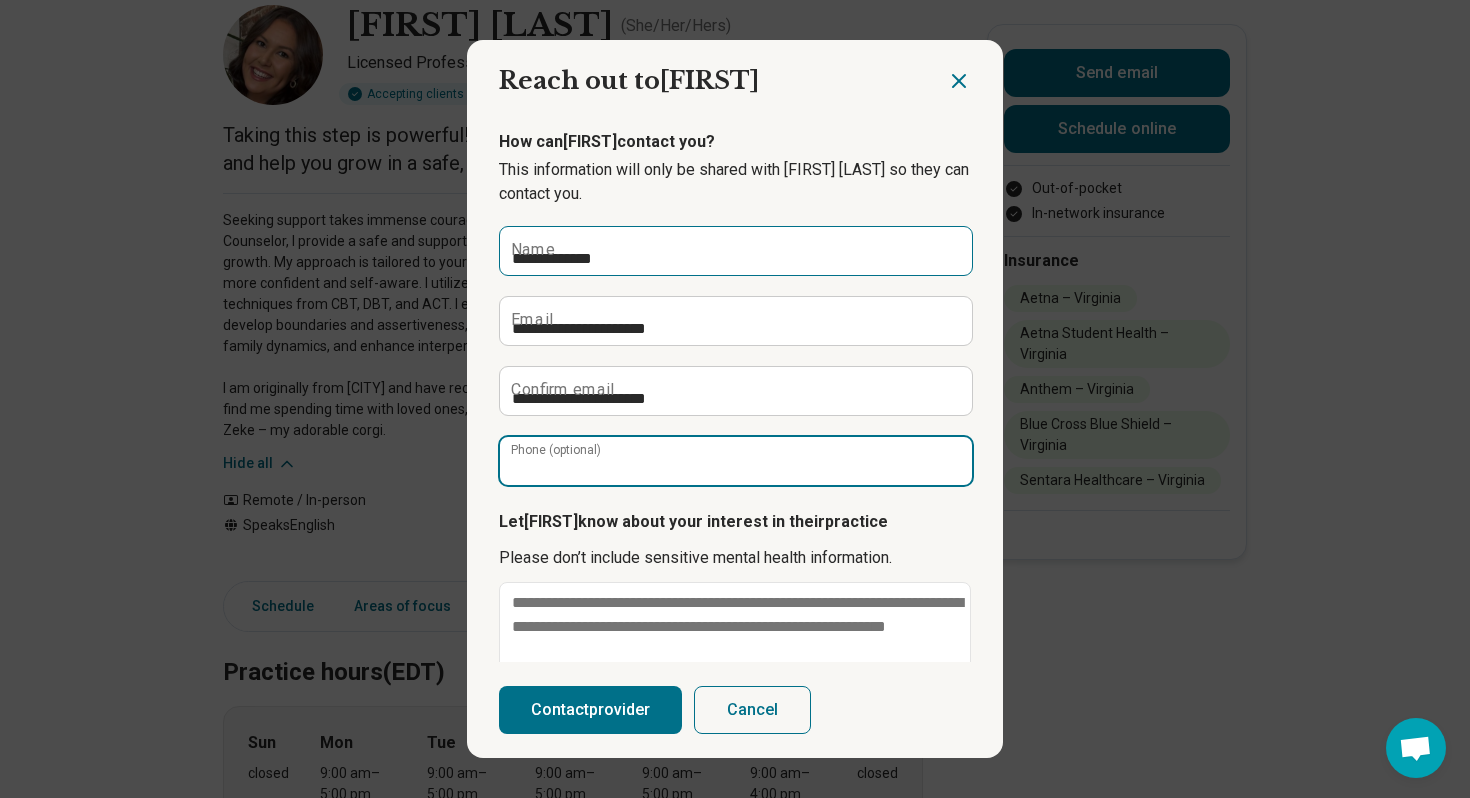 type on "**********" 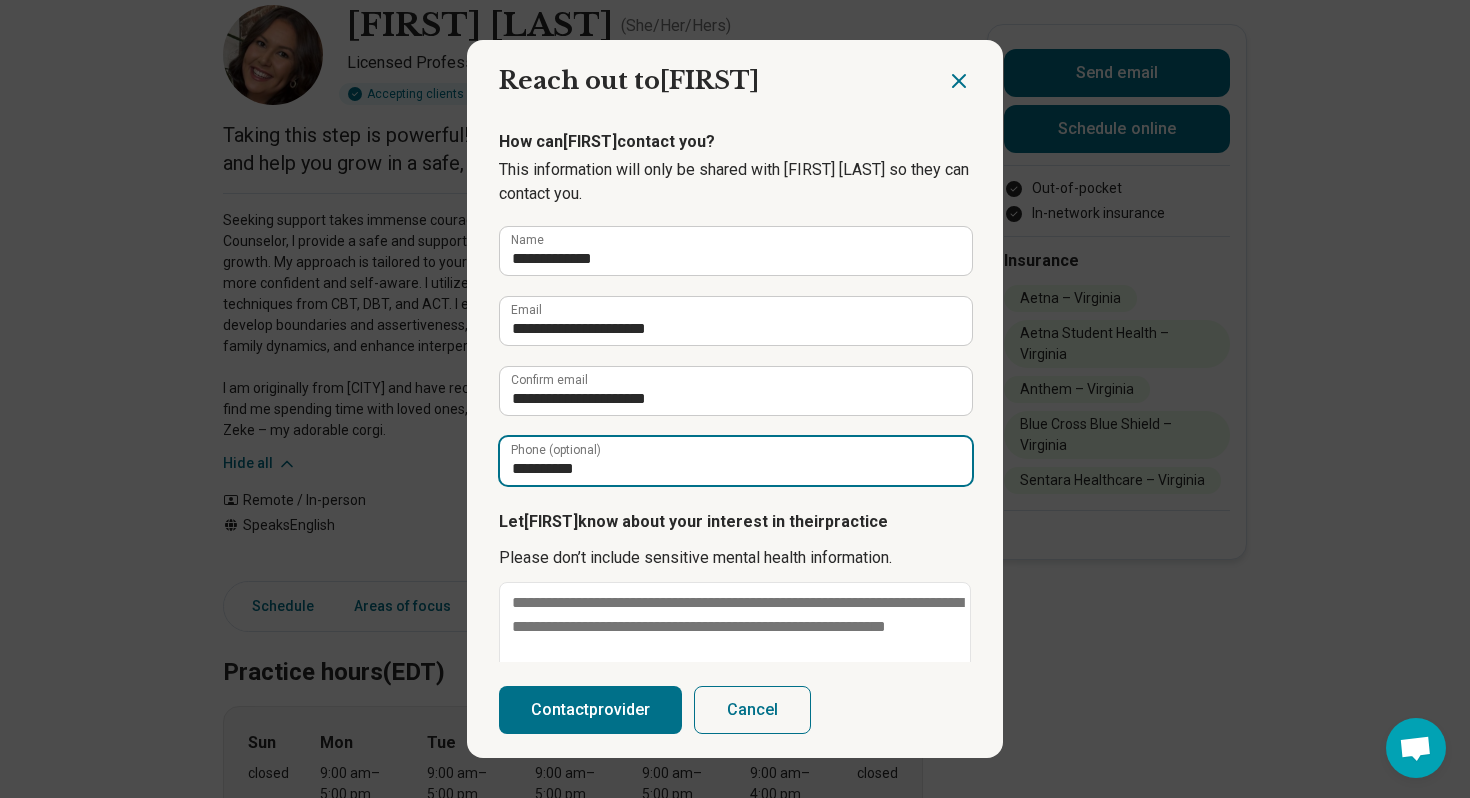 click on "**********" at bounding box center (736, 461) 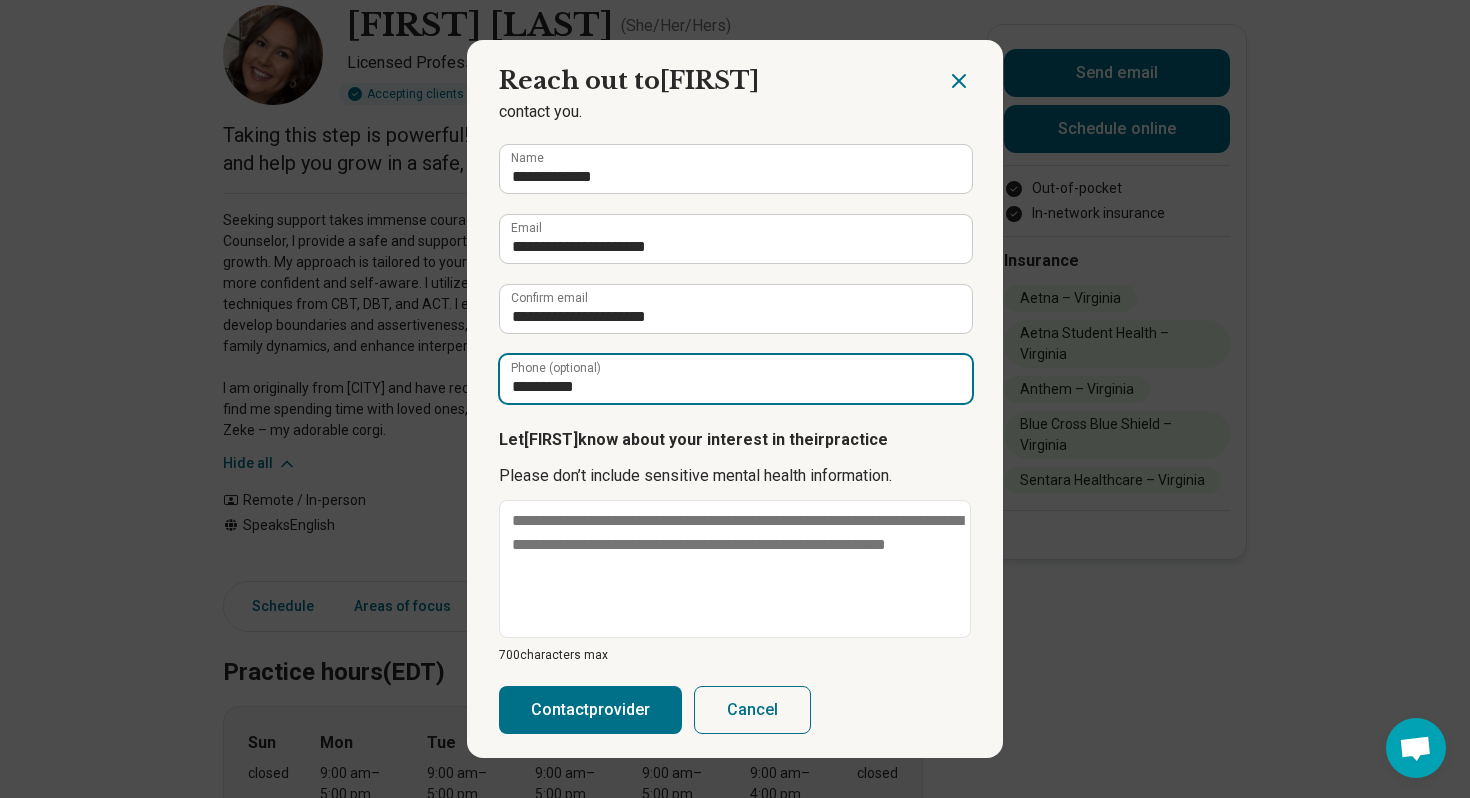 scroll, scrollTop: 107, scrollLeft: 0, axis: vertical 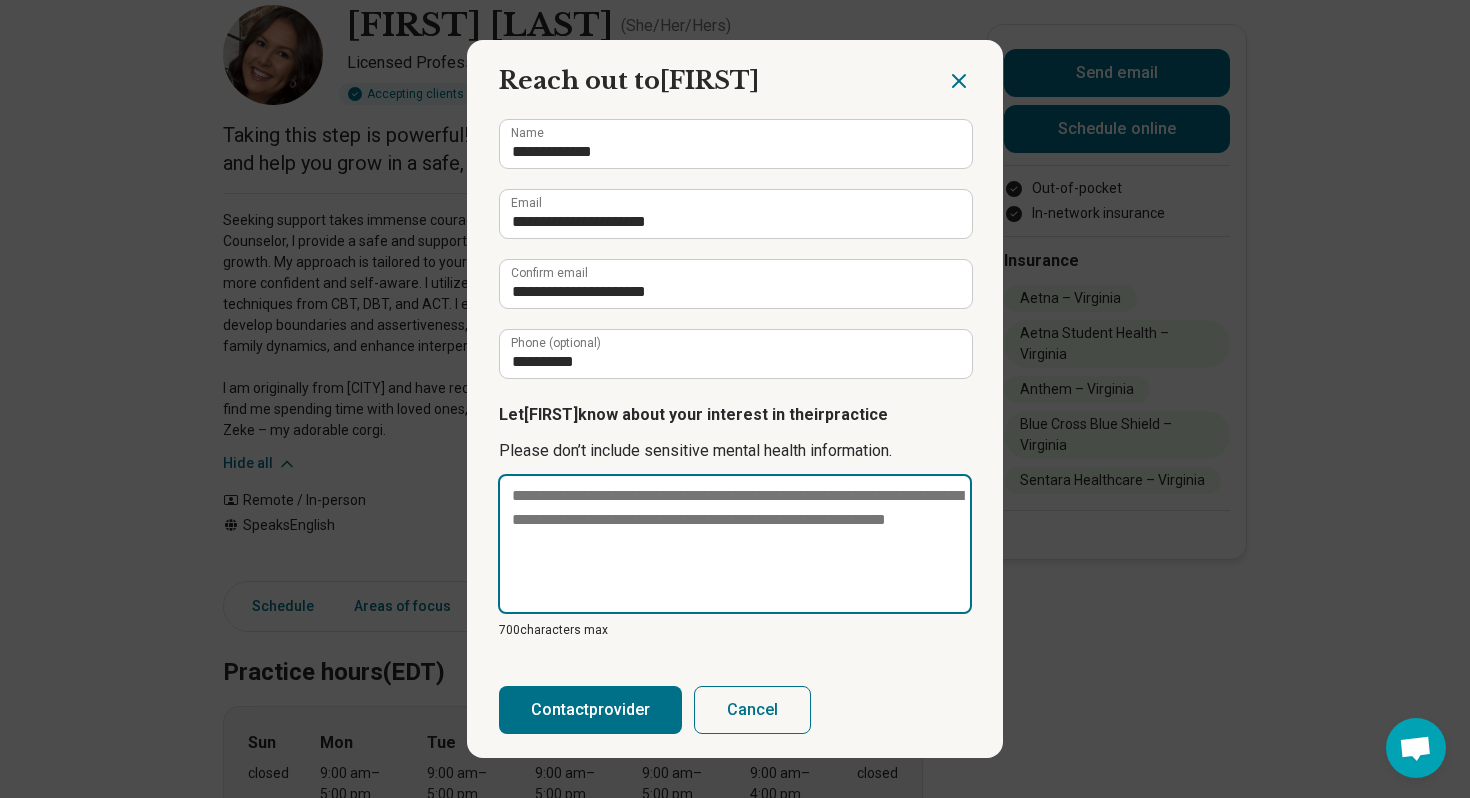 click at bounding box center [735, 544] 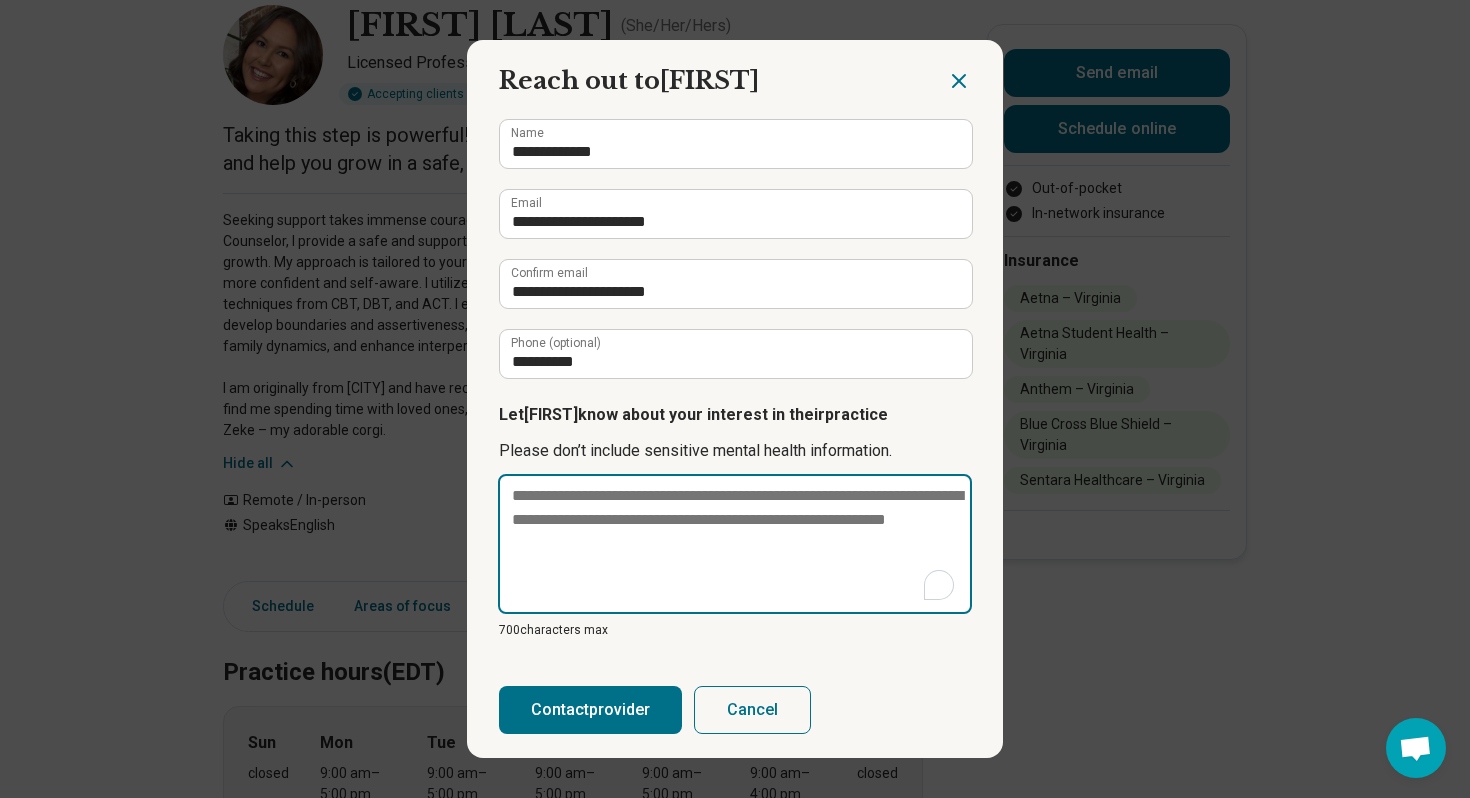 paste on "**********" 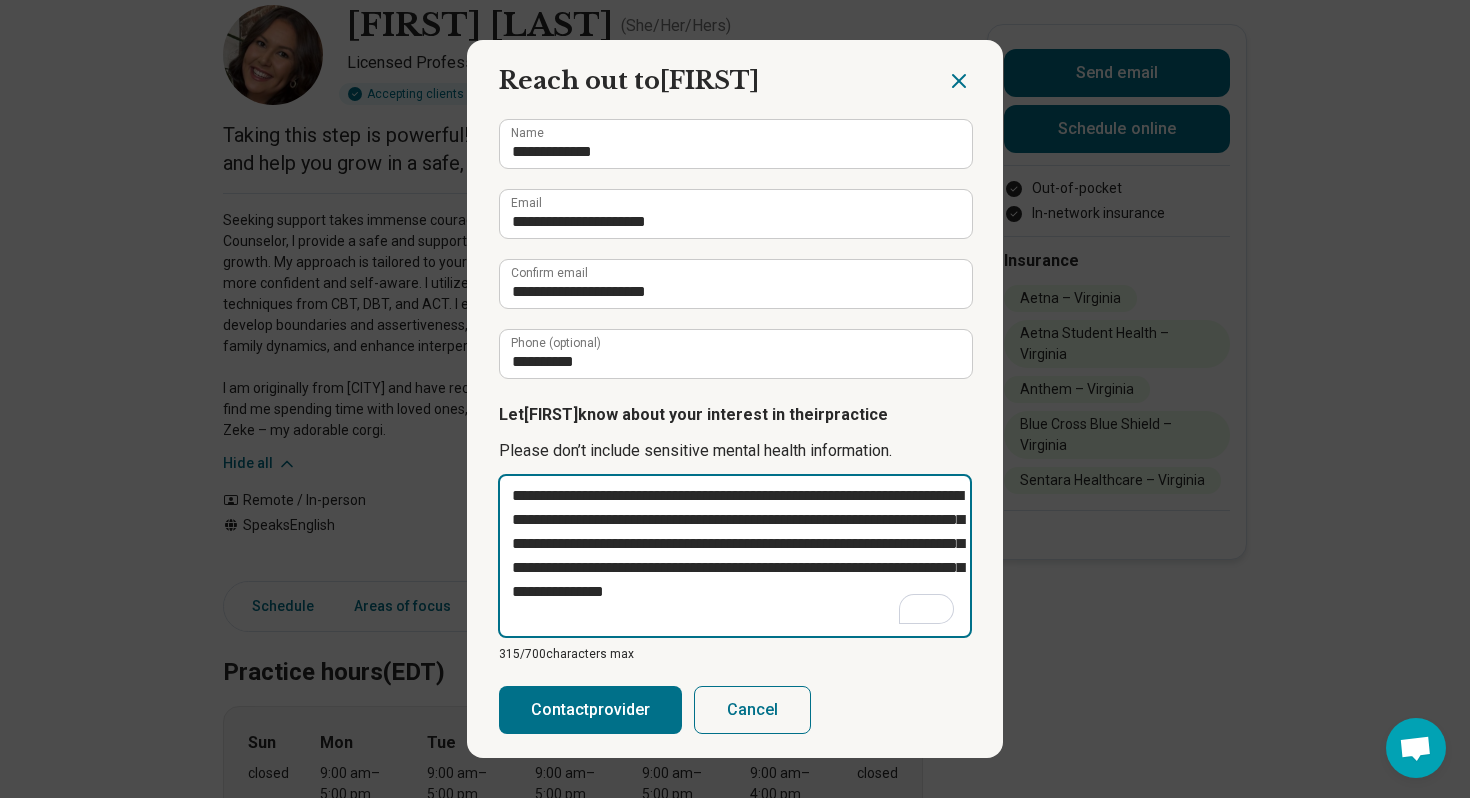 scroll, scrollTop: 107, scrollLeft: 0, axis: vertical 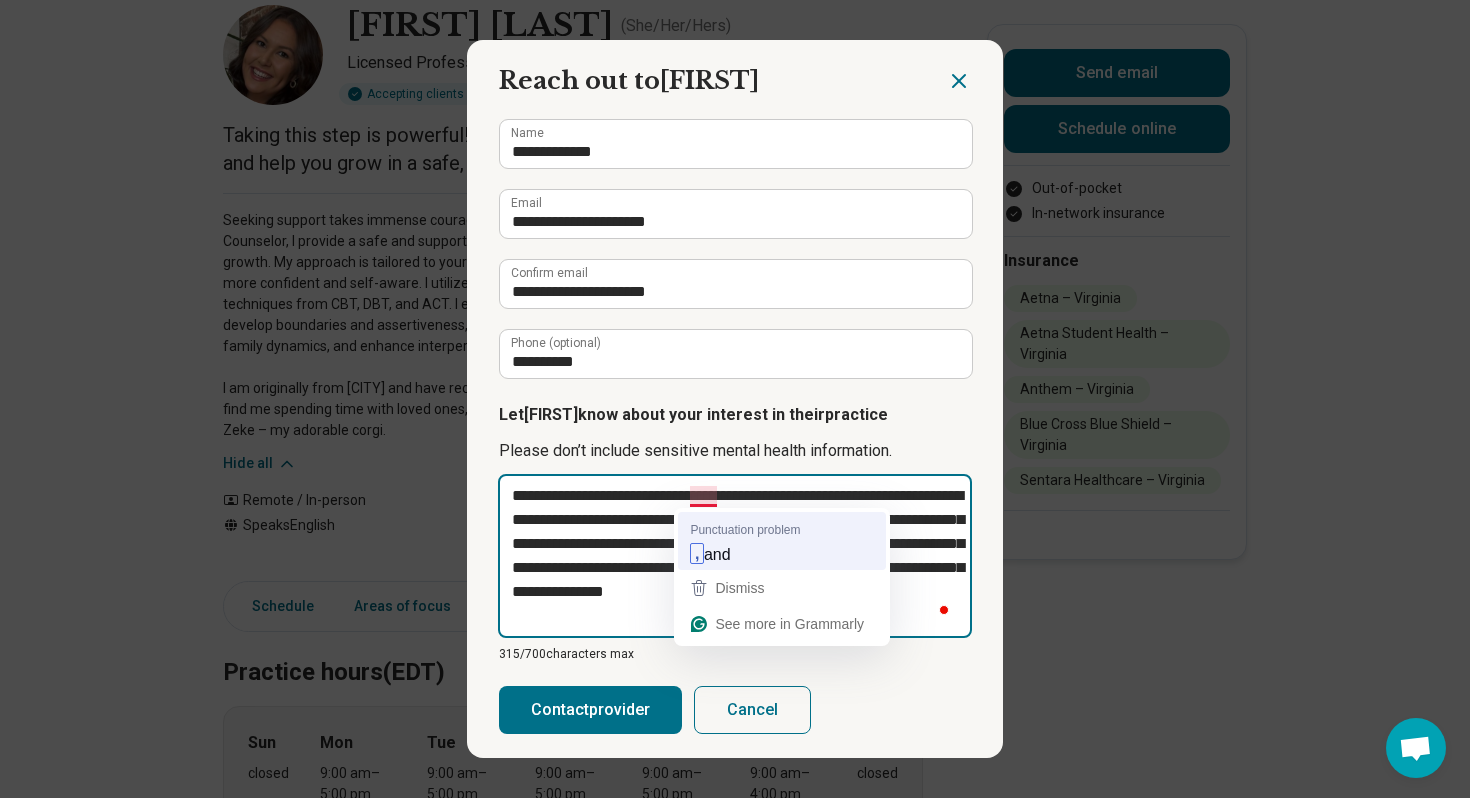 type on "**********" 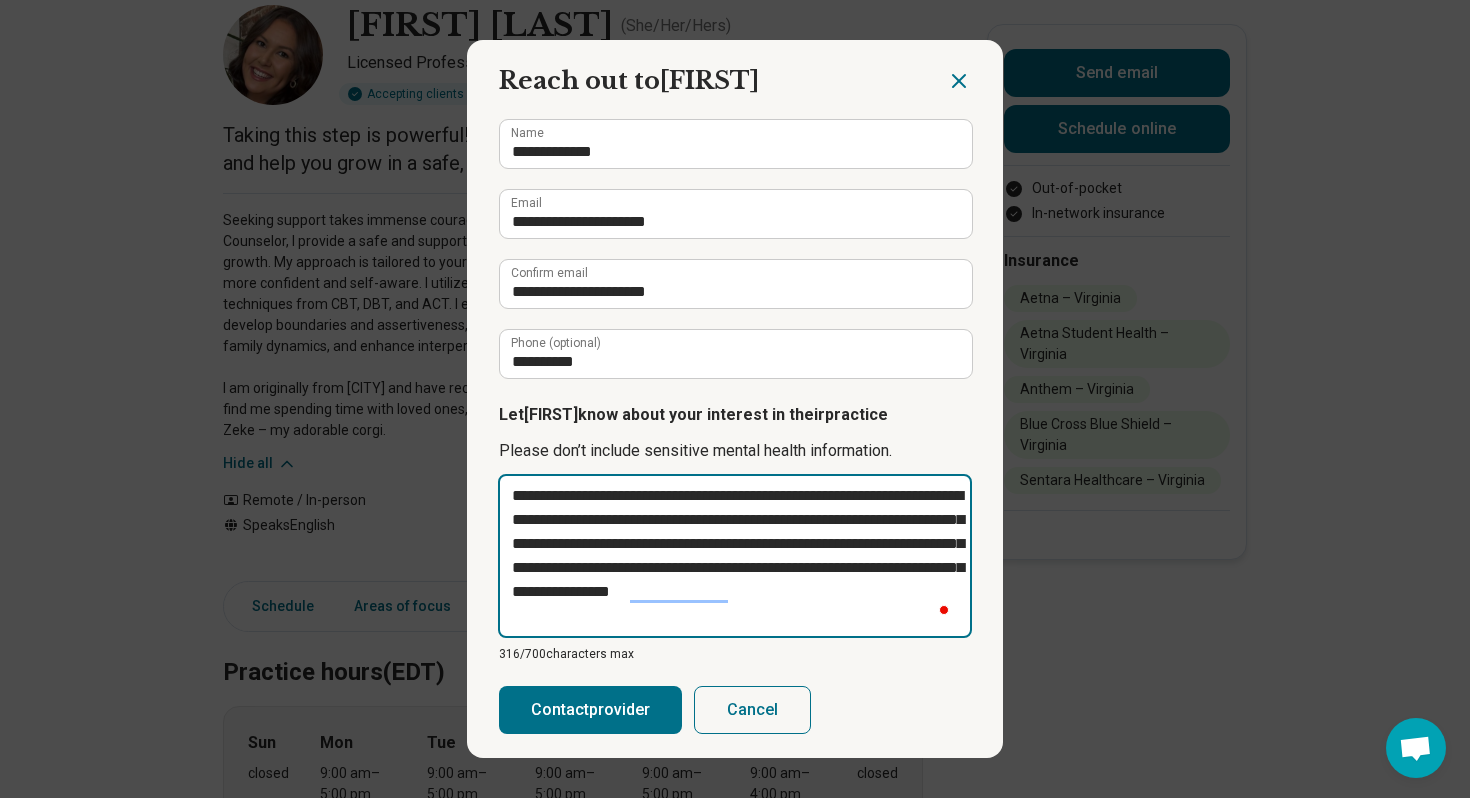 click on "**********" at bounding box center (735, 556) 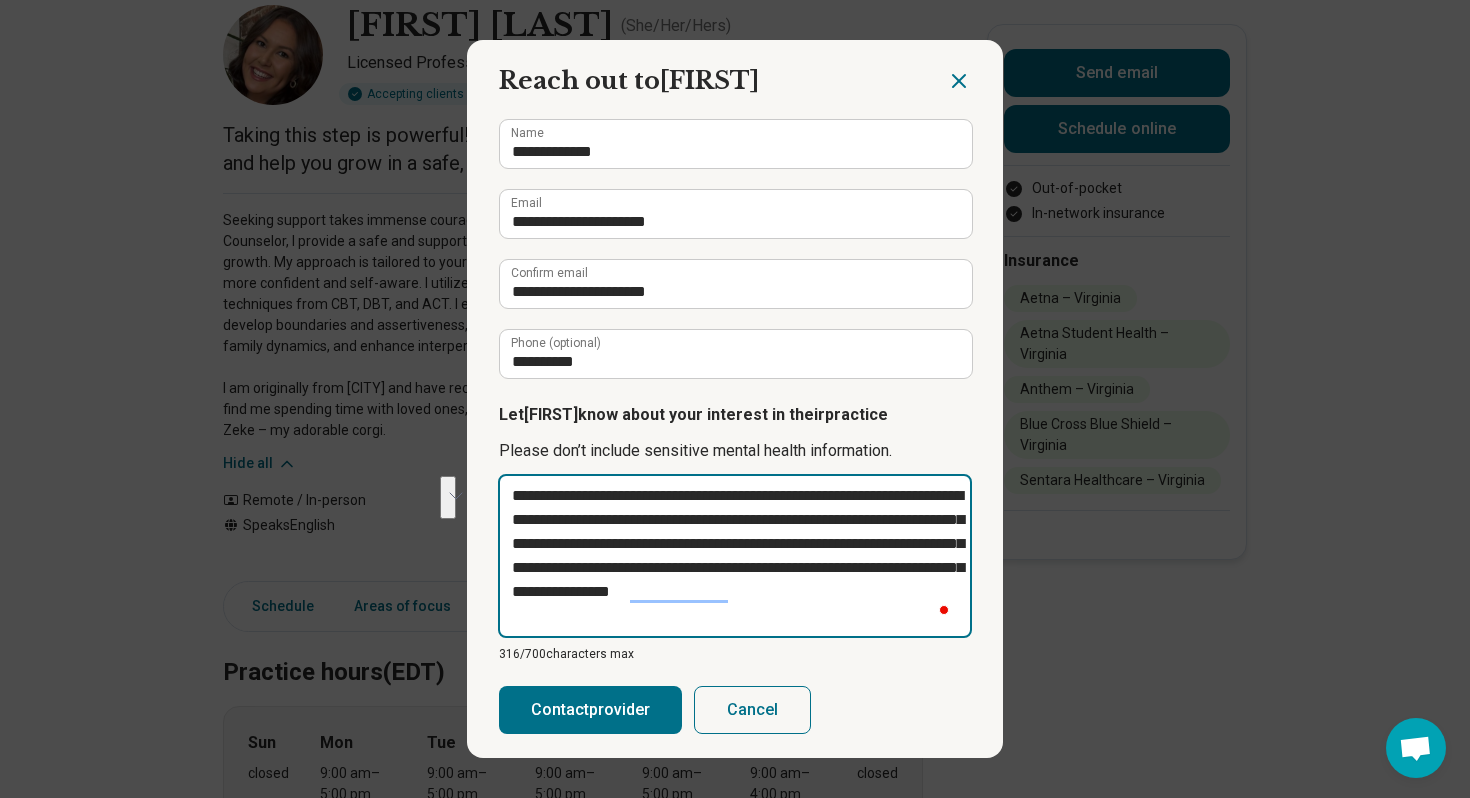 drag, startPoint x: 614, startPoint y: 595, endPoint x: 864, endPoint y: 573, distance: 250.96614 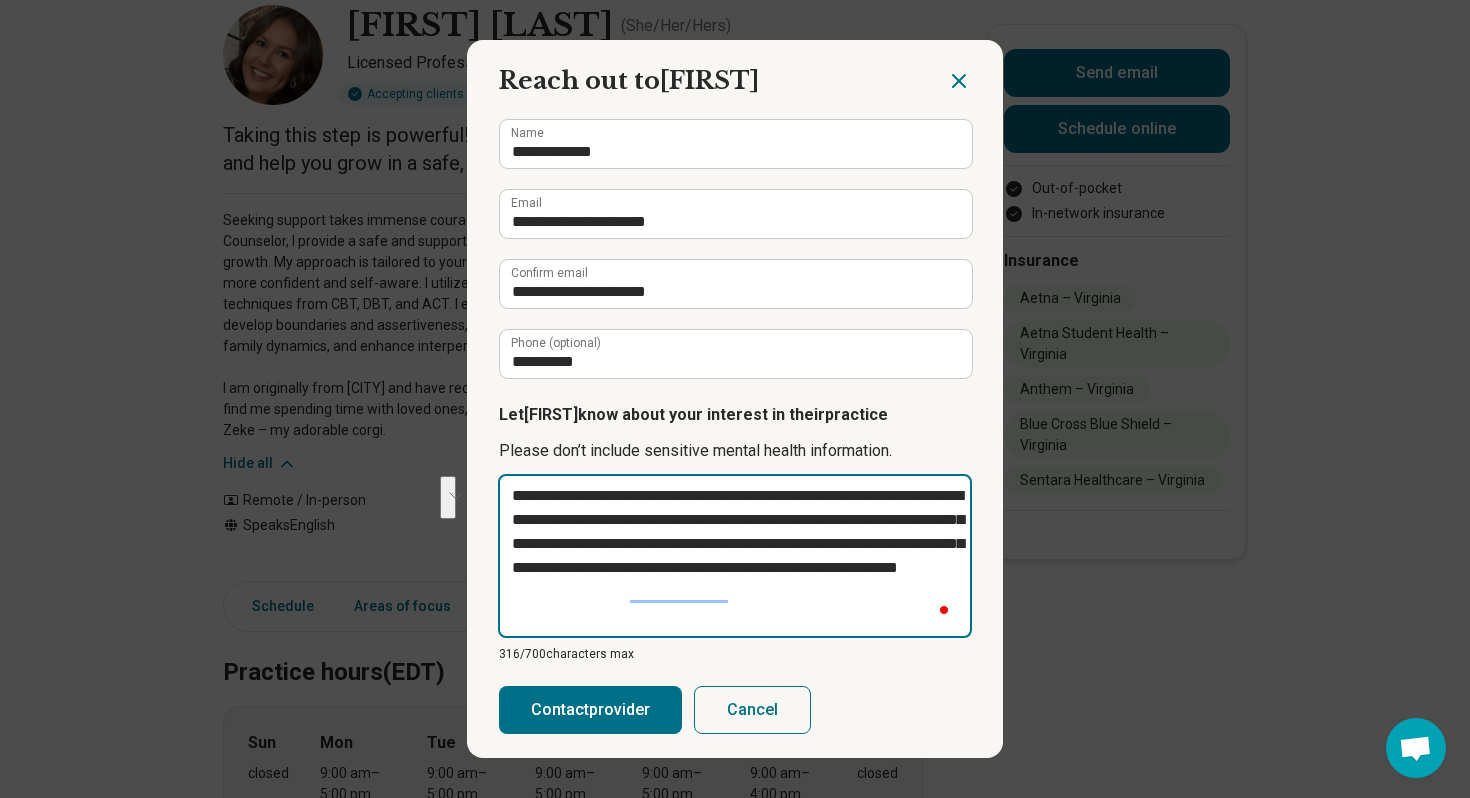 type on "**********" 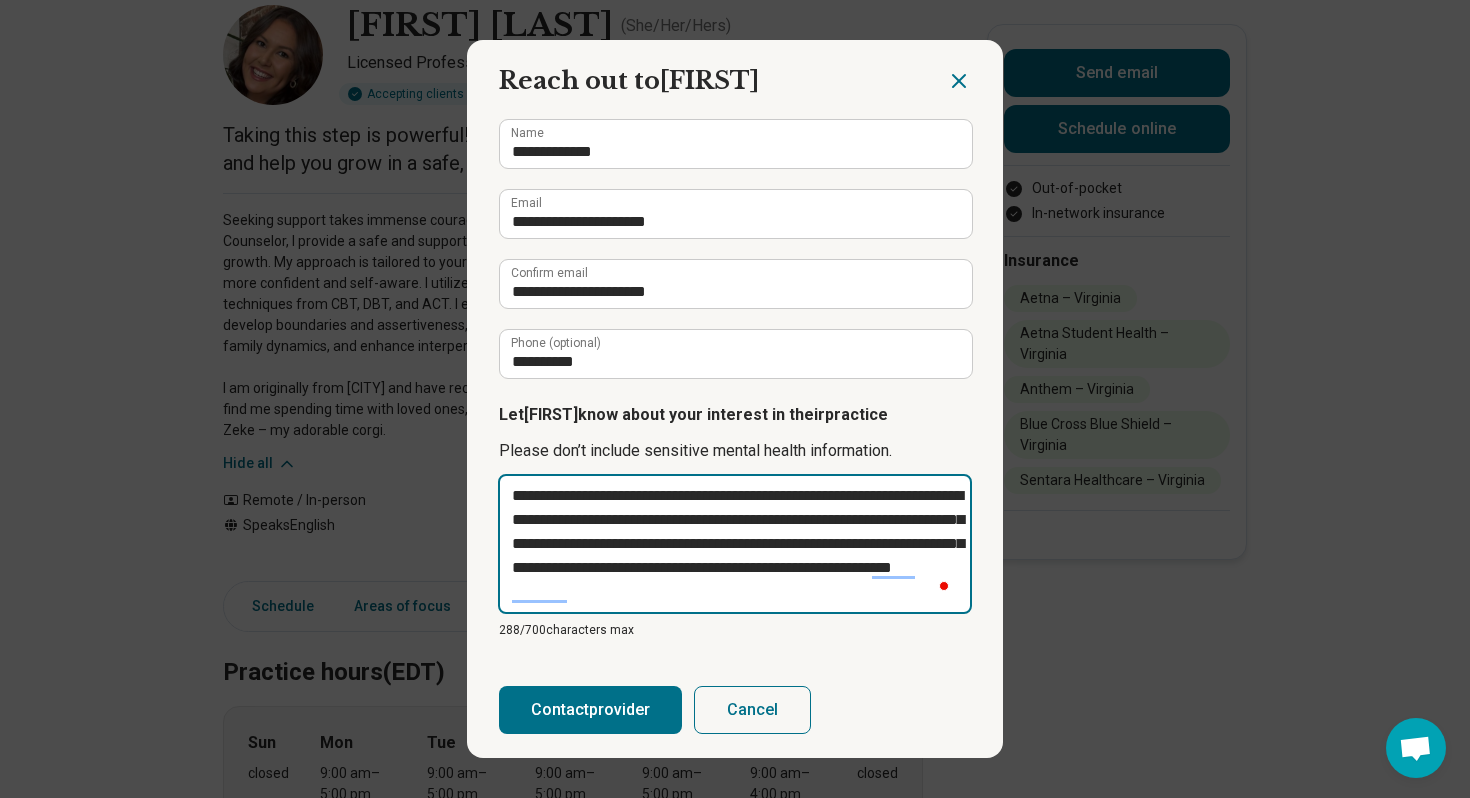 type on "**********" 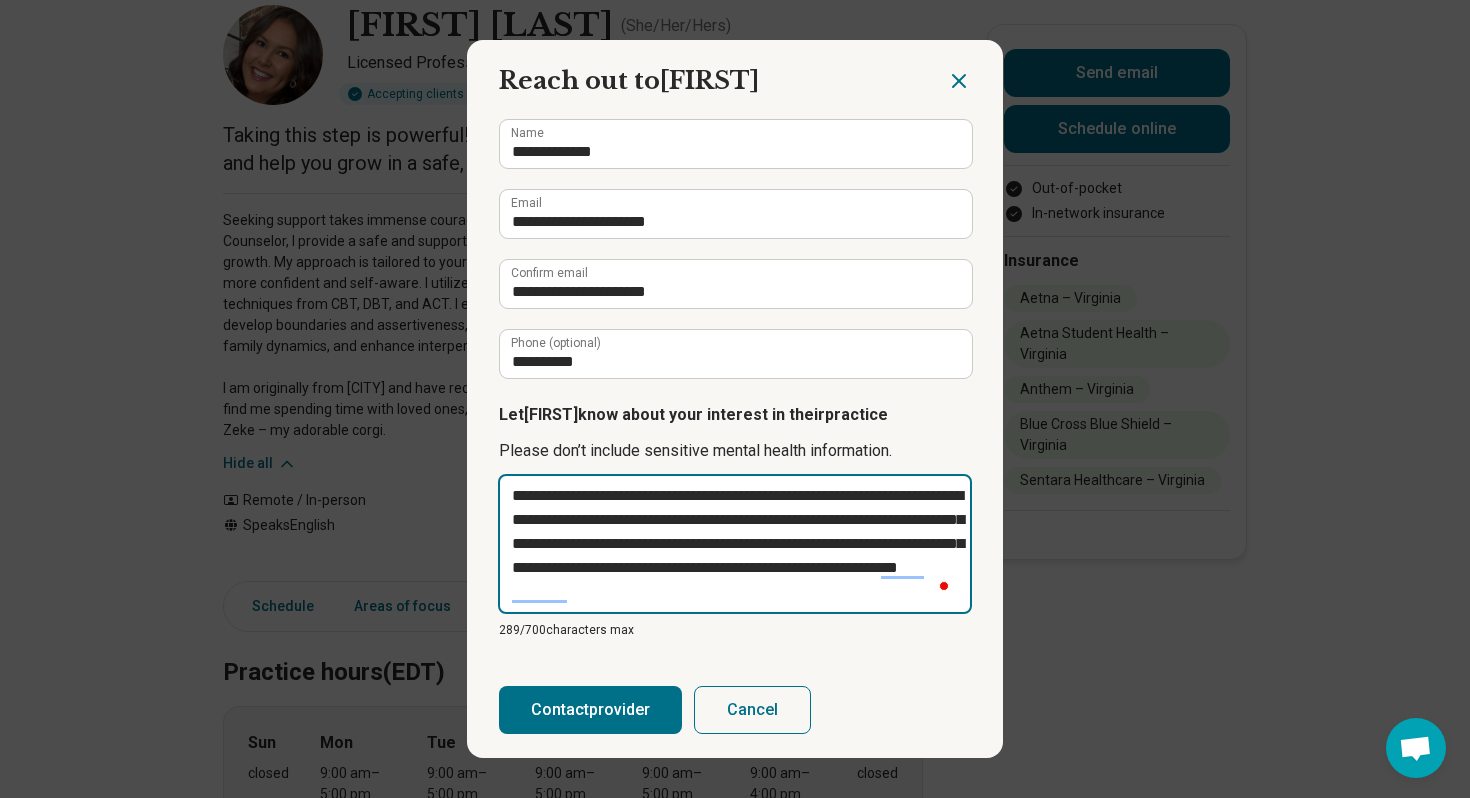 type on "**********" 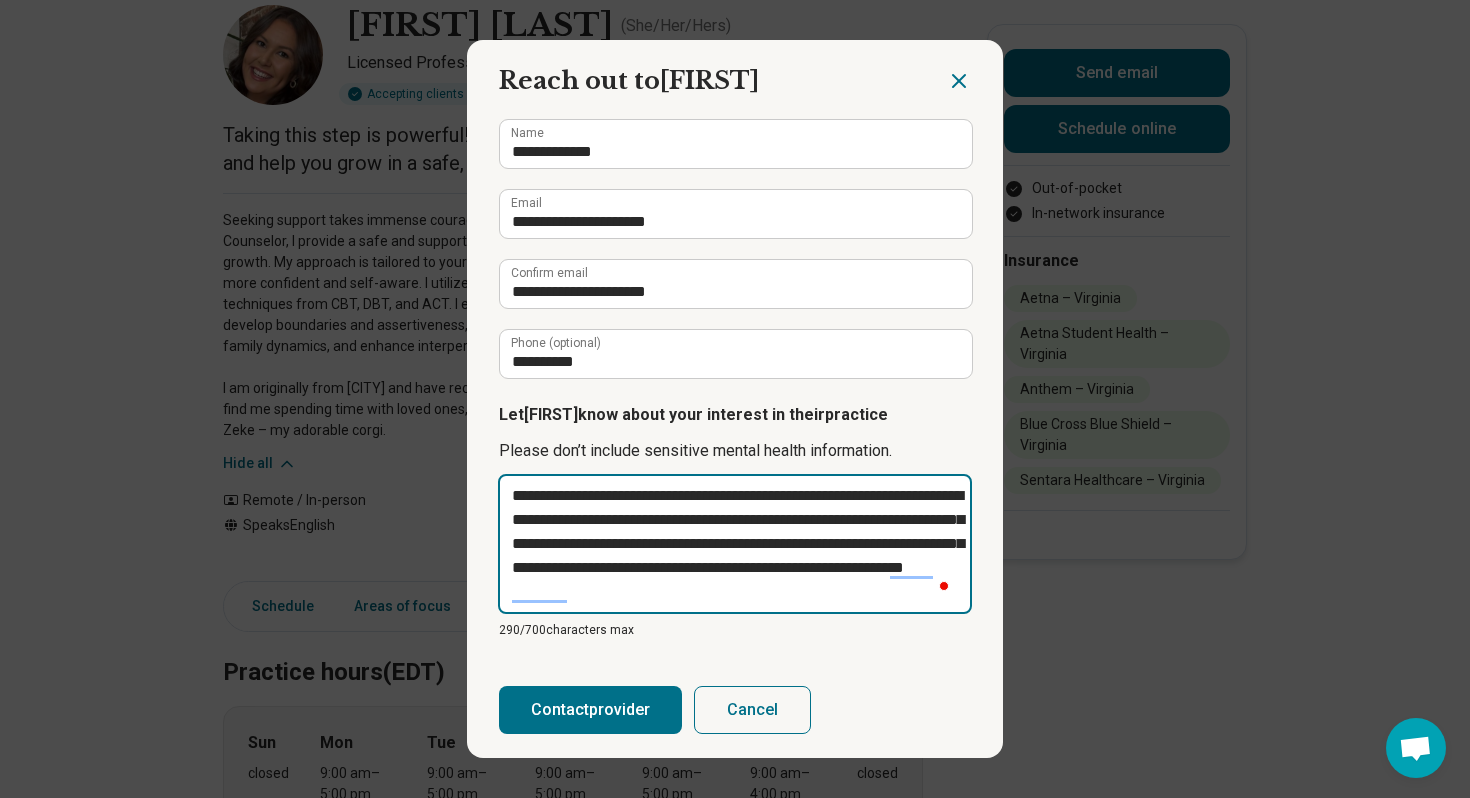 type on "**********" 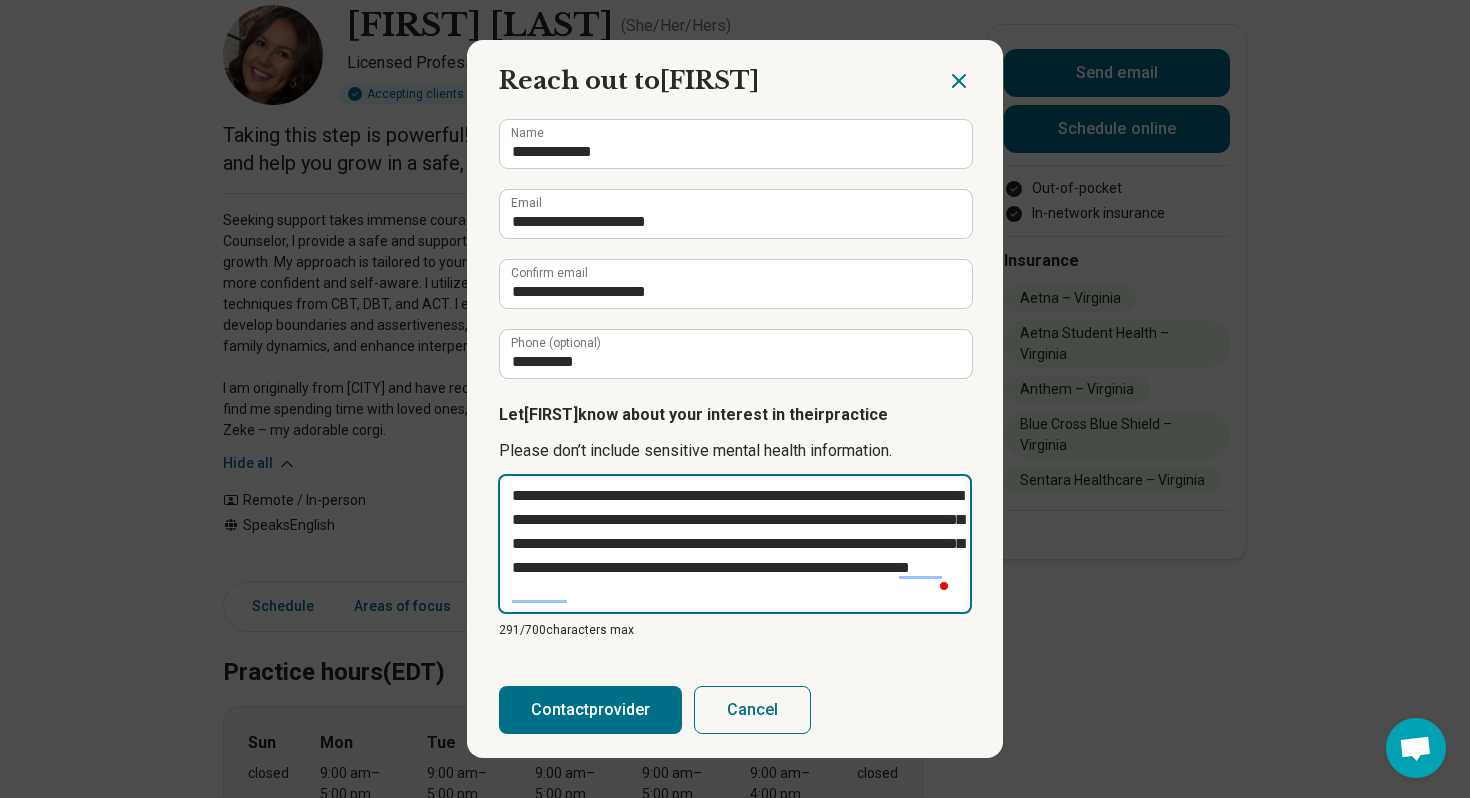 type on "**********" 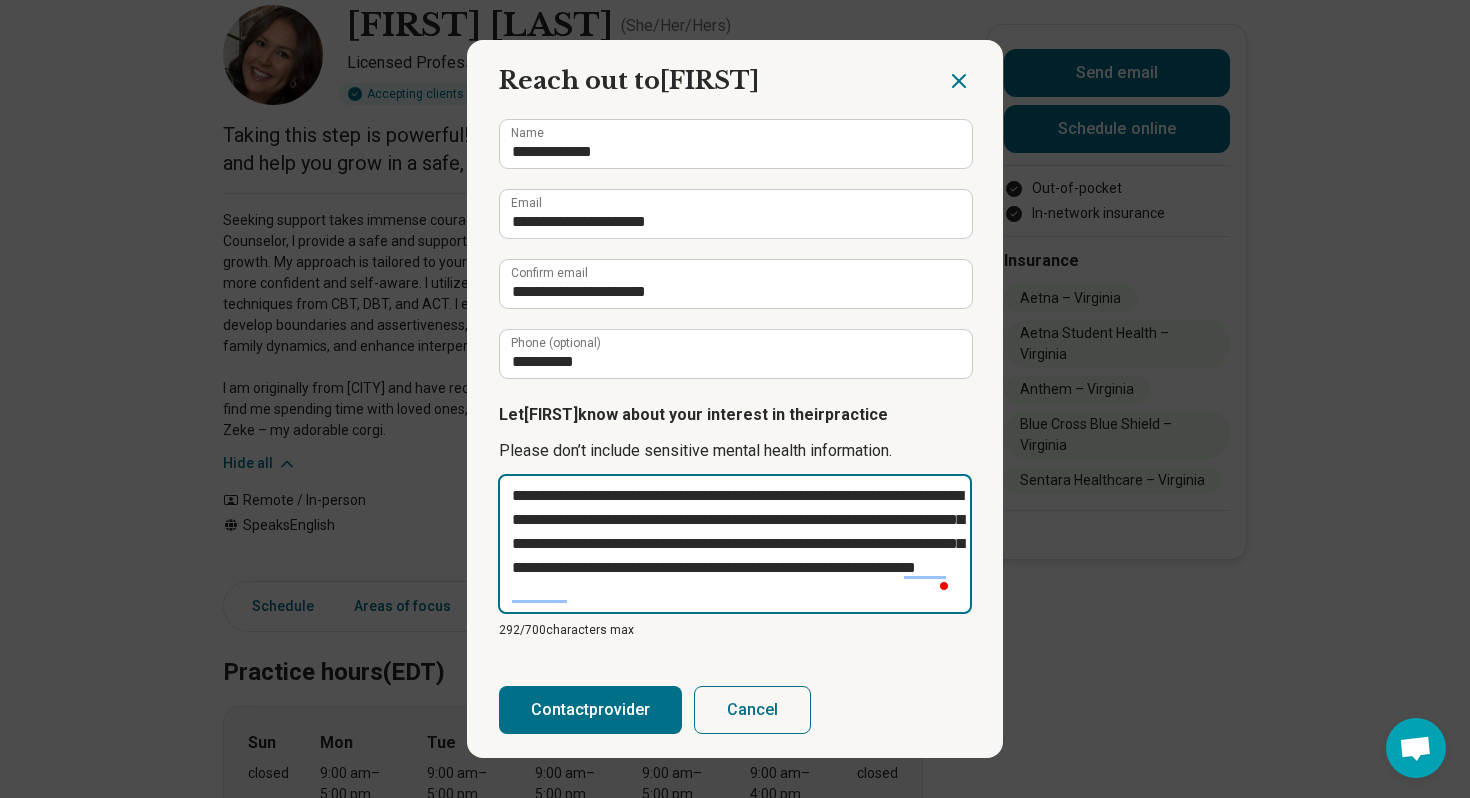 type on "**********" 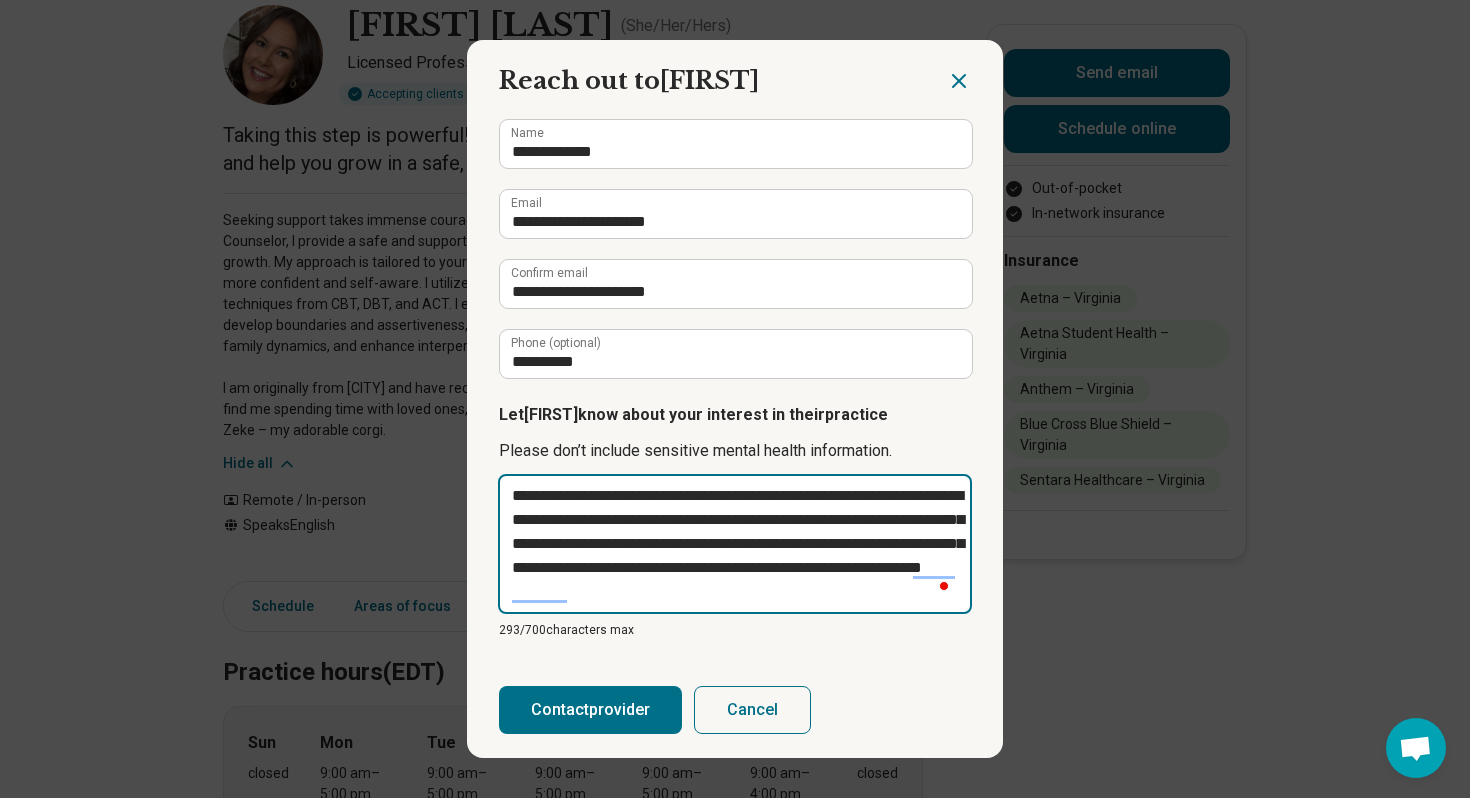 type on "**********" 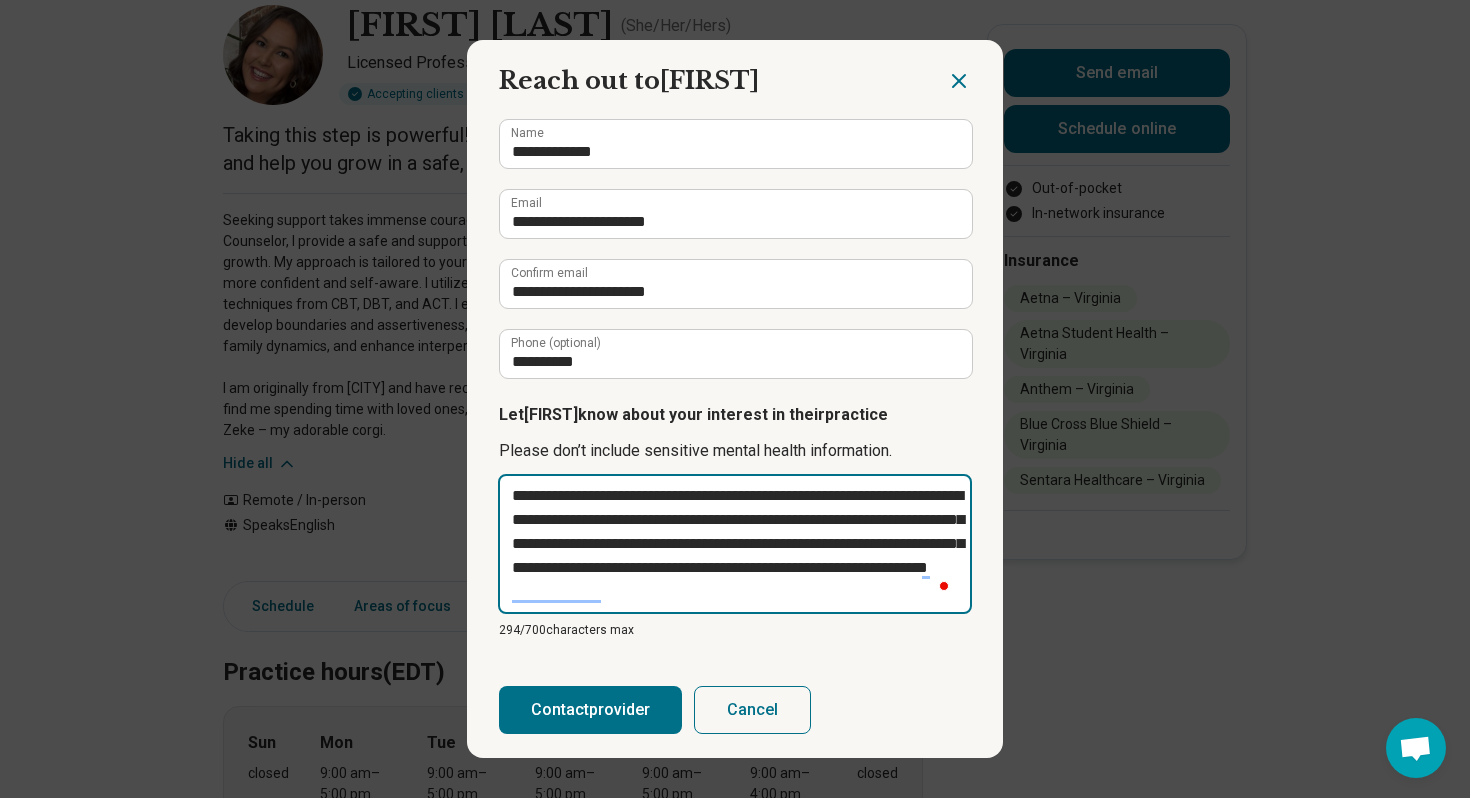type on "**********" 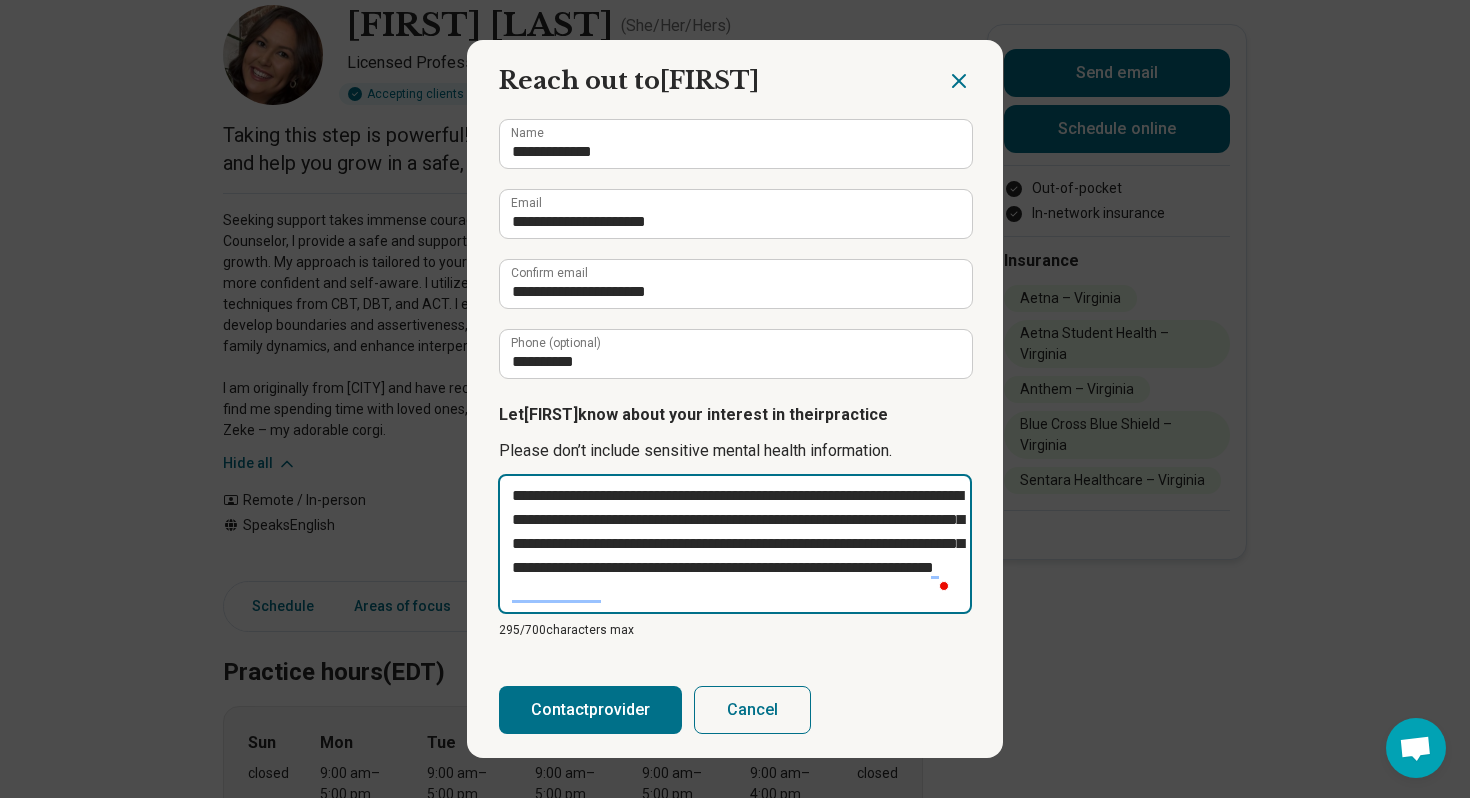 type on "**********" 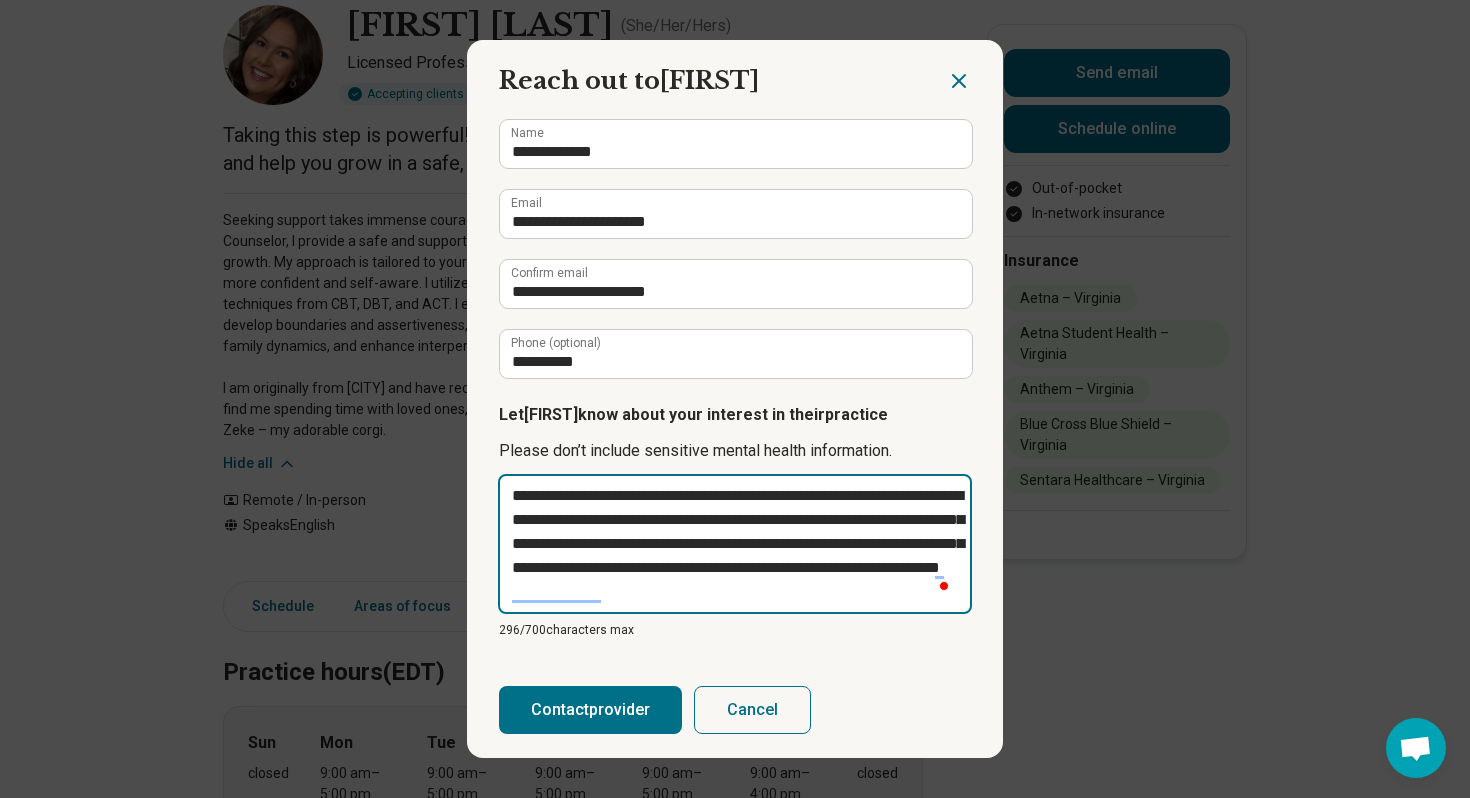 type on "**********" 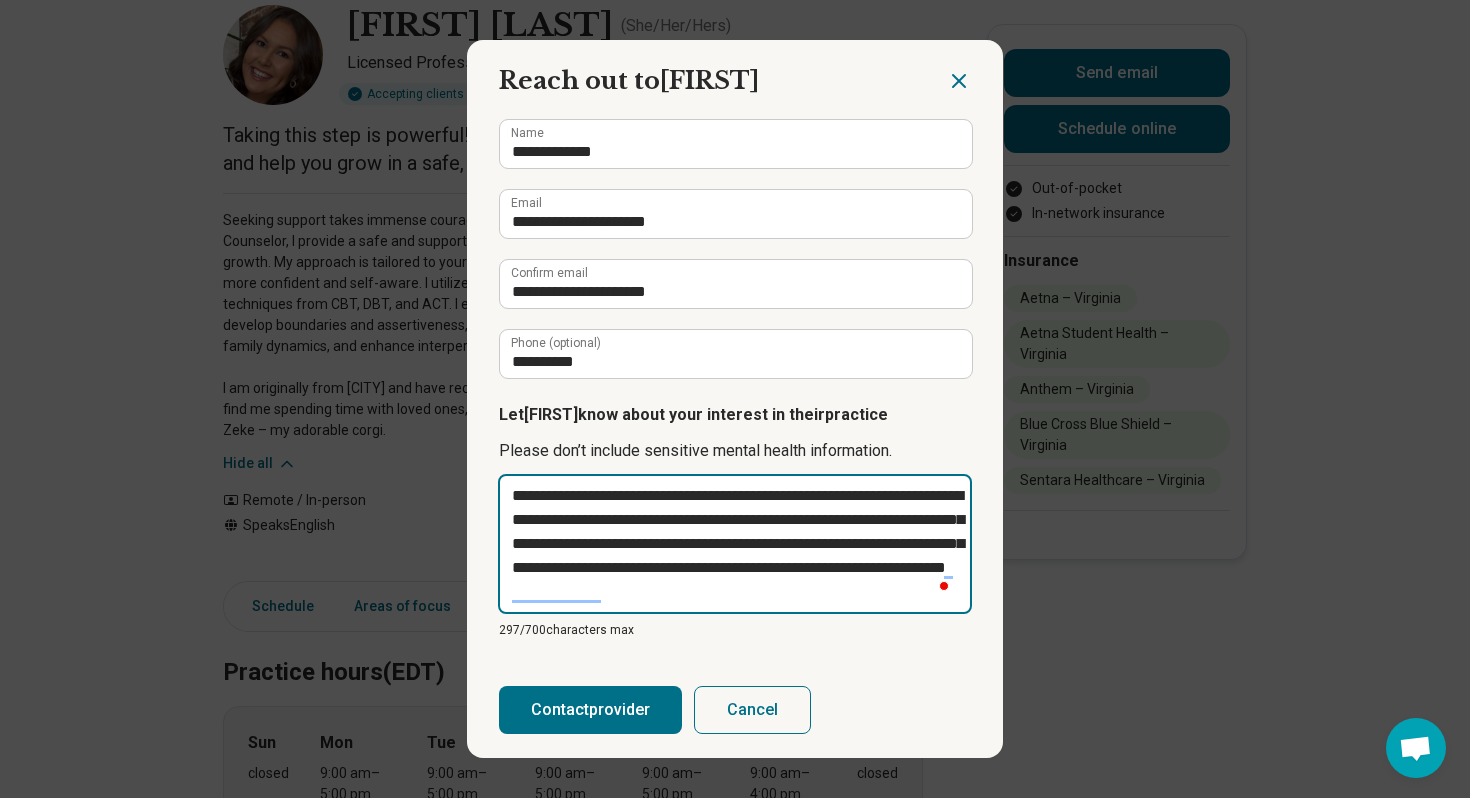 type on "**********" 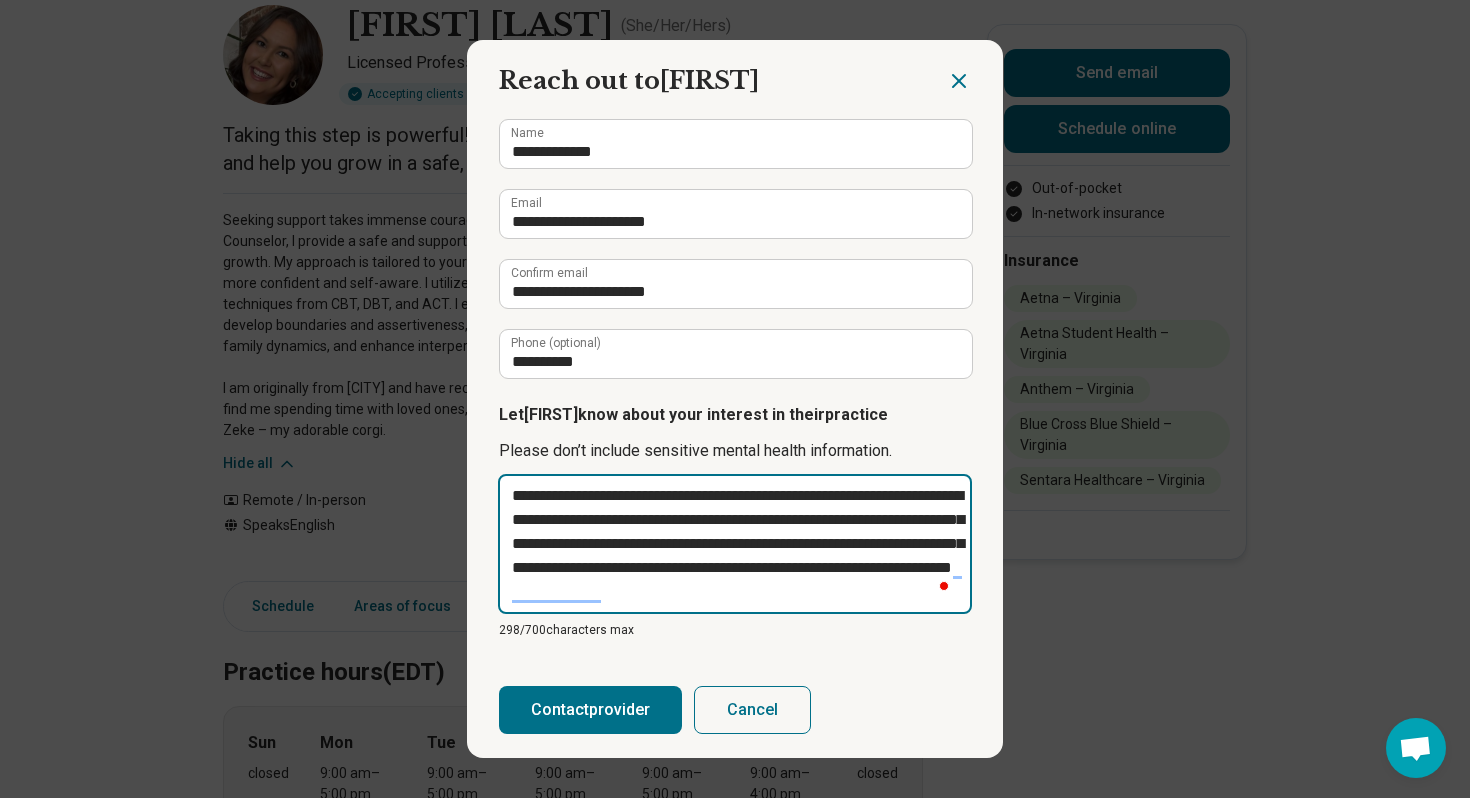 type on "**********" 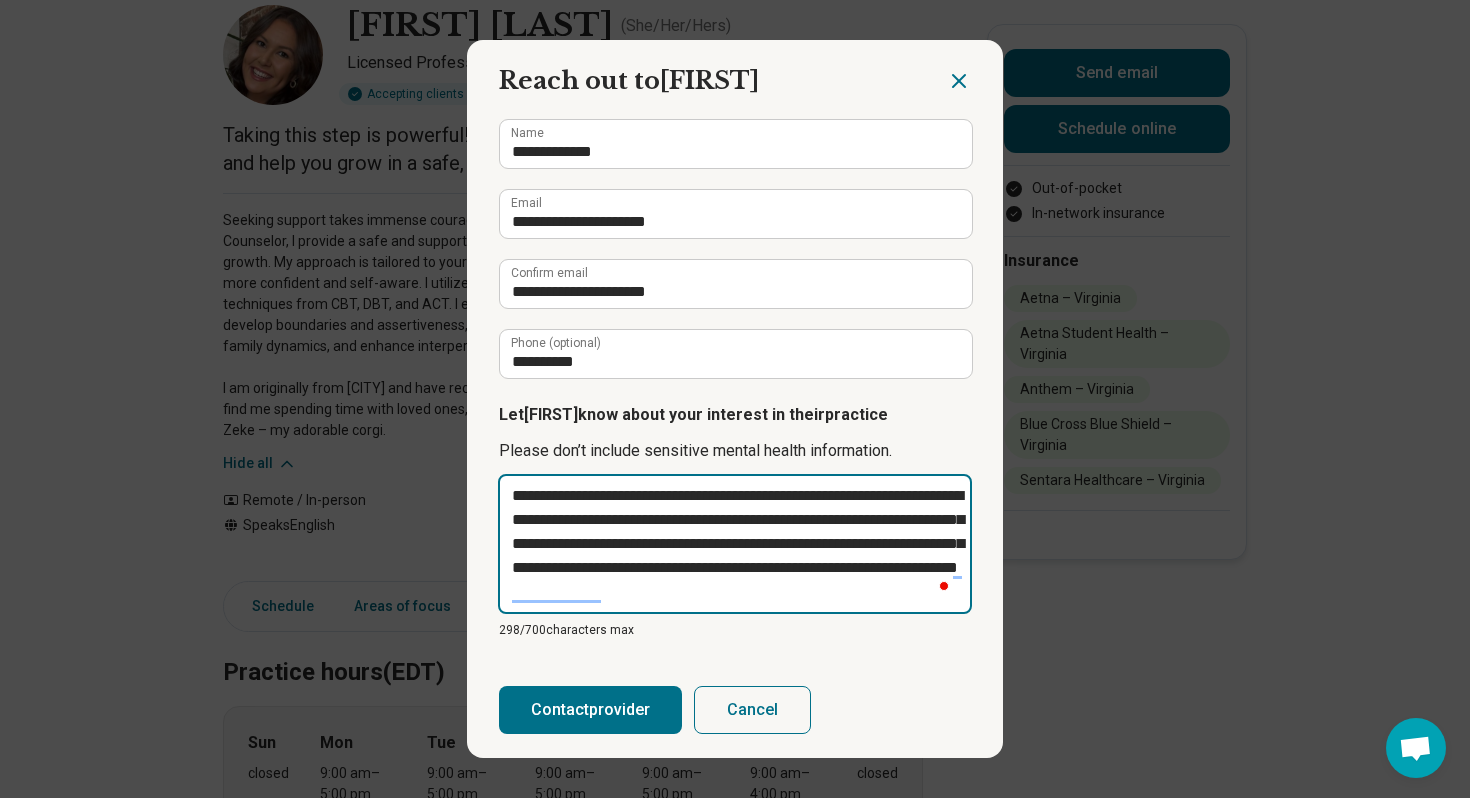 type on "**********" 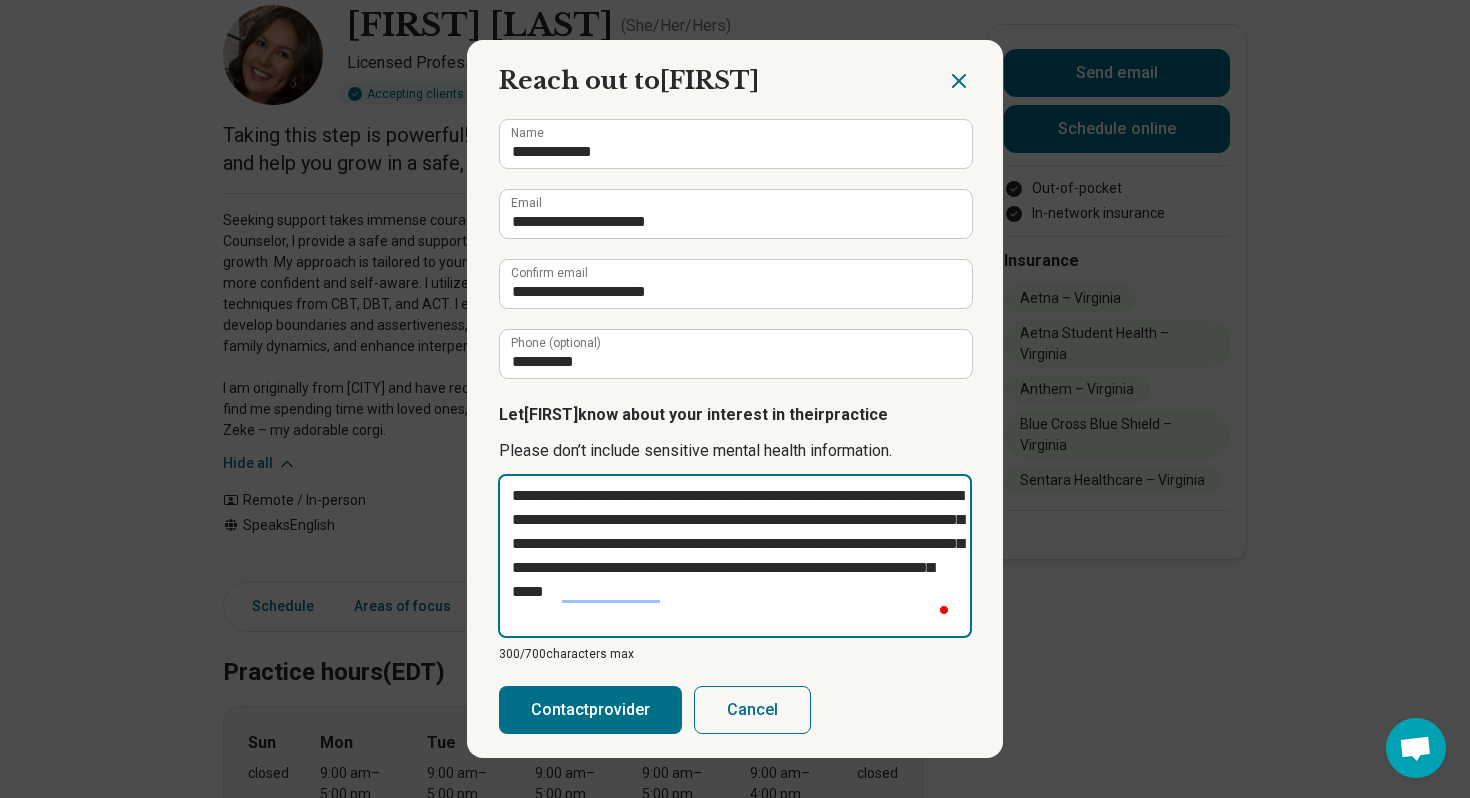 type on "**********" 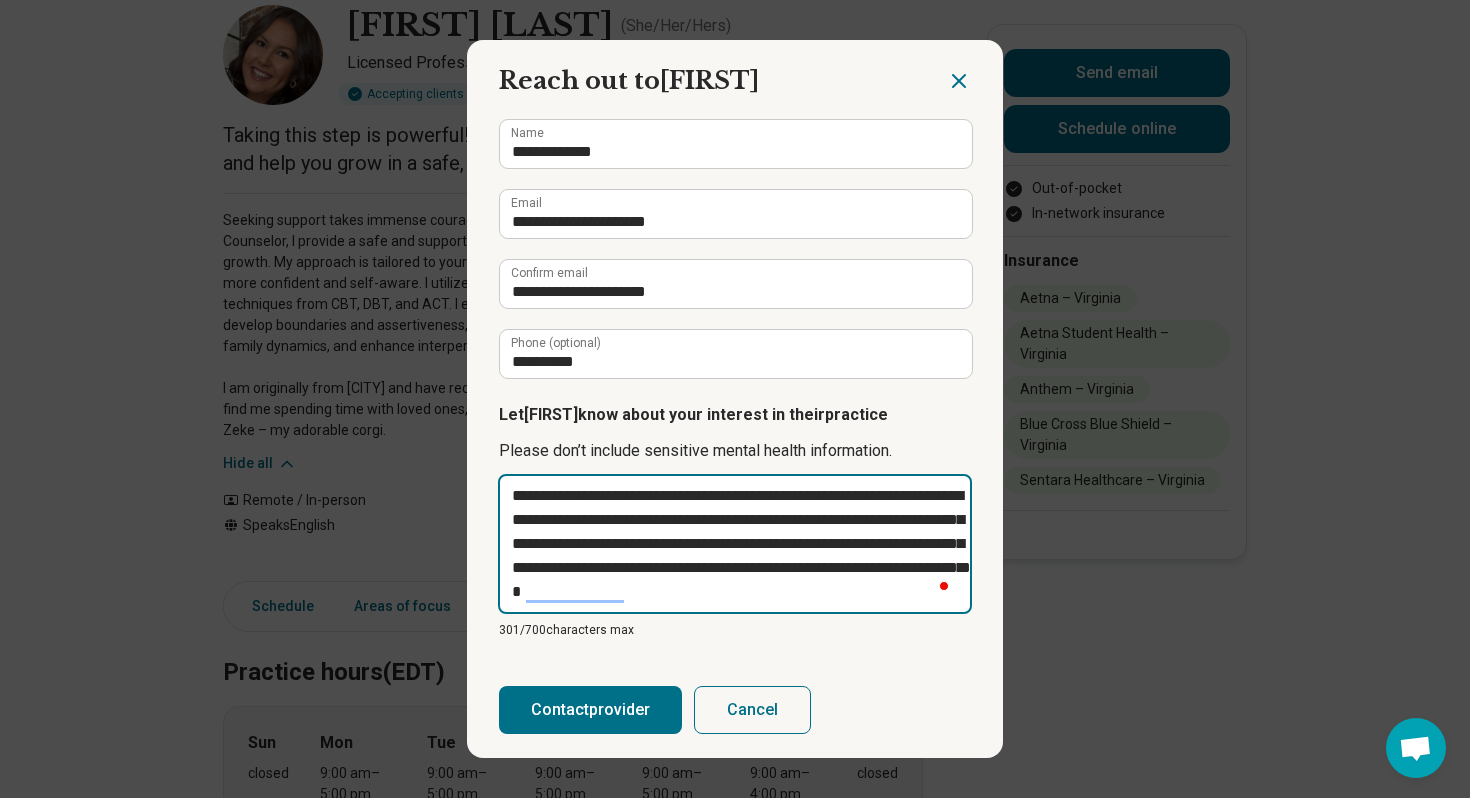 type on "**********" 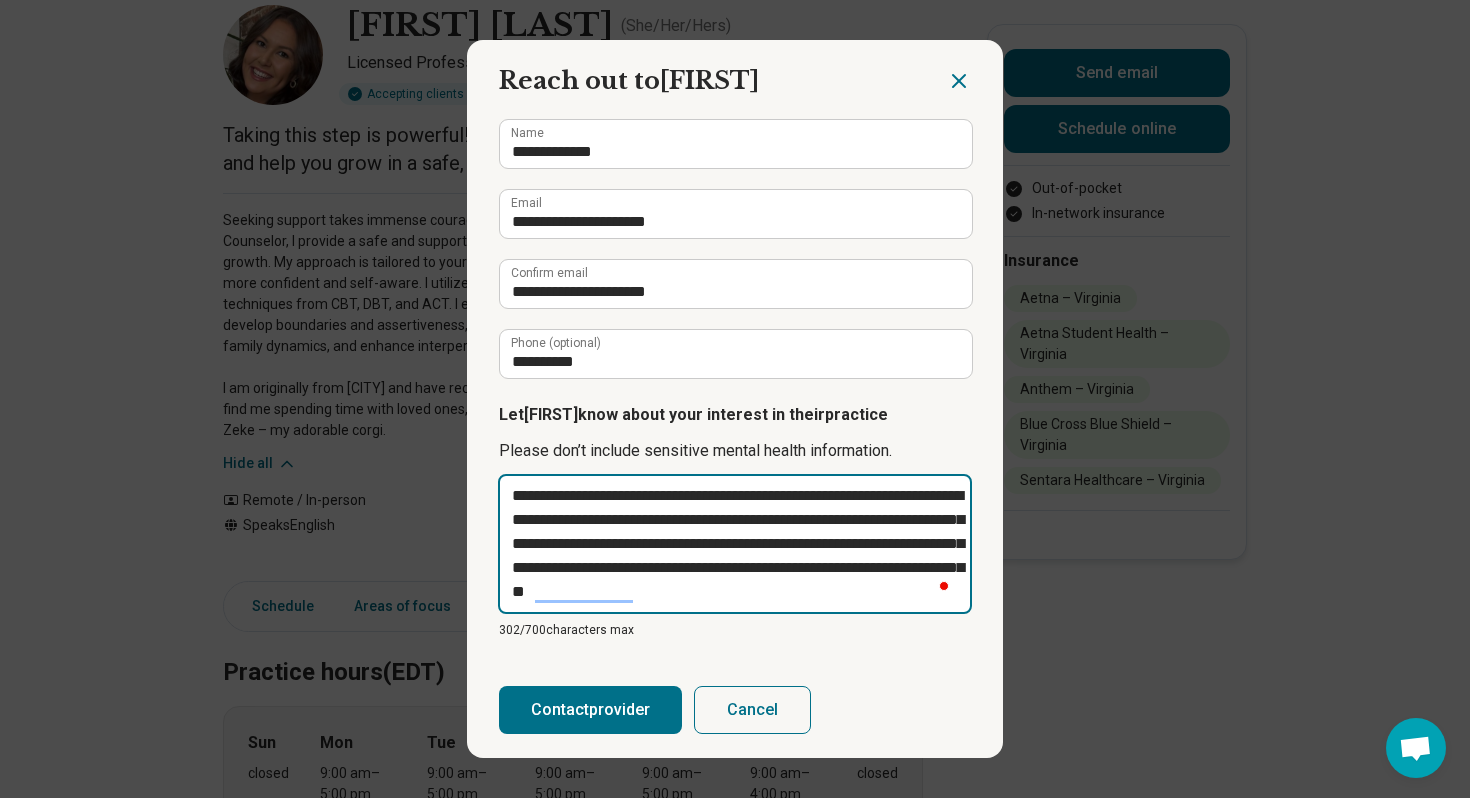 type on "**********" 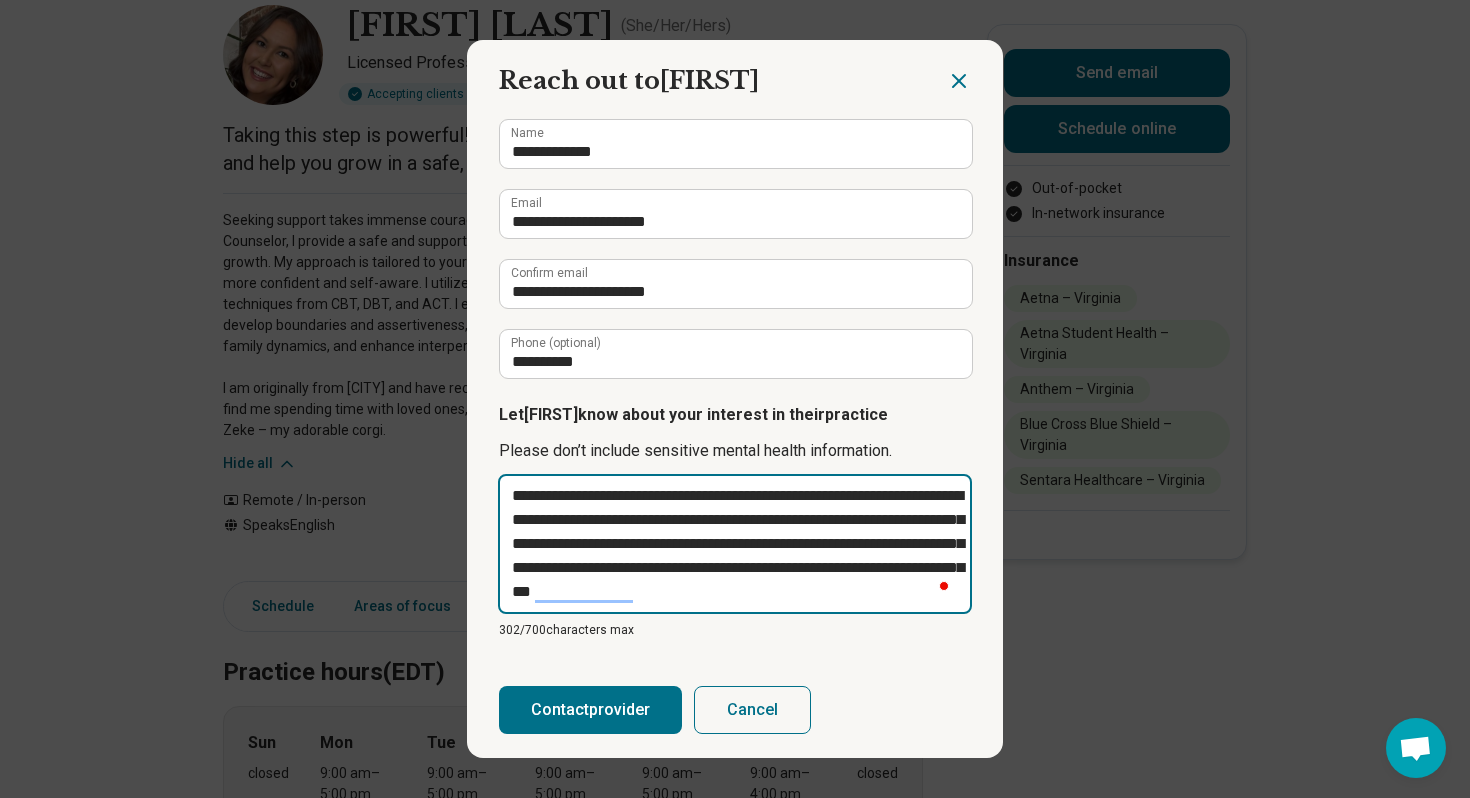 type on "**********" 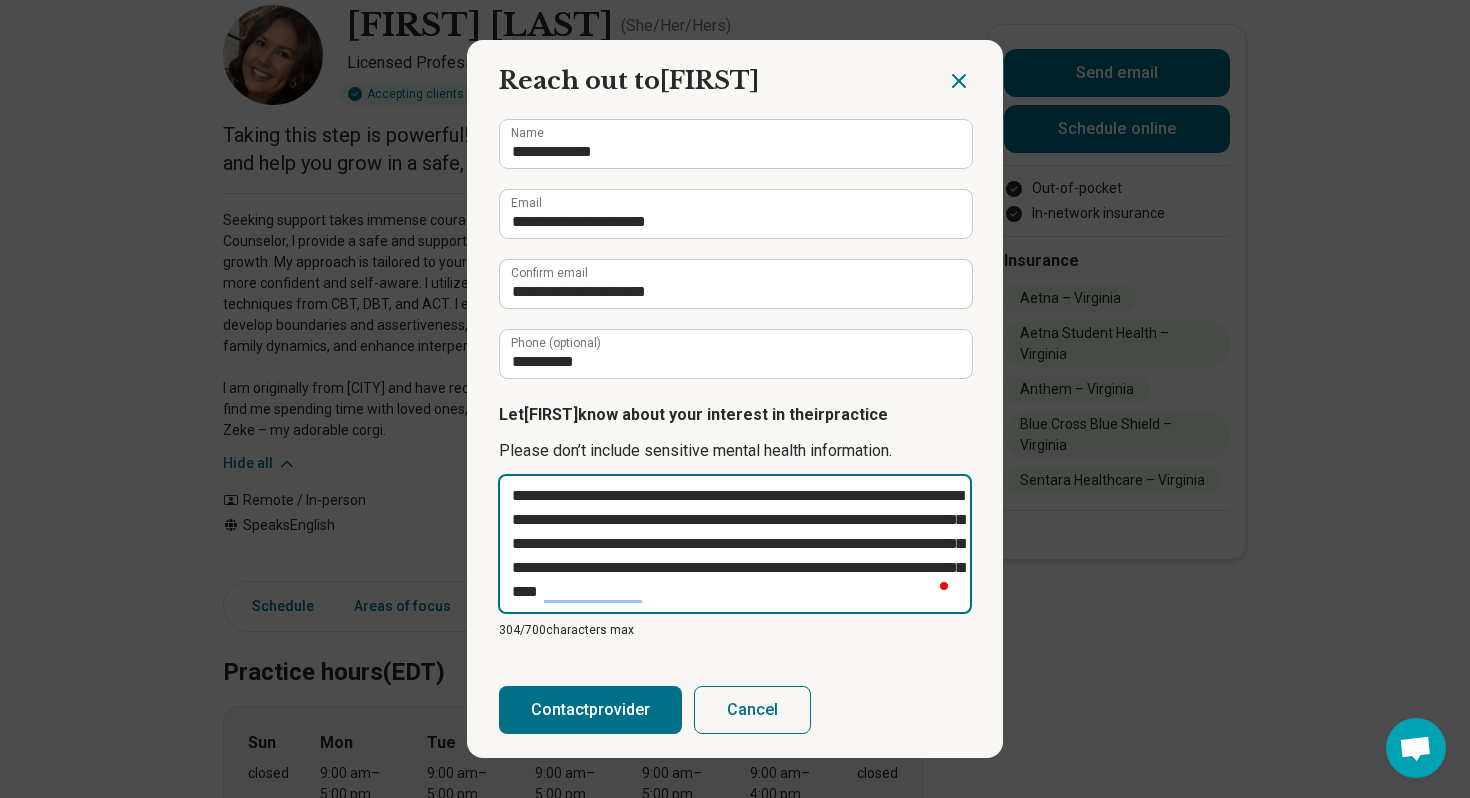 type on "**********" 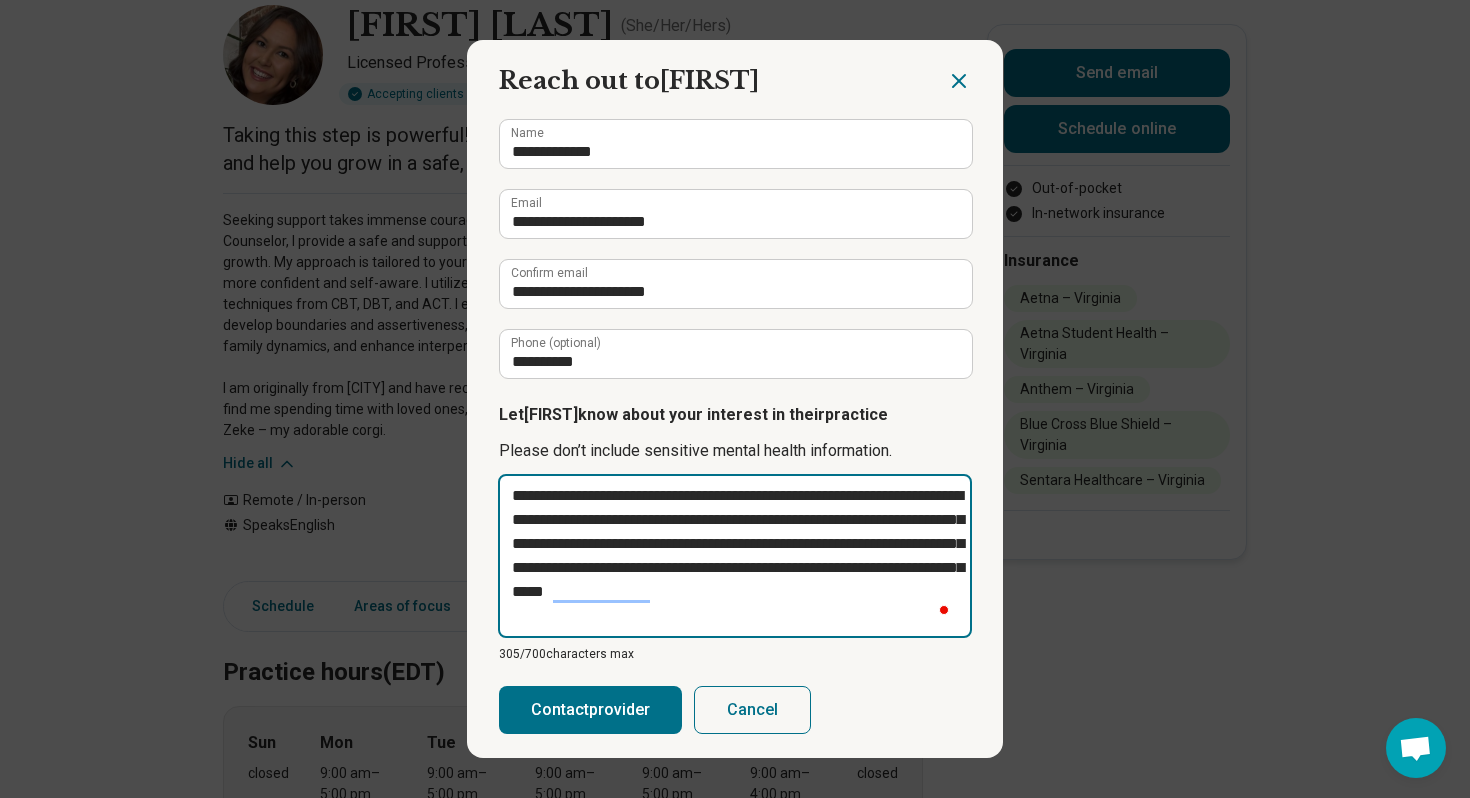 type on "**********" 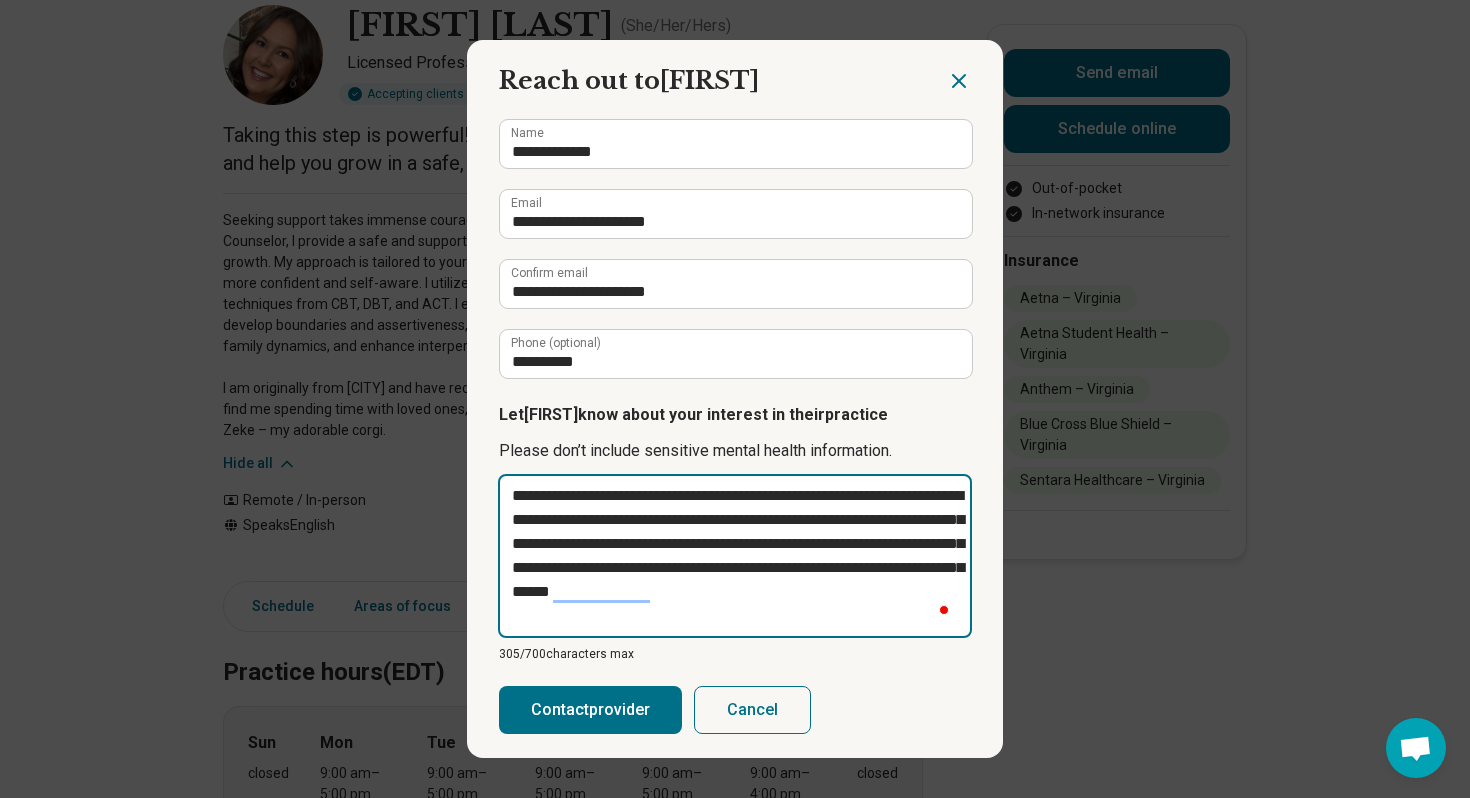 type on "**********" 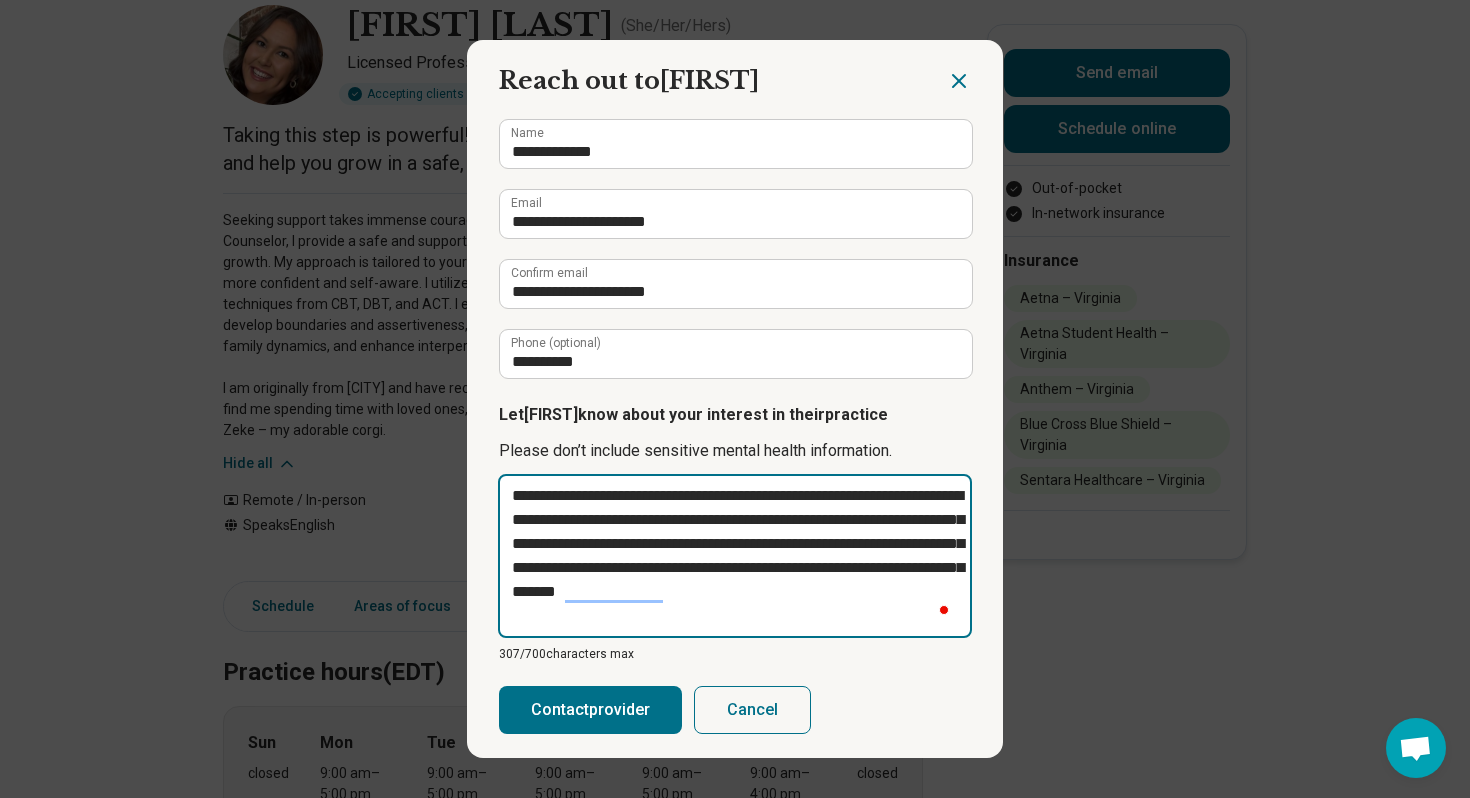type on "**********" 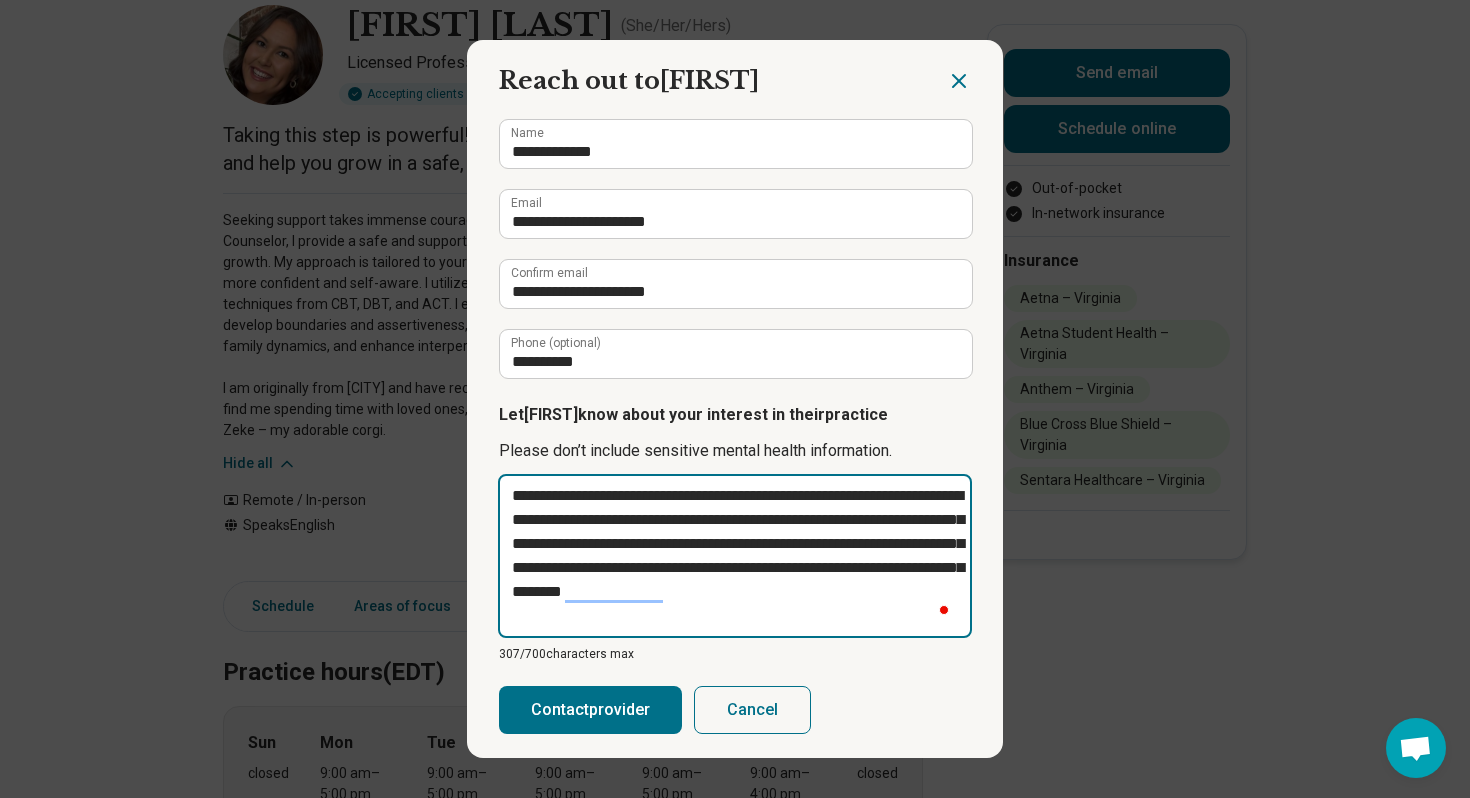 type on "**********" 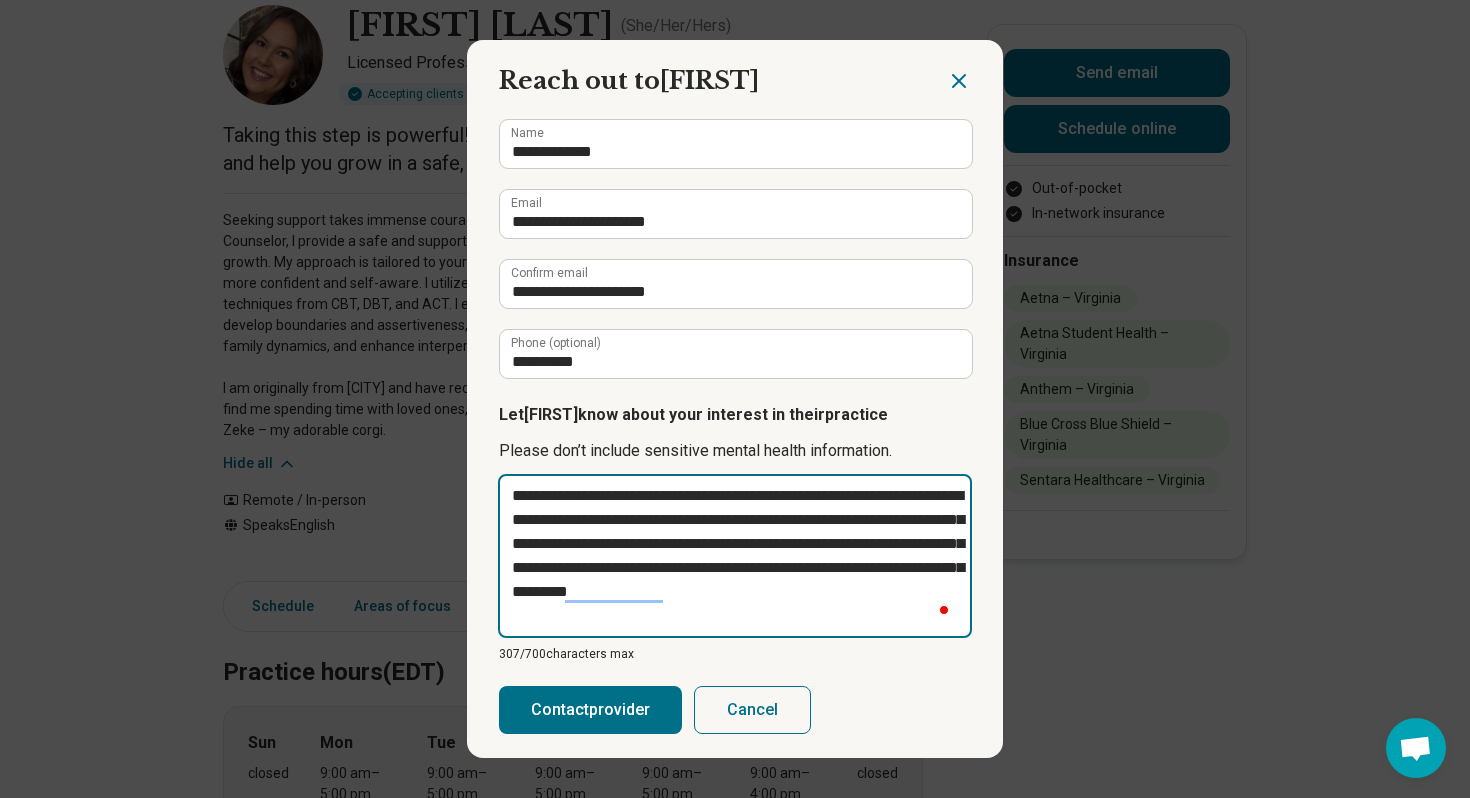 type on "**********" 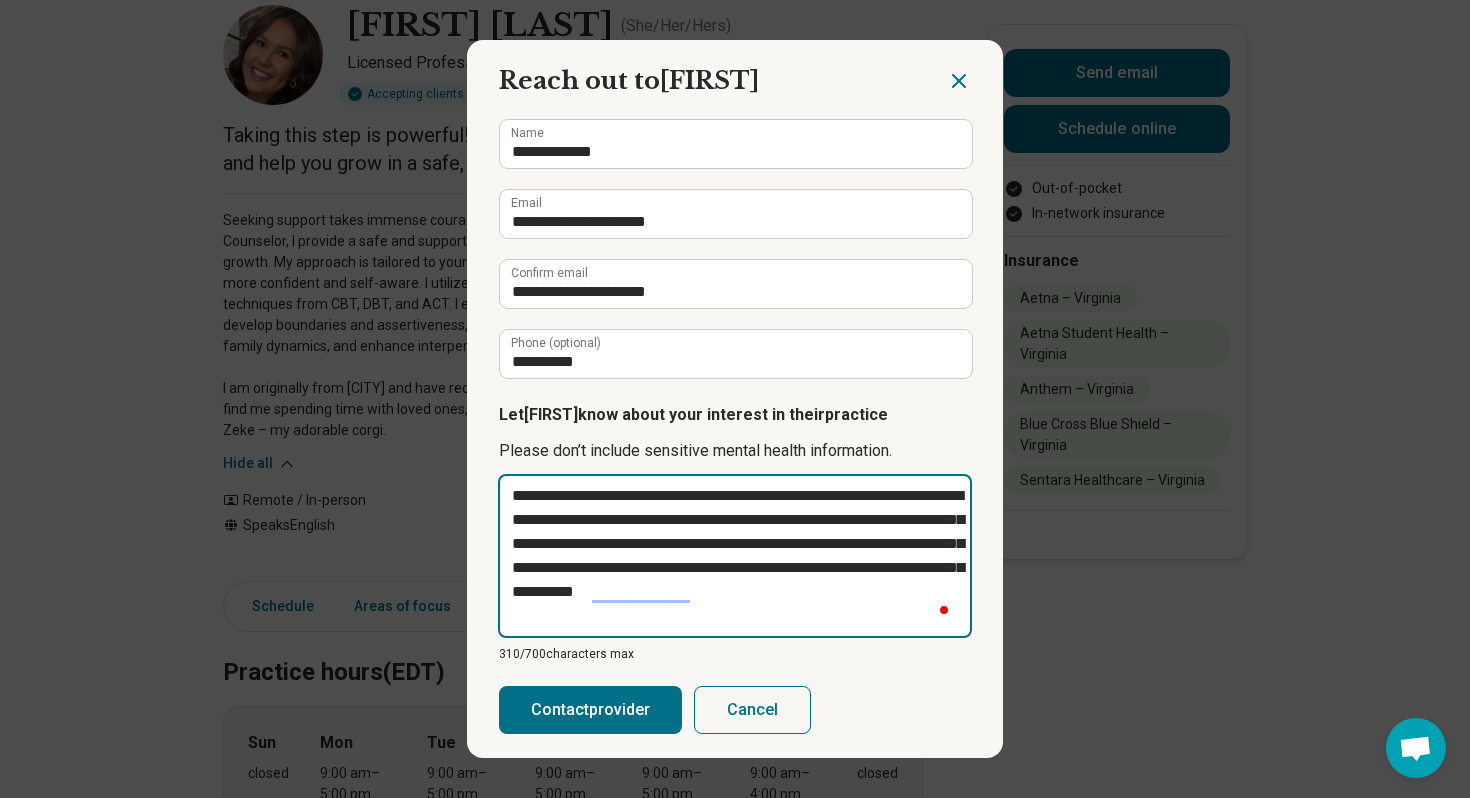 type on "**********" 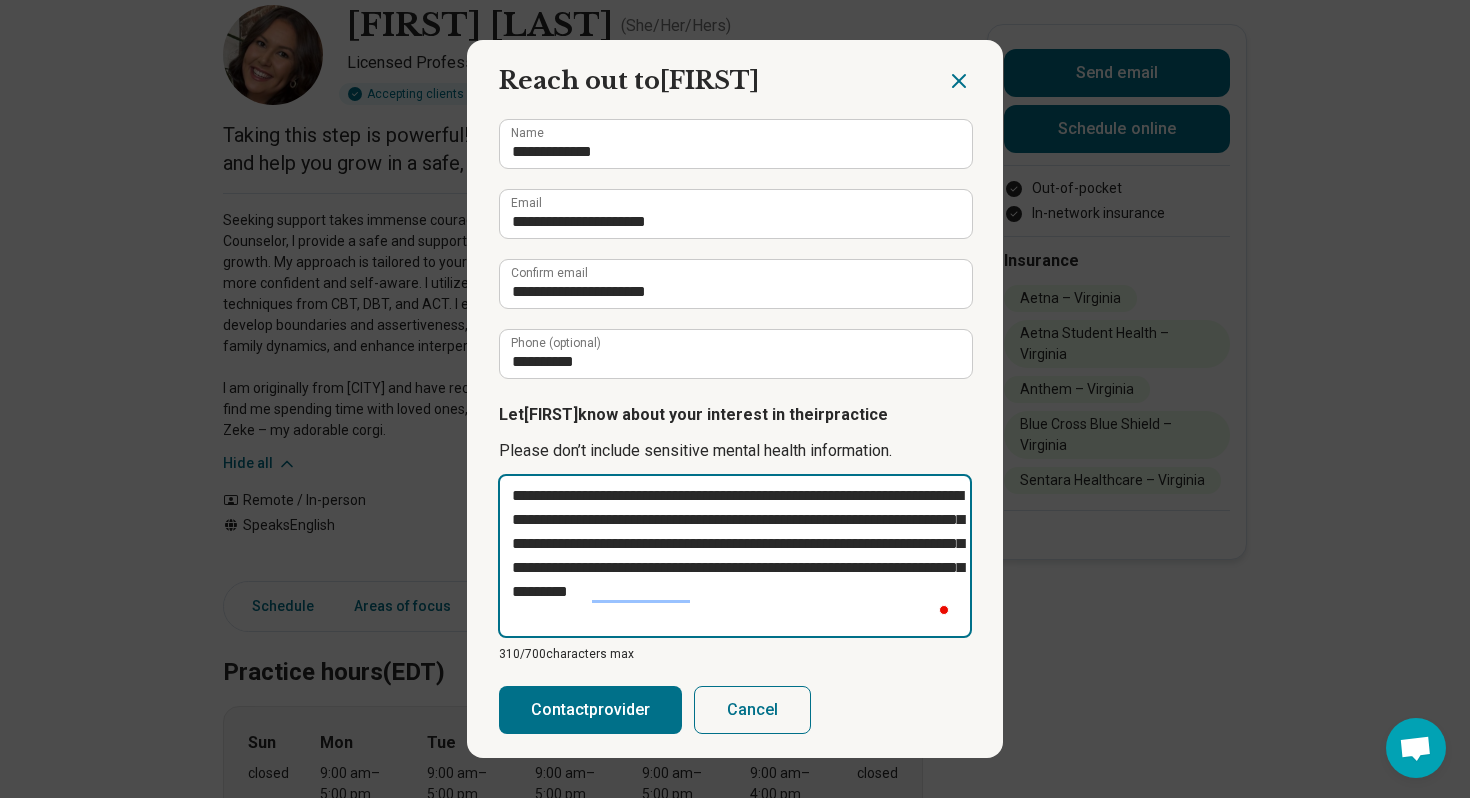 type on "*" 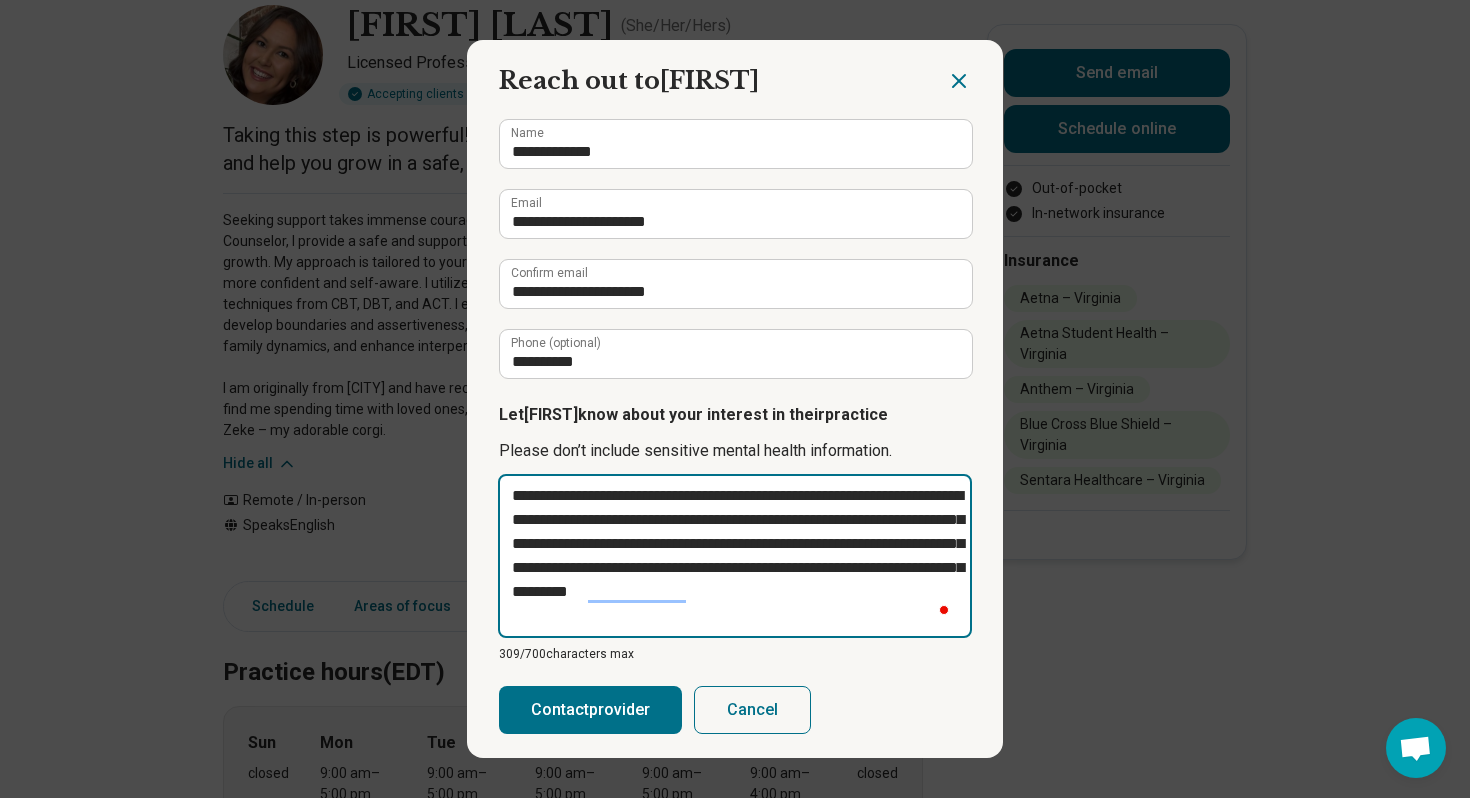 type on "**********" 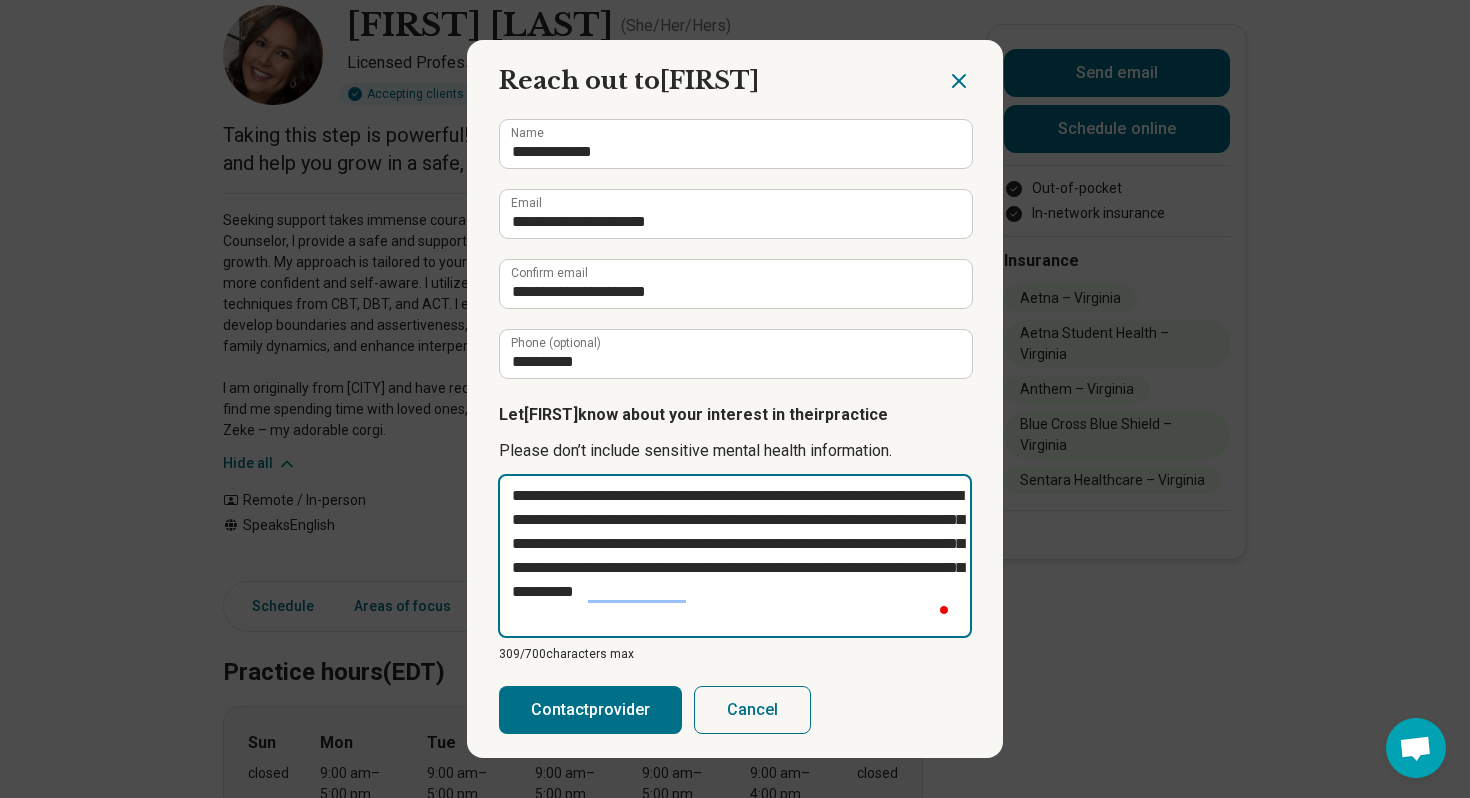 type on "**********" 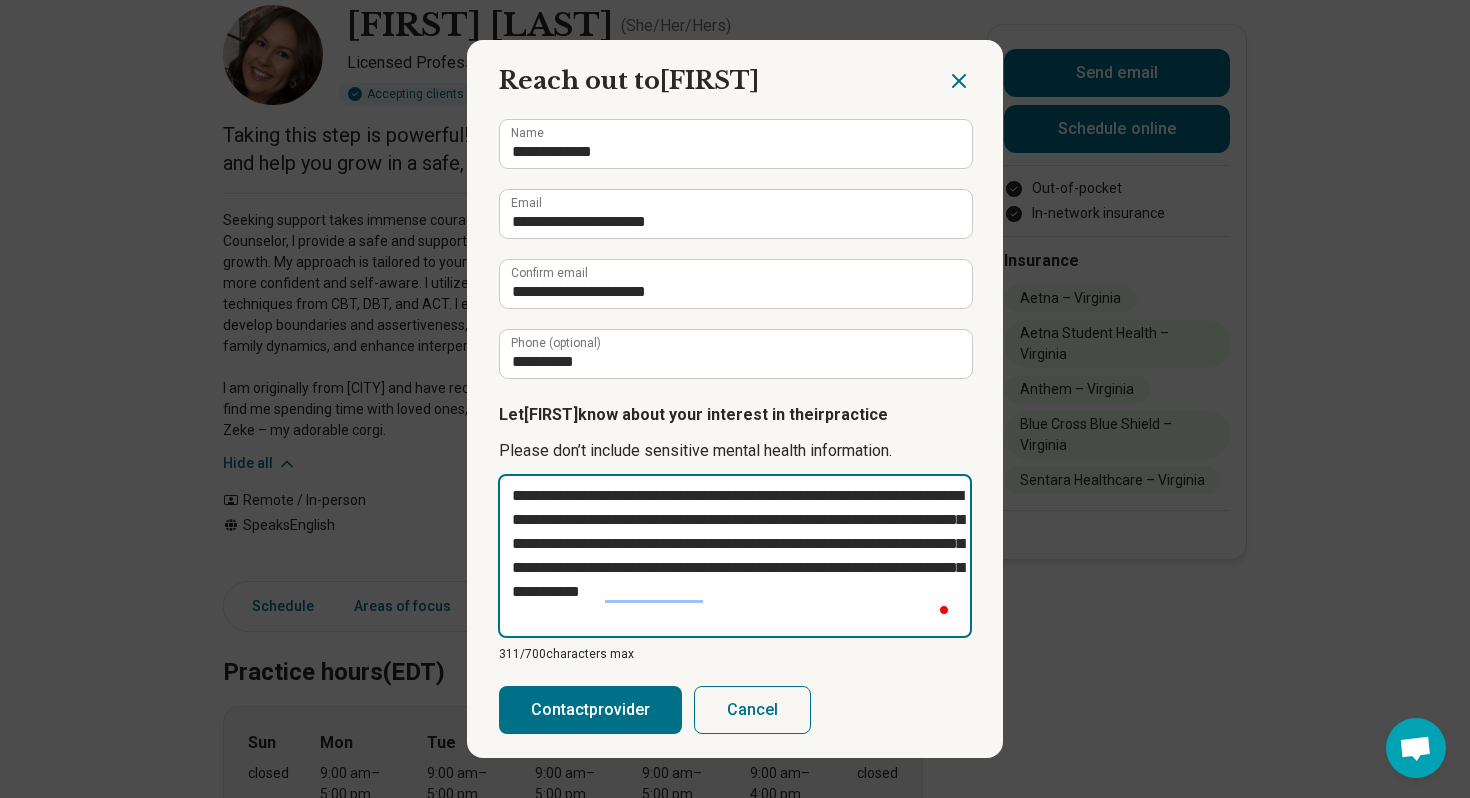 type on "**********" 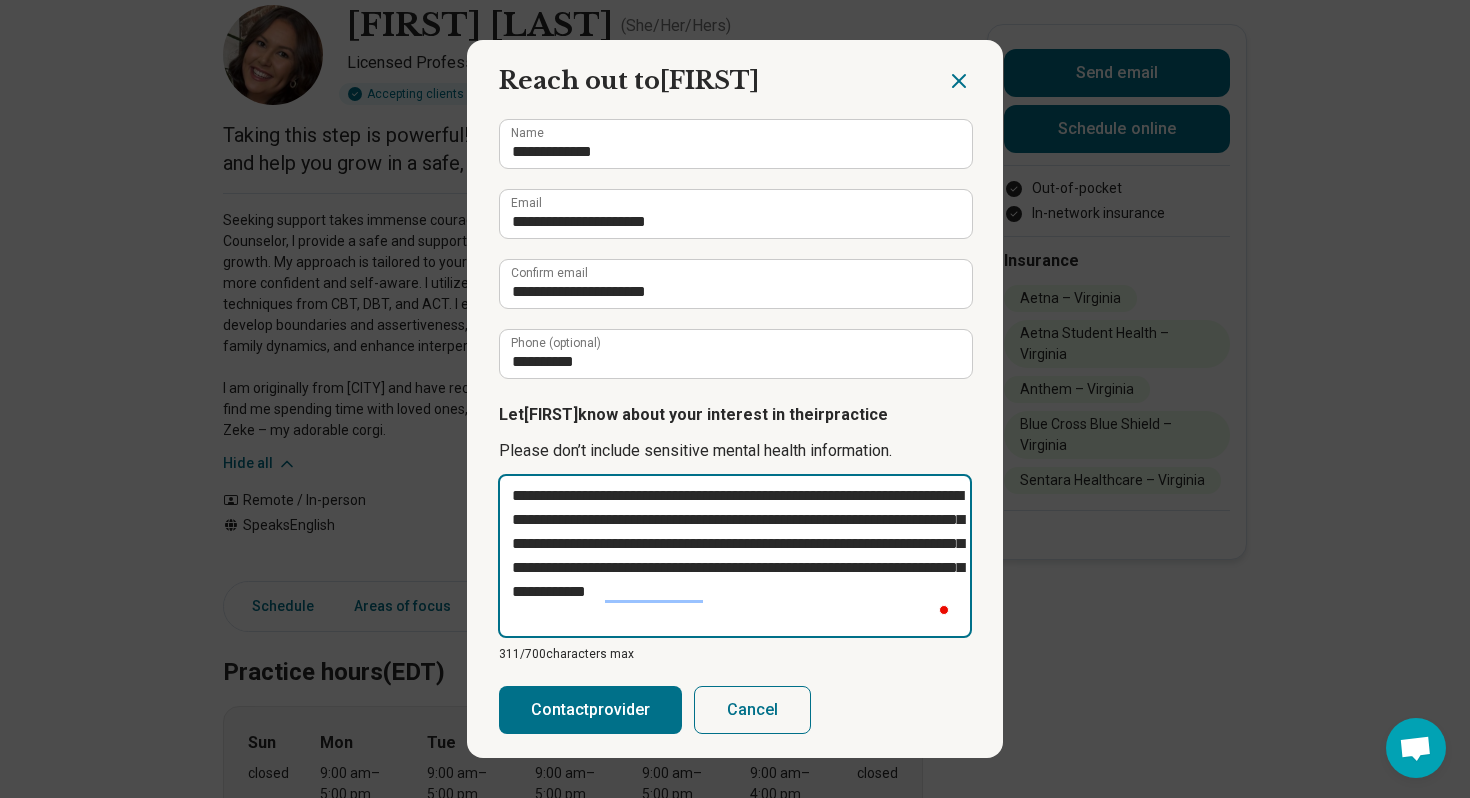 type on "**********" 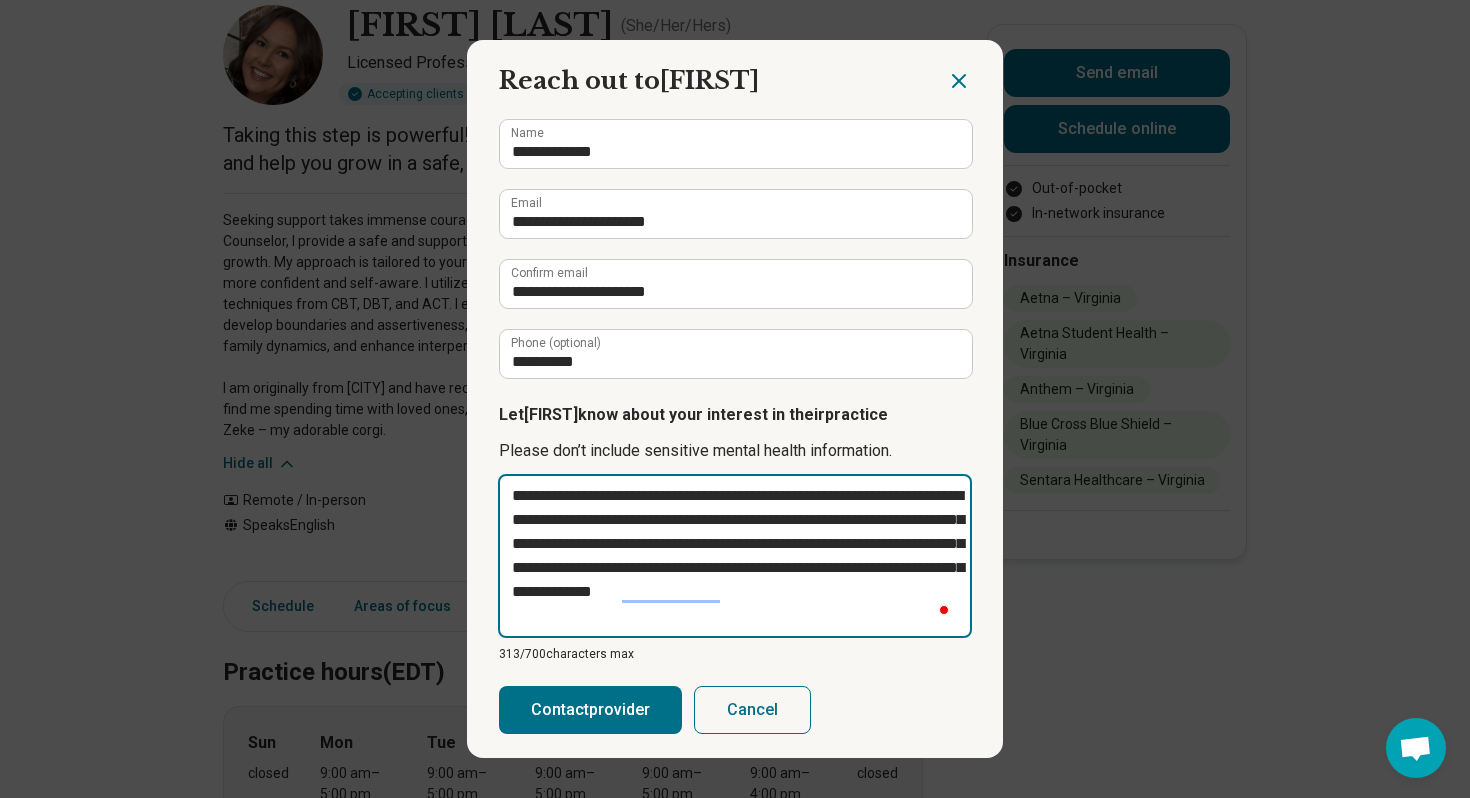 type on "**********" 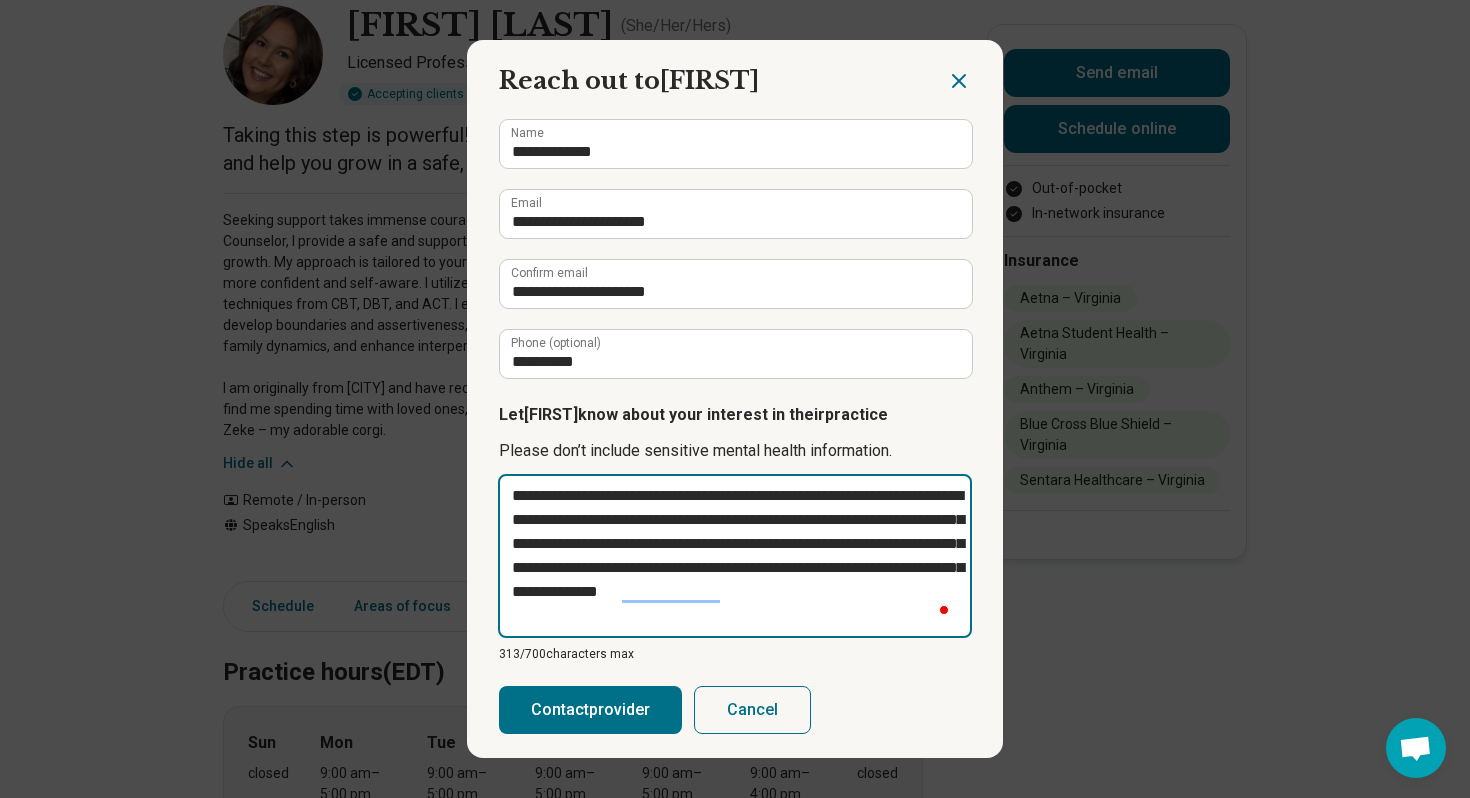 type on "**********" 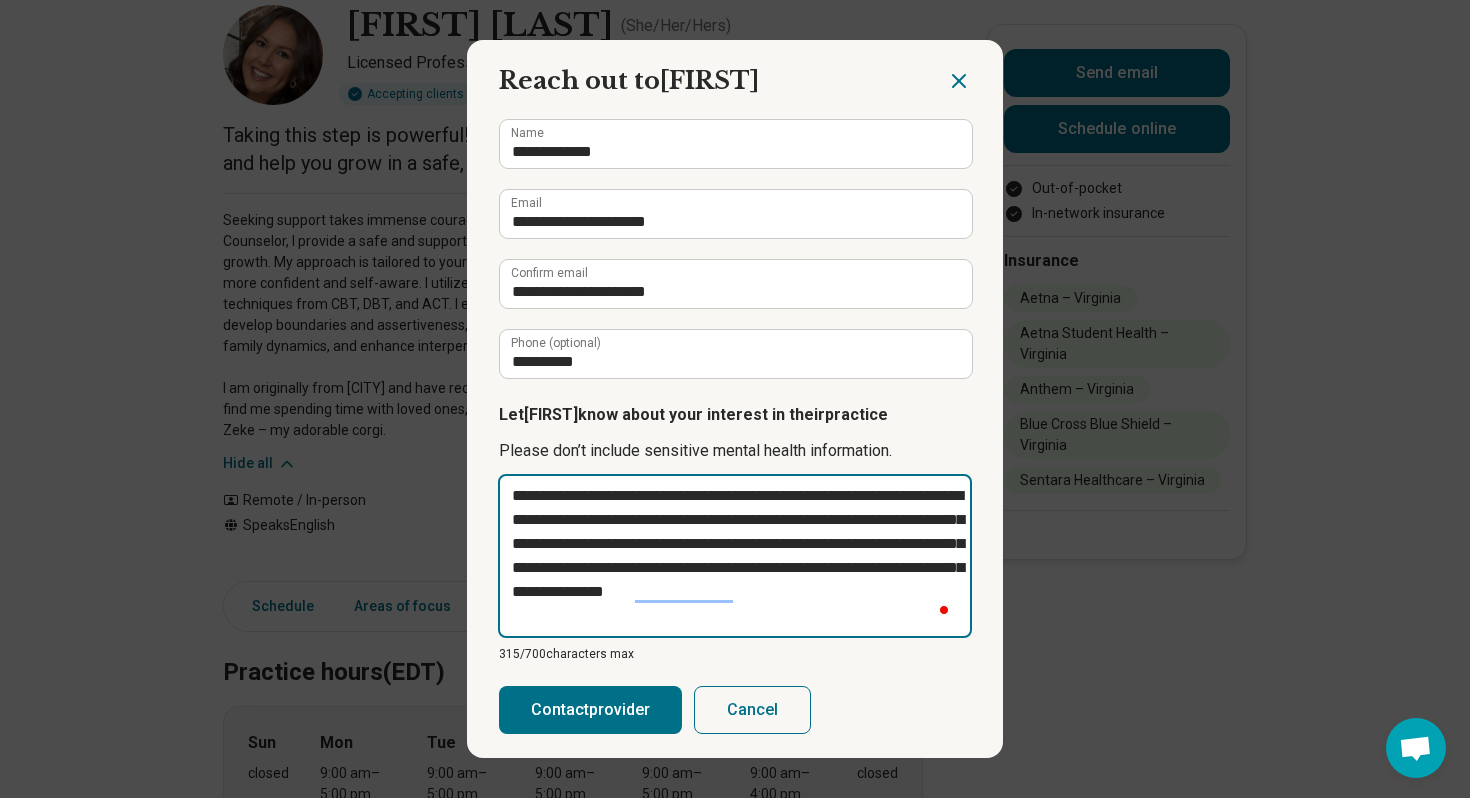 type on "**********" 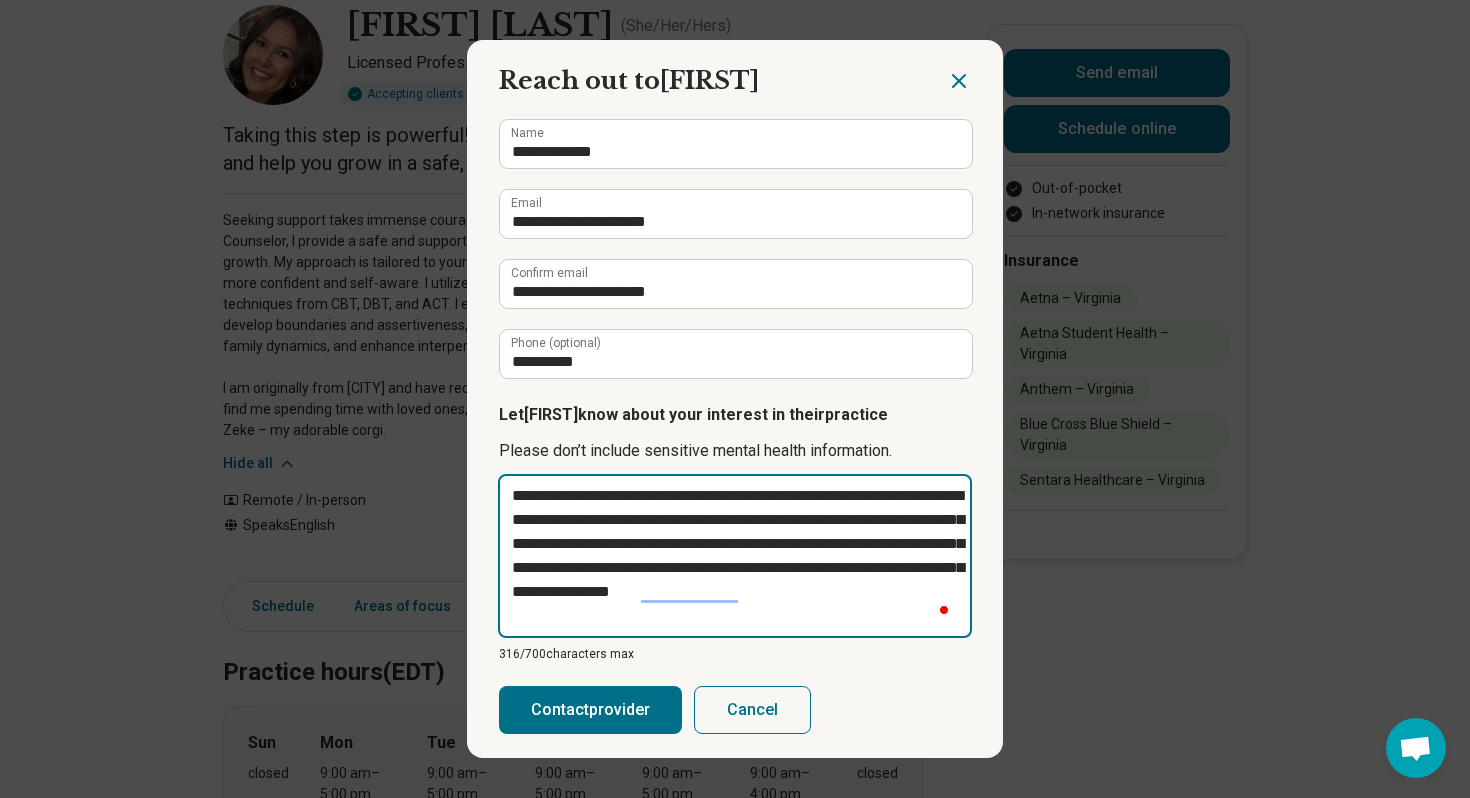 type on "**********" 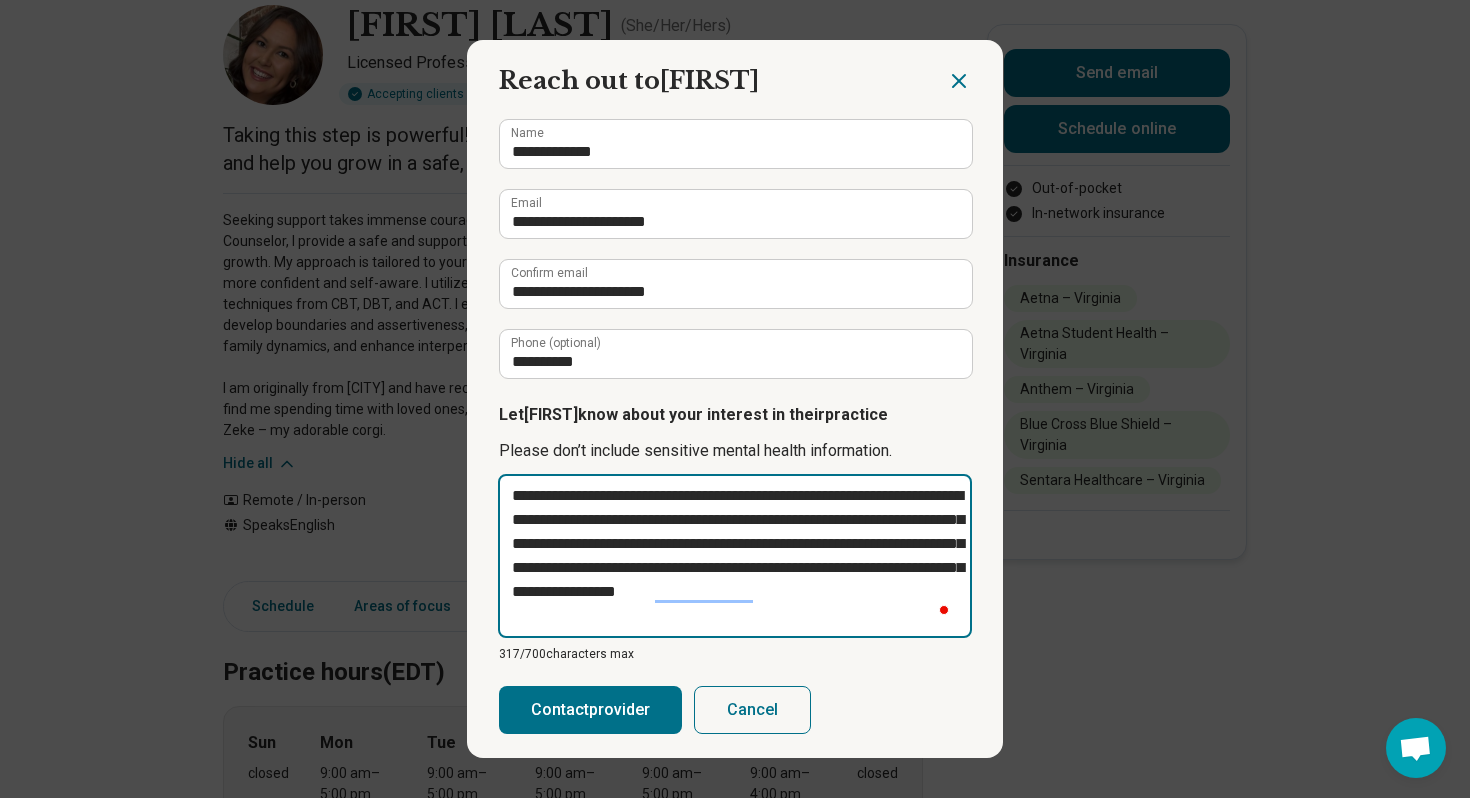 type on "**********" 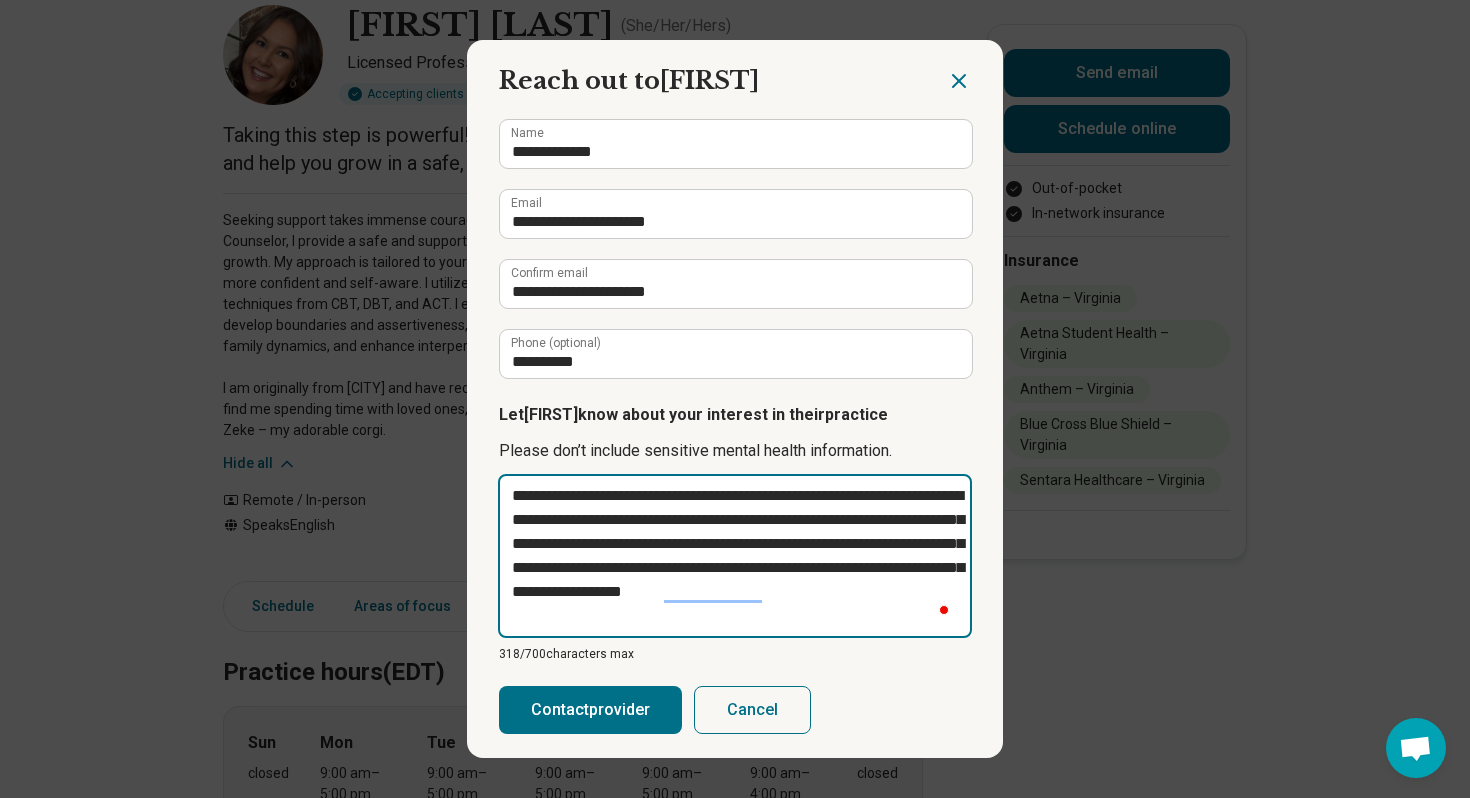 type on "**********" 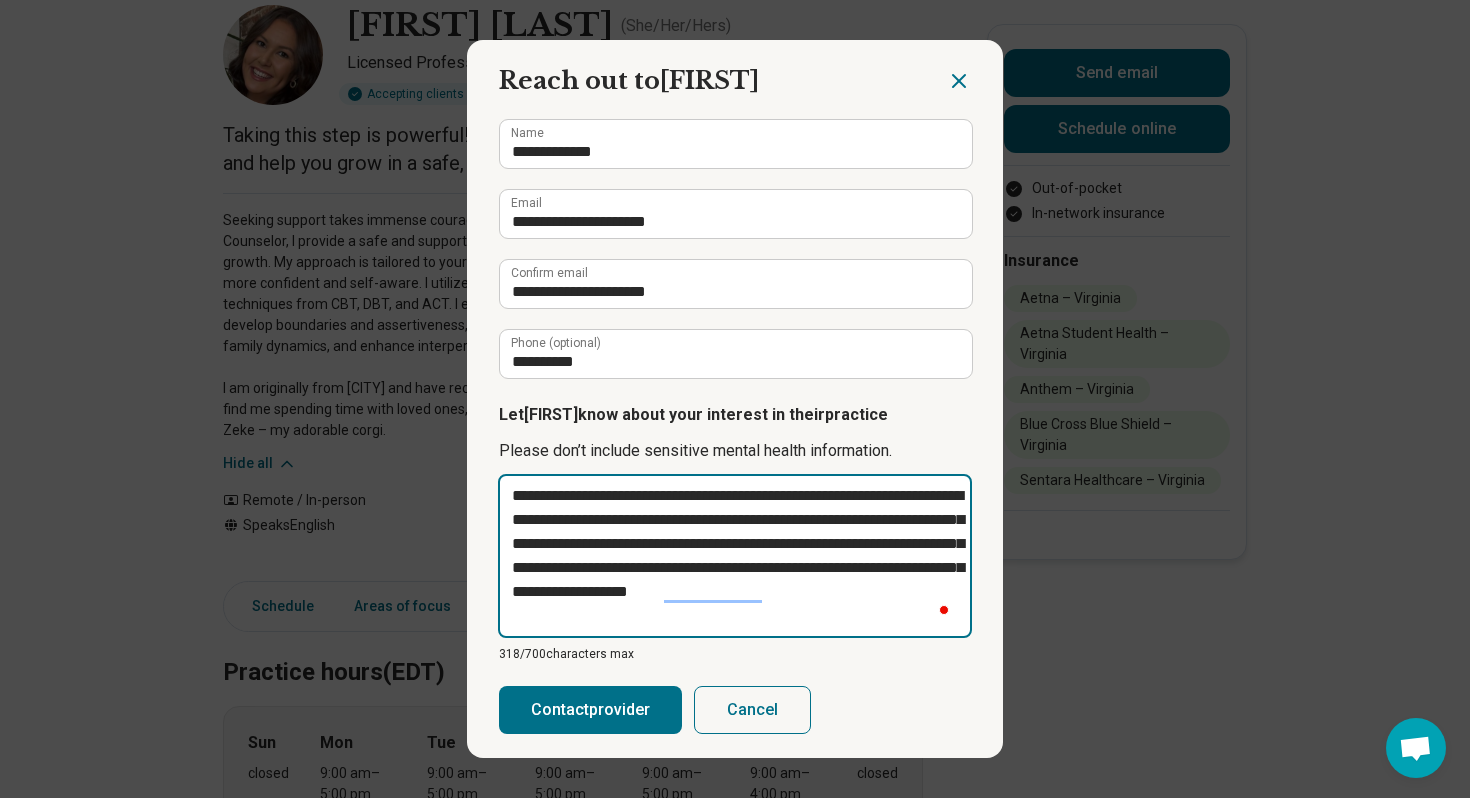 type on "**********" 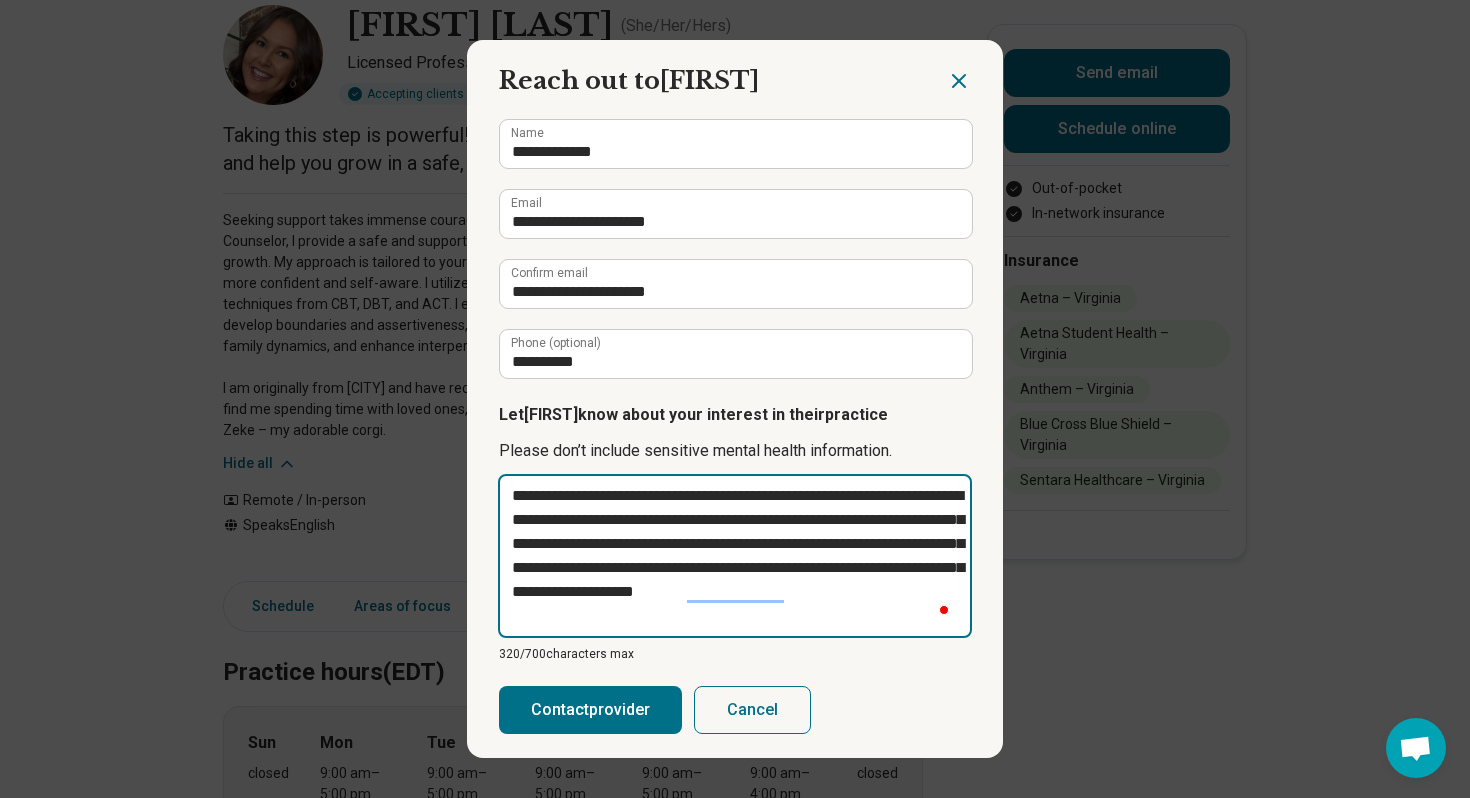 type on "**********" 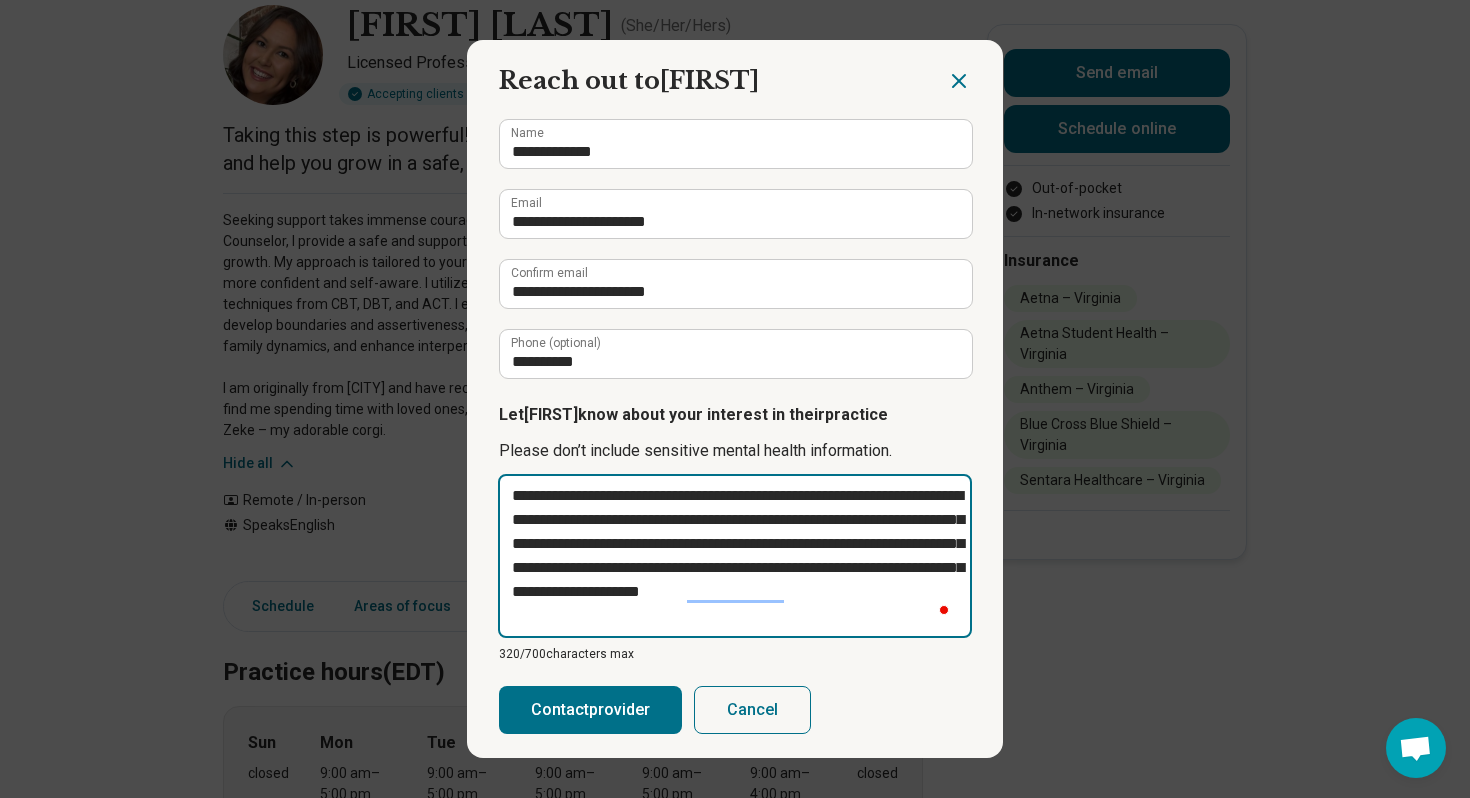 type on "**********" 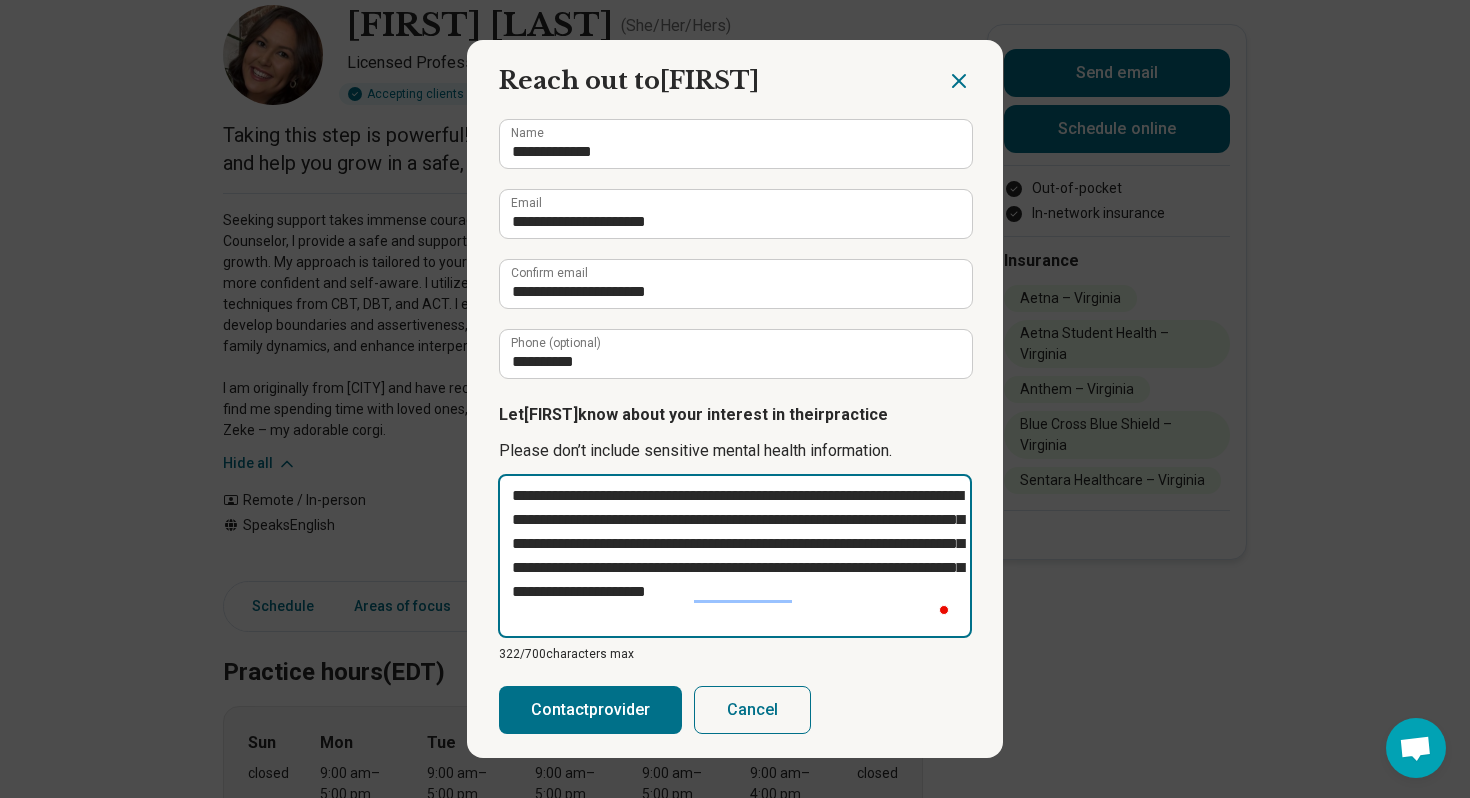 type on "**********" 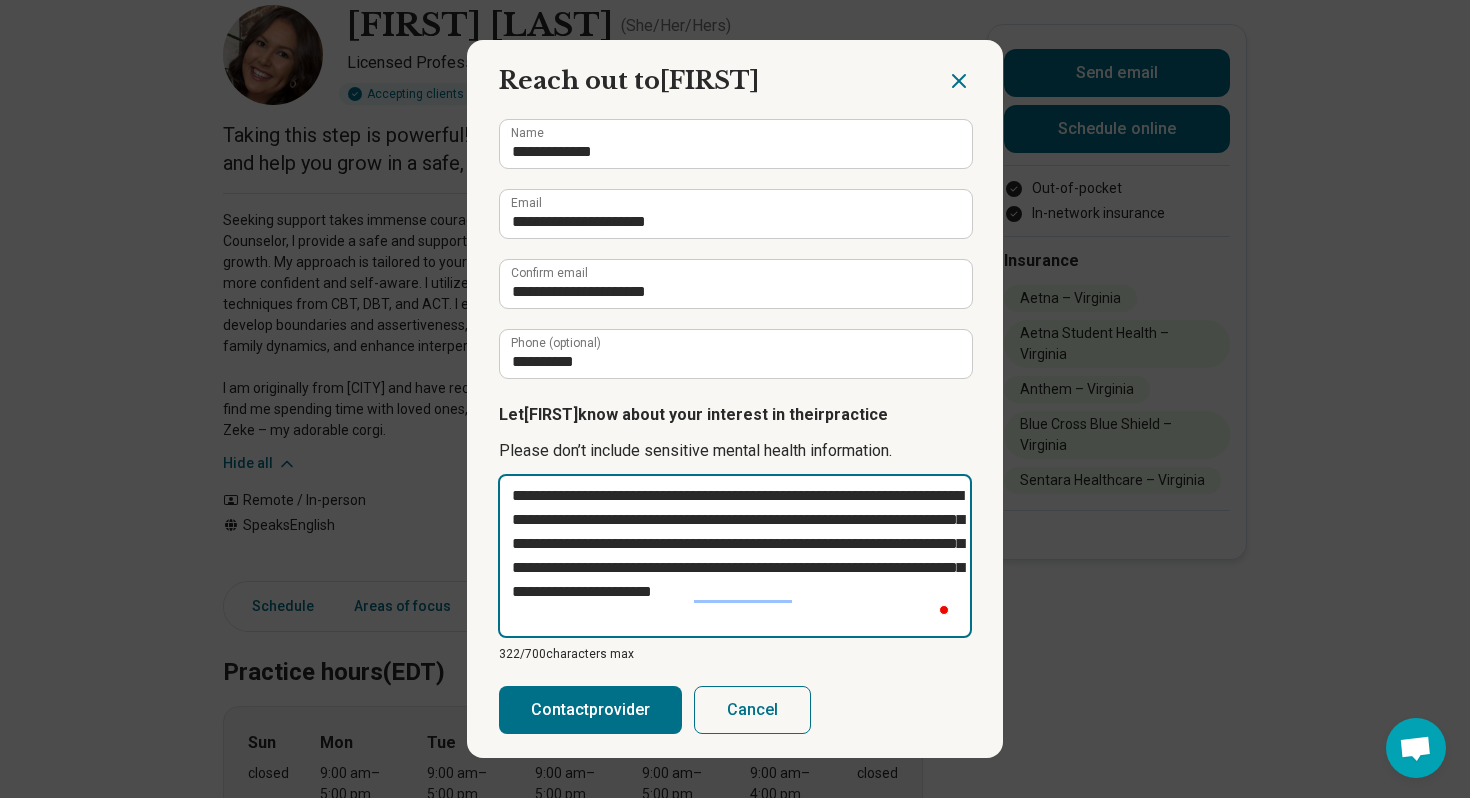type on "**********" 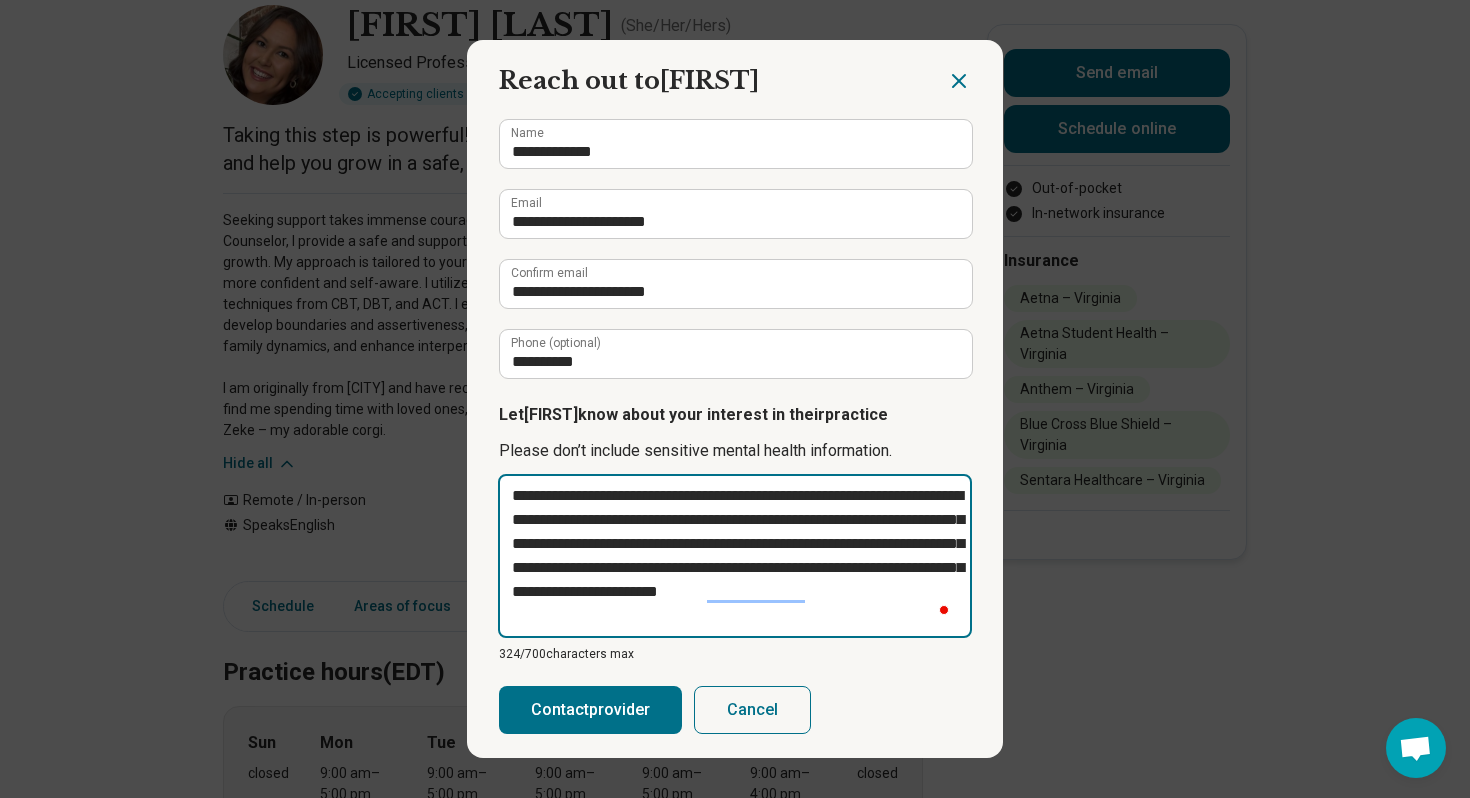 type on "**********" 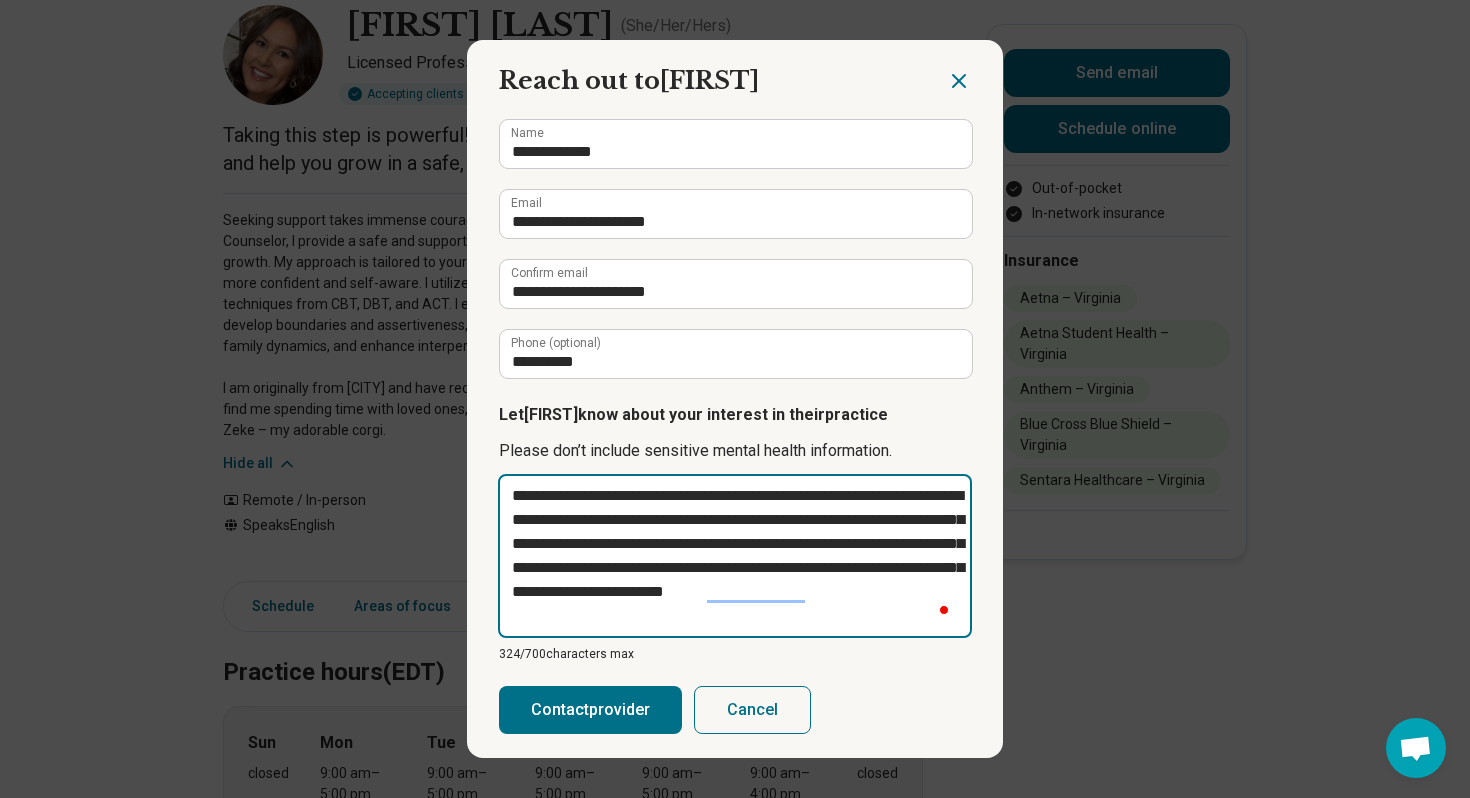 type on "**********" 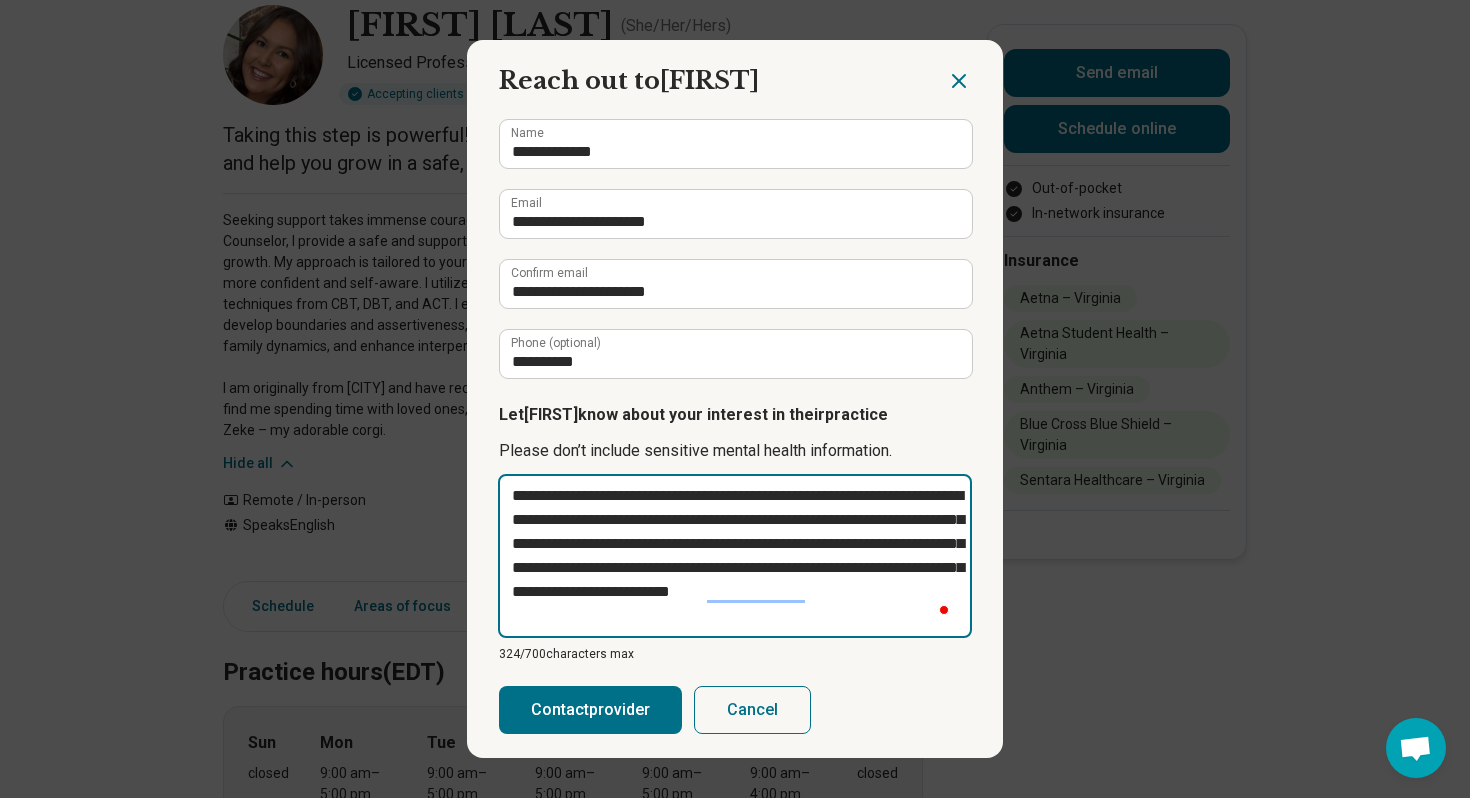 type on "*" 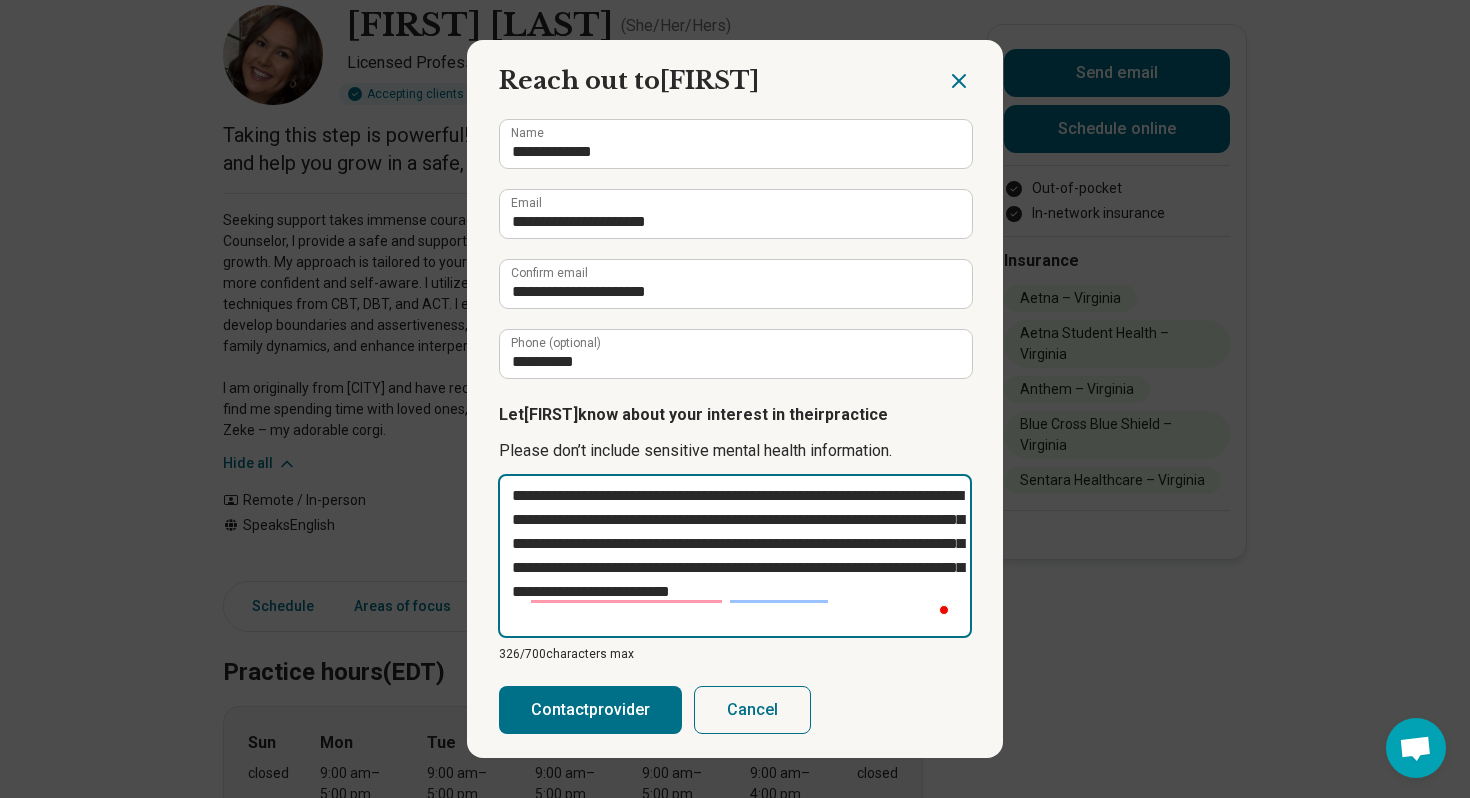 type on "**********" 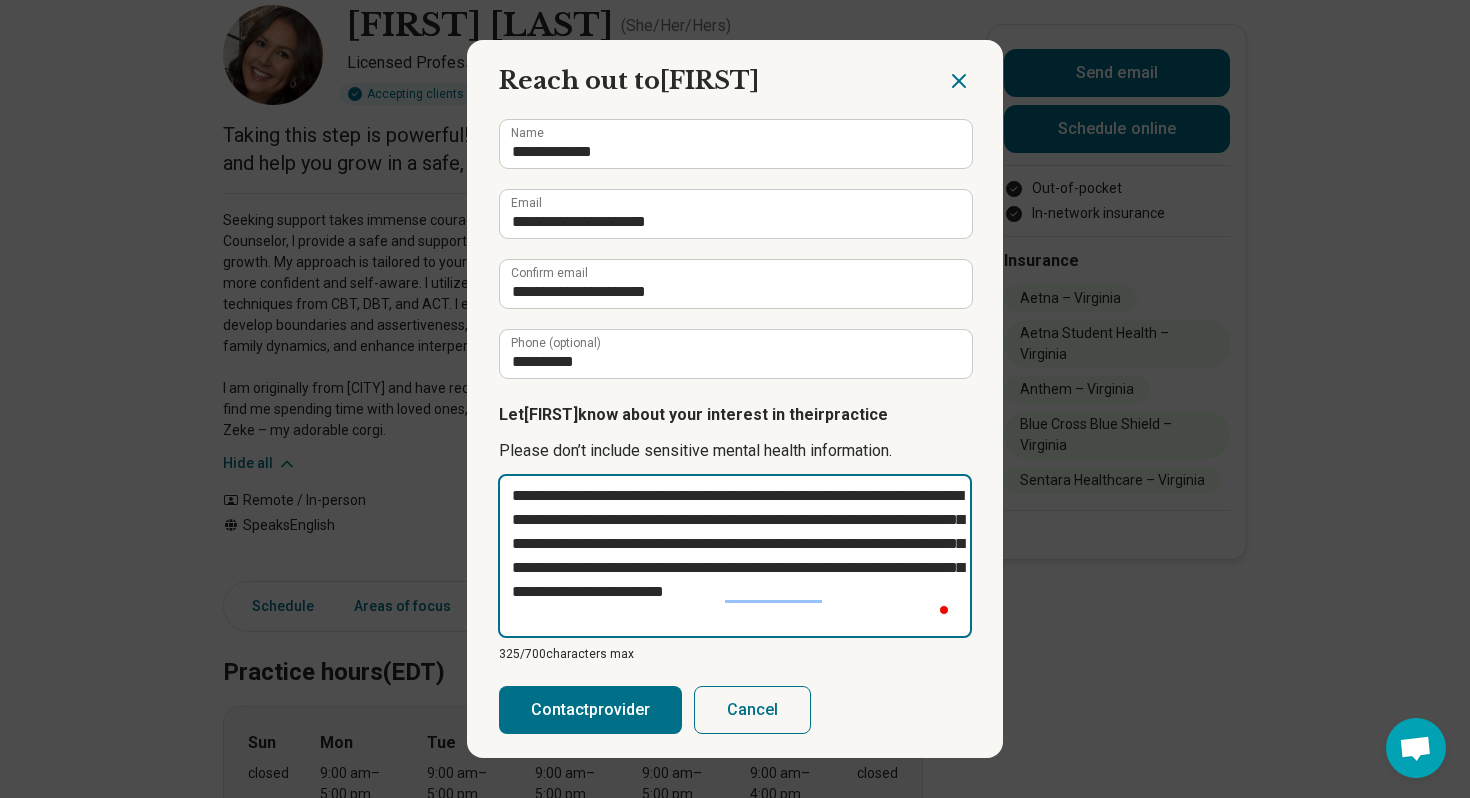 click on "**********" at bounding box center [735, 556] 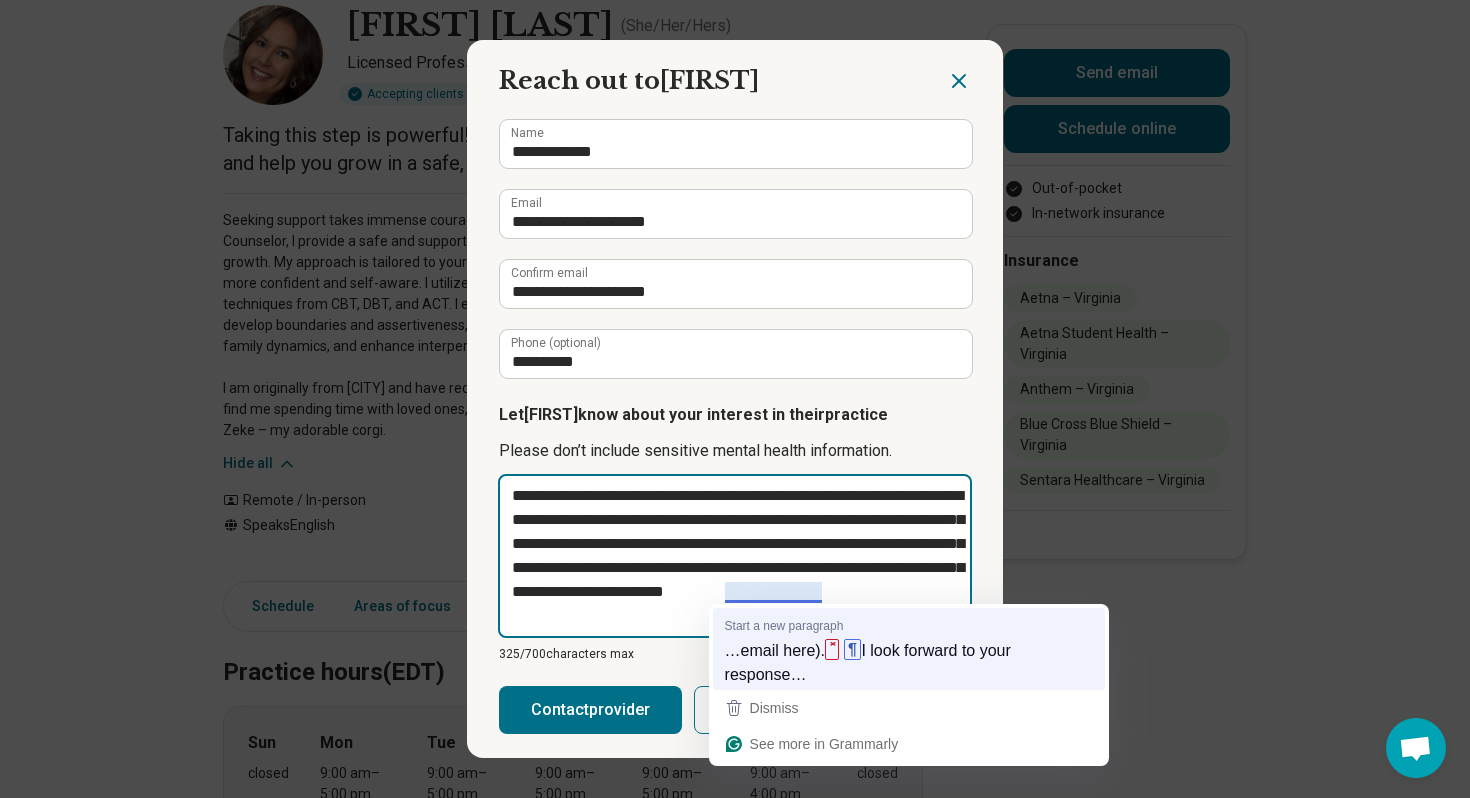 type on "**********" 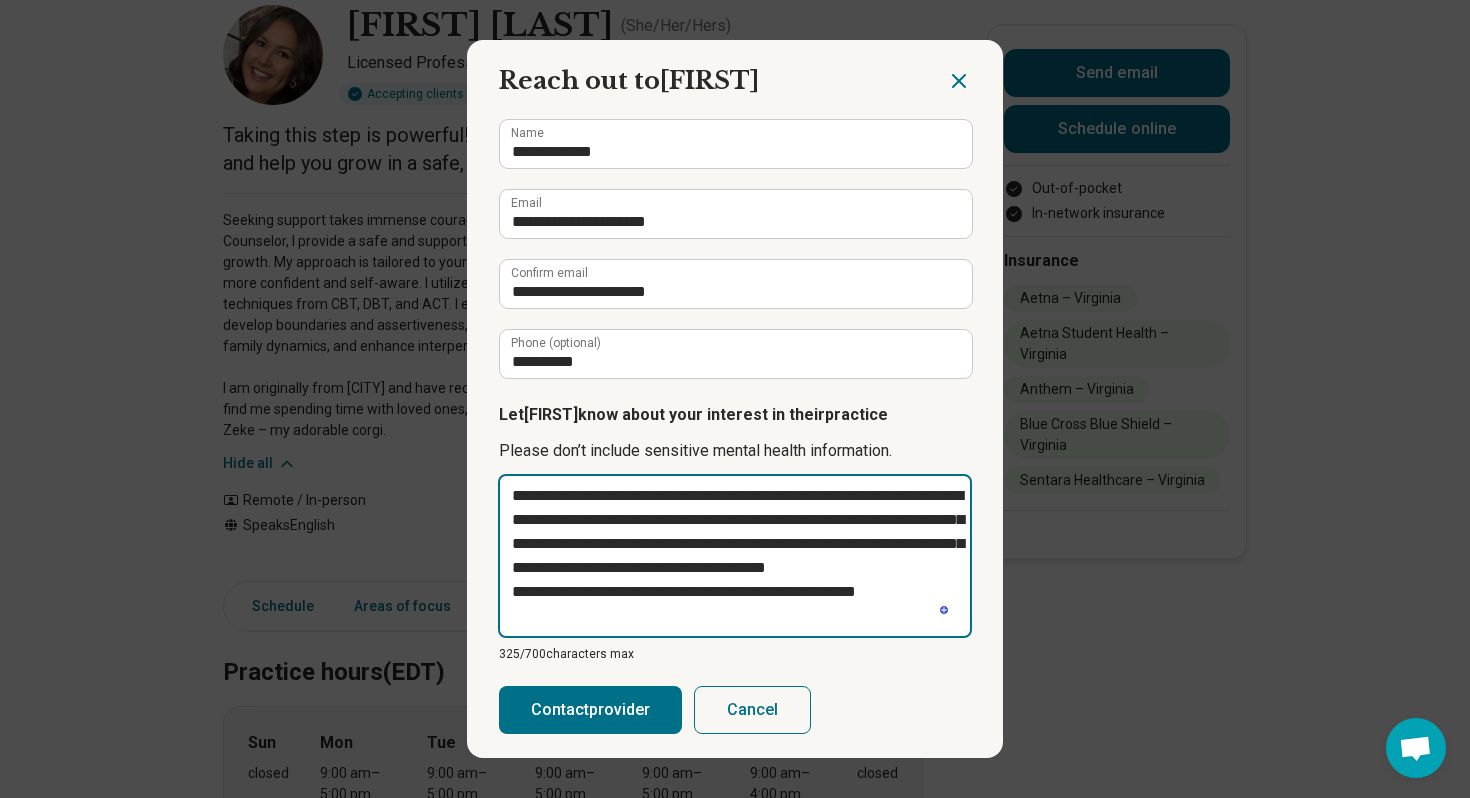 scroll, scrollTop: 131, scrollLeft: 0, axis: vertical 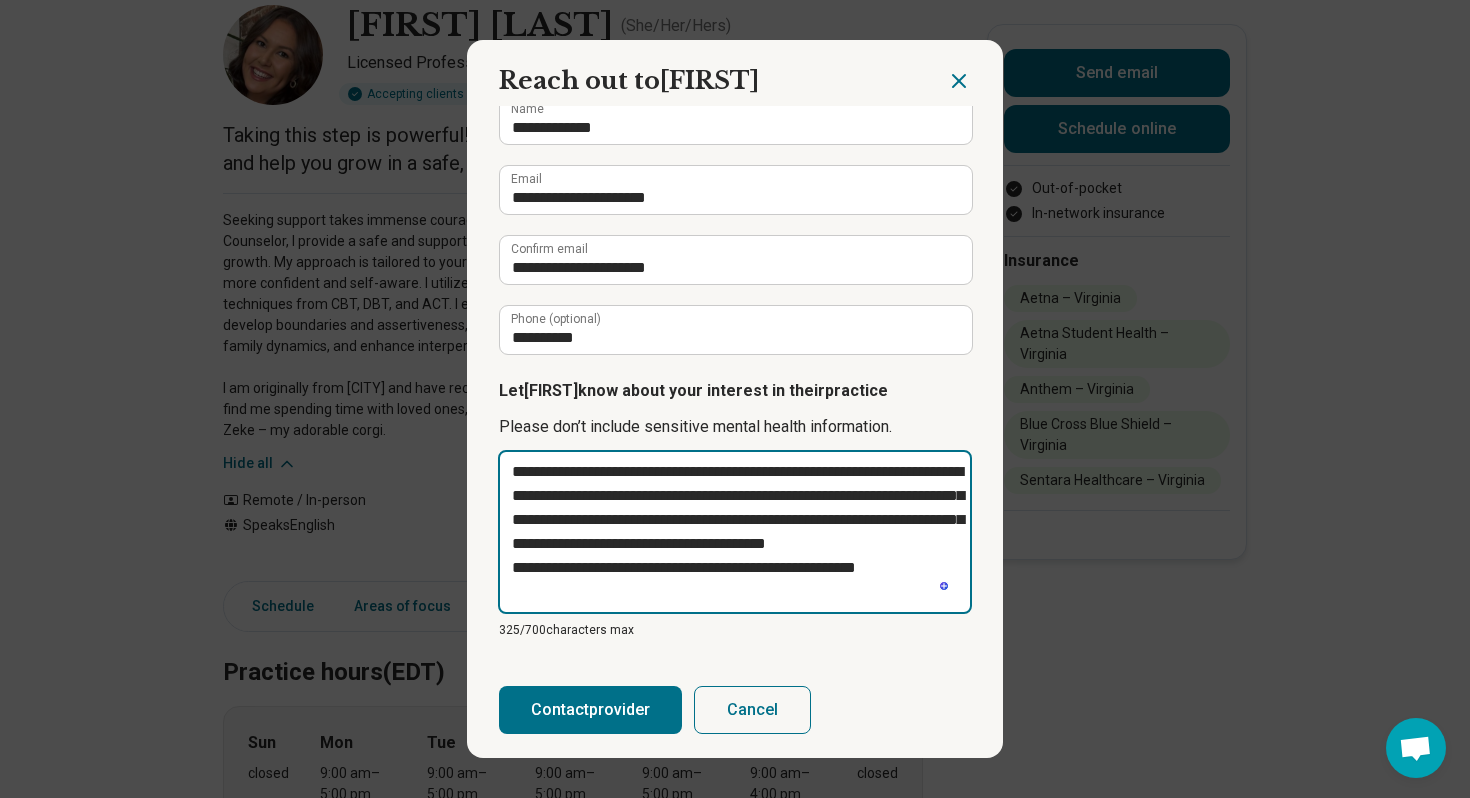 click on "**********" at bounding box center (735, 532) 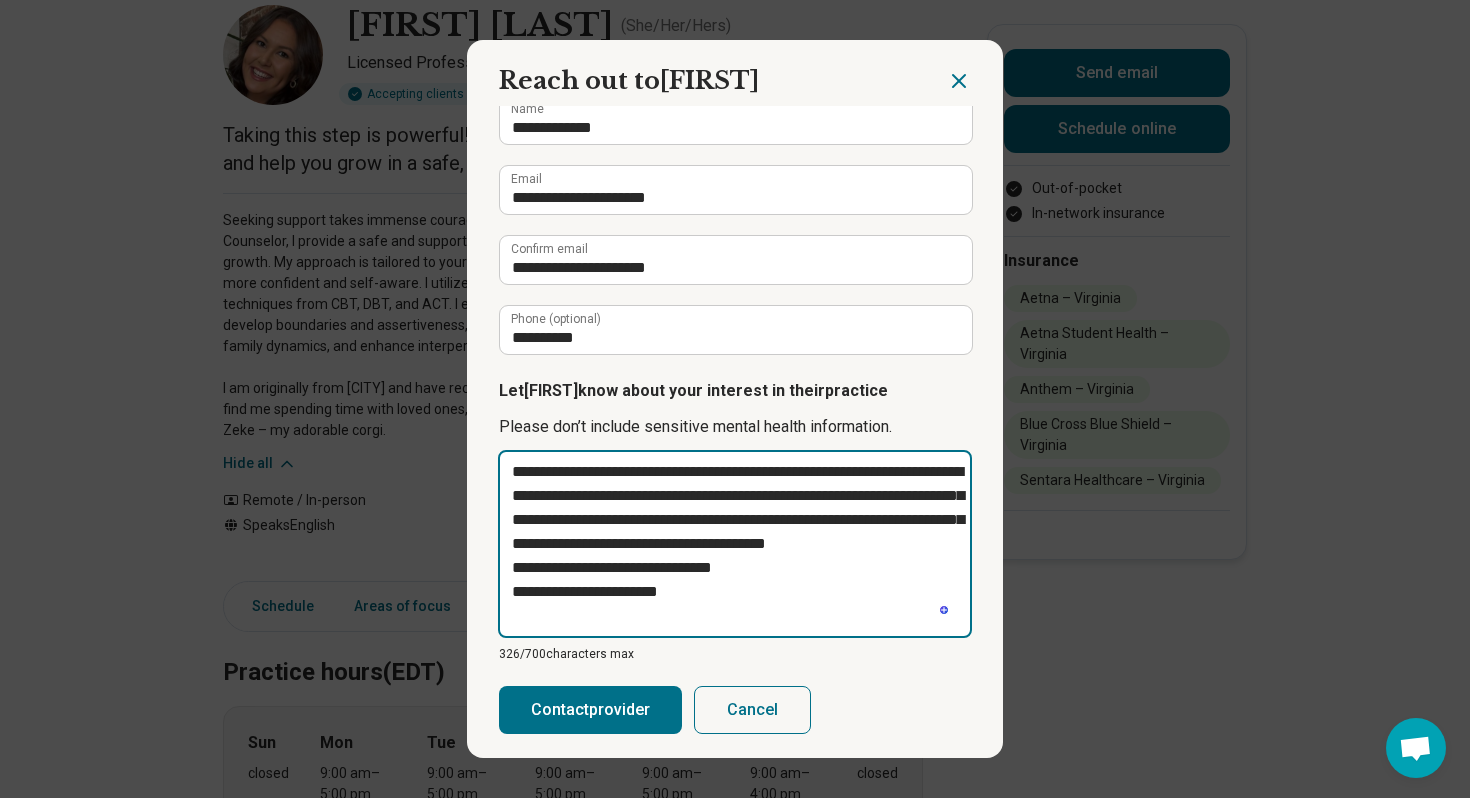 type on "**********" 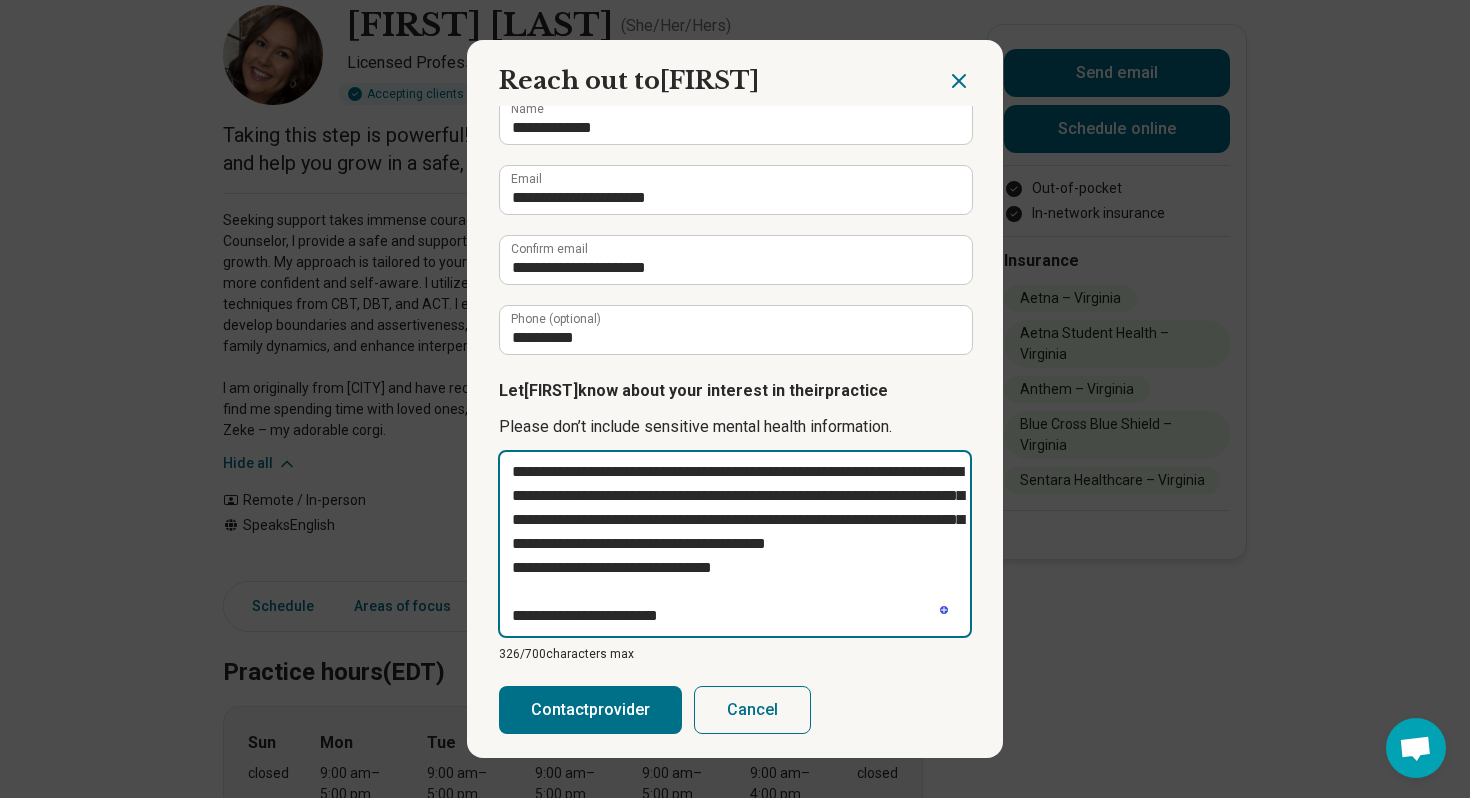 scroll, scrollTop: 14, scrollLeft: 0, axis: vertical 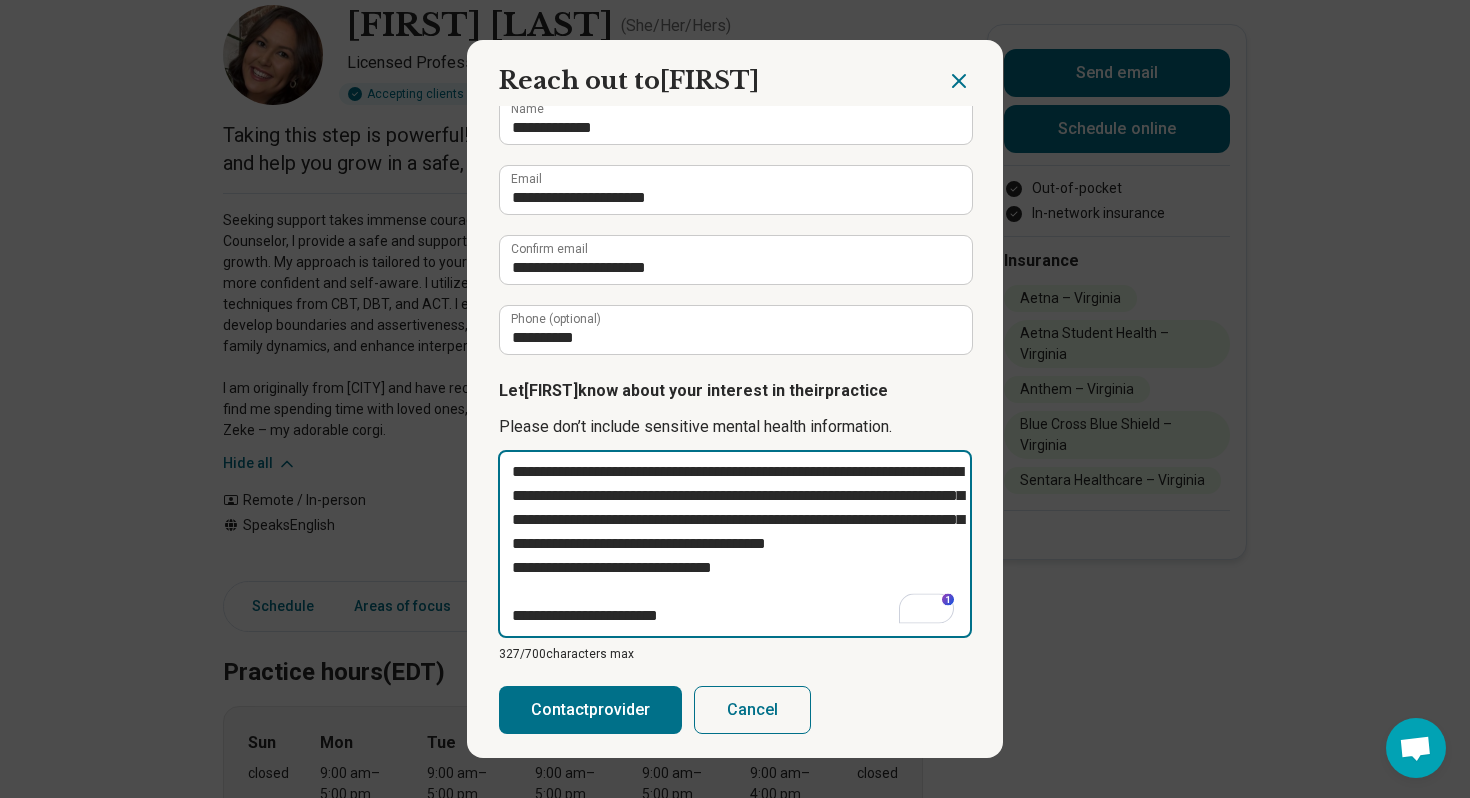 click on "**********" at bounding box center (735, 544) 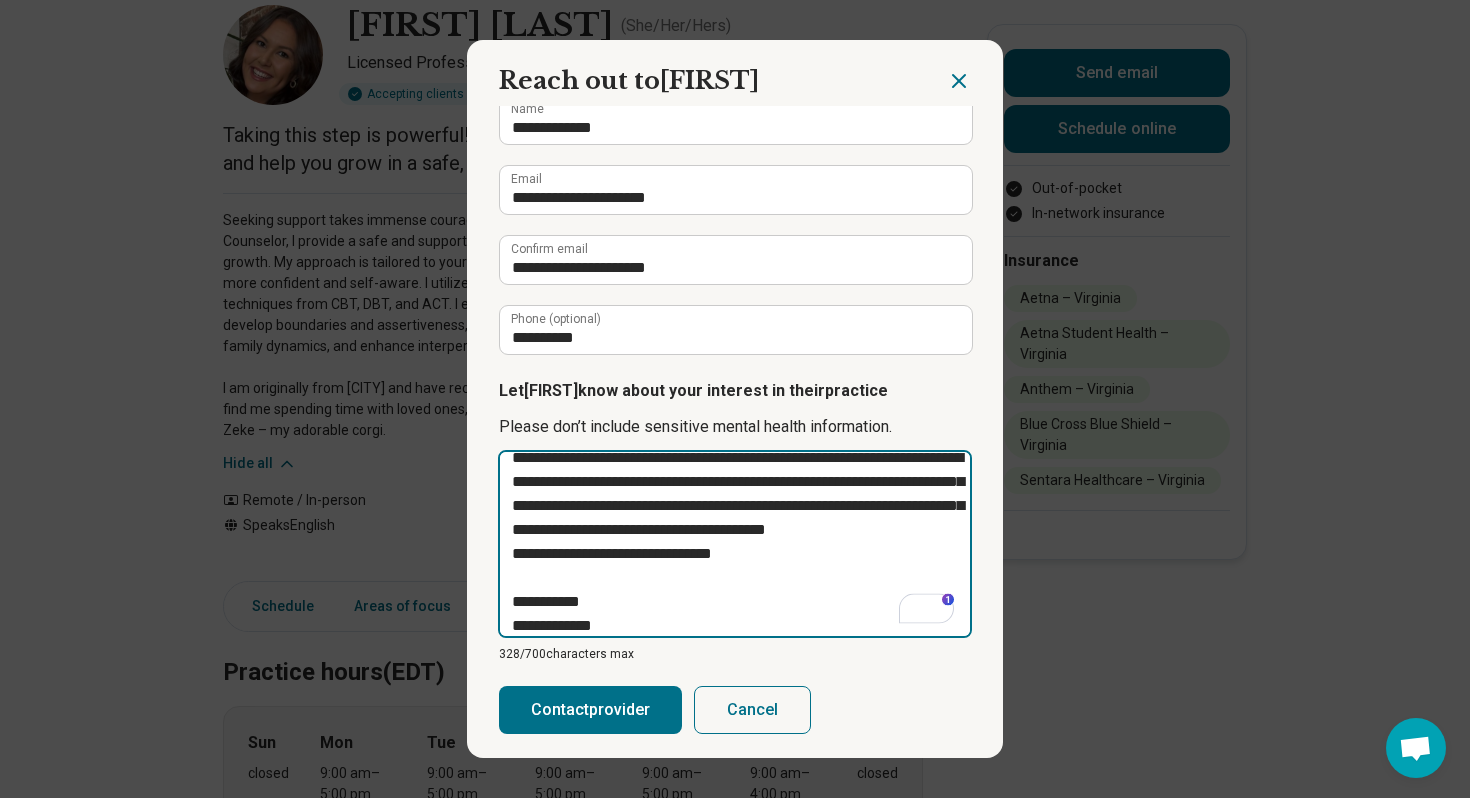 scroll, scrollTop: 38, scrollLeft: 0, axis: vertical 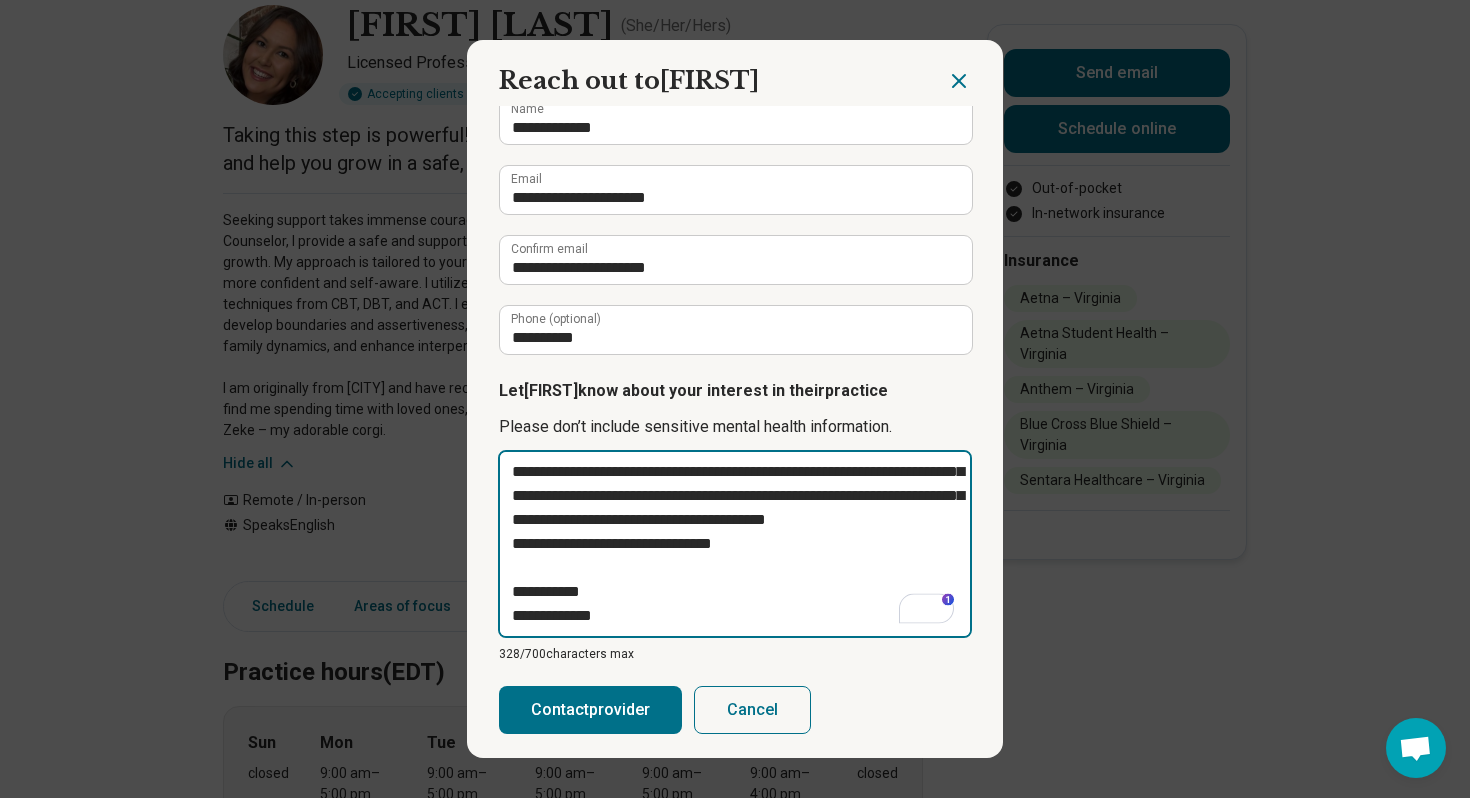 click on "**********" at bounding box center [735, 544] 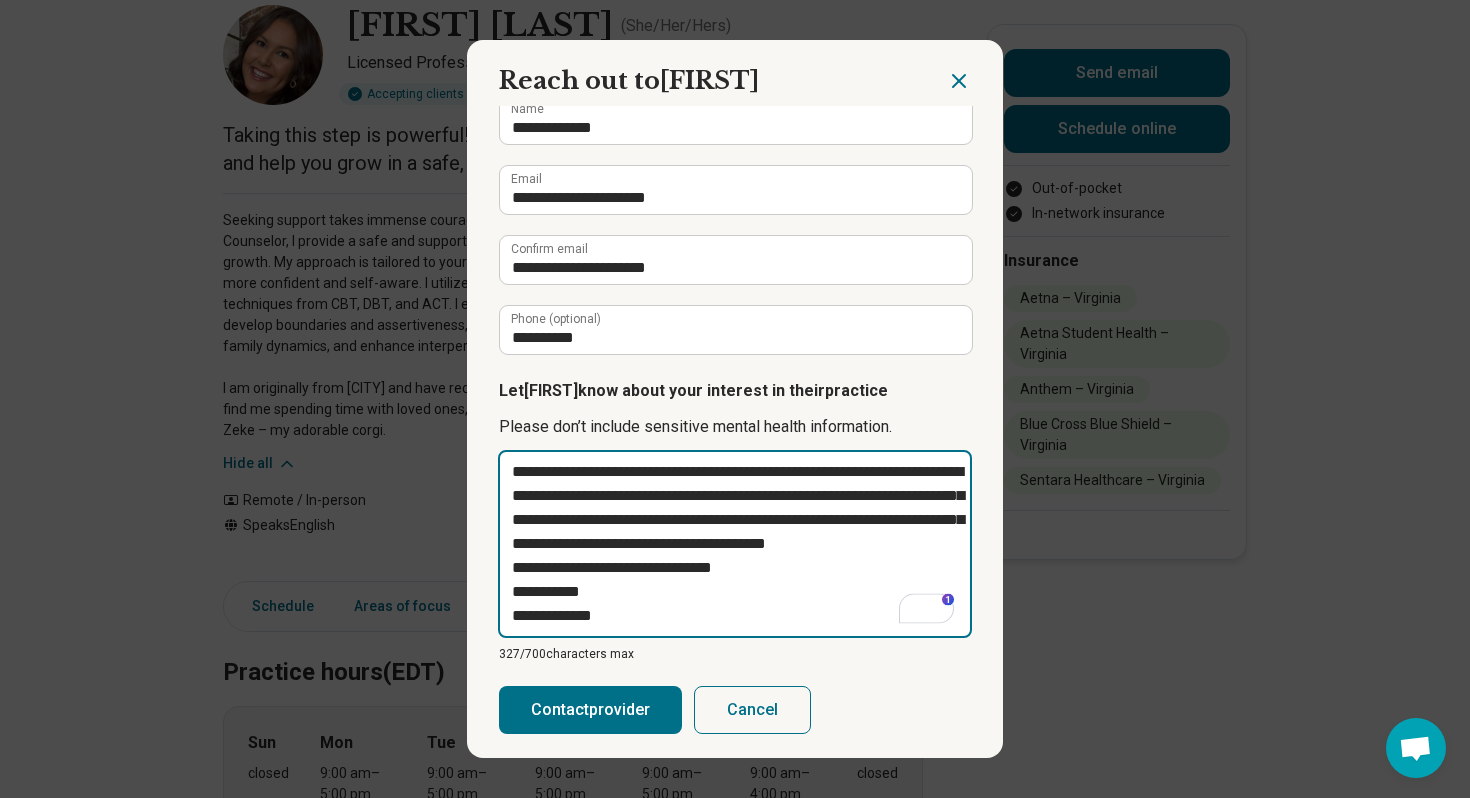 scroll, scrollTop: 24, scrollLeft: 0, axis: vertical 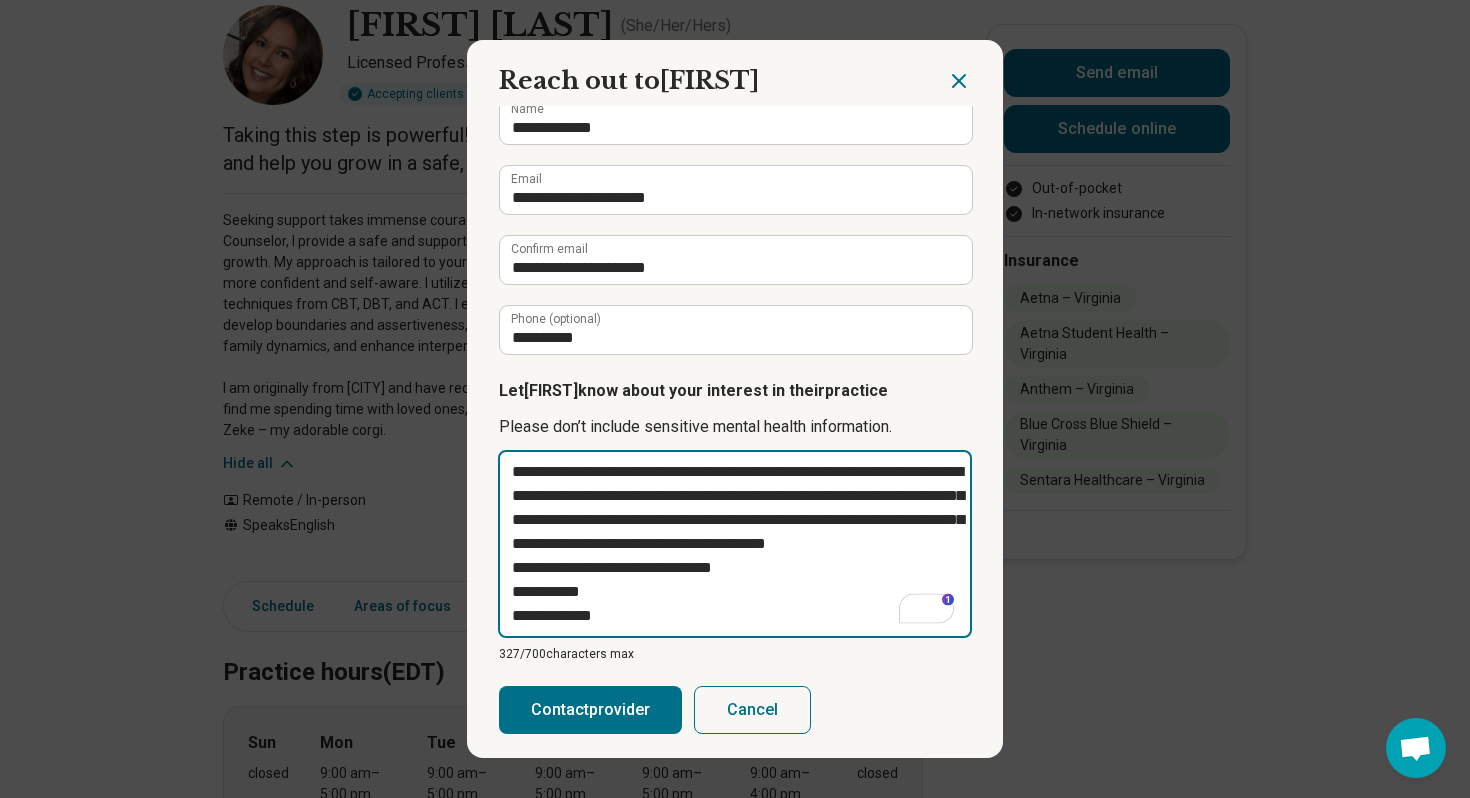 click on "**********" at bounding box center (735, 544) 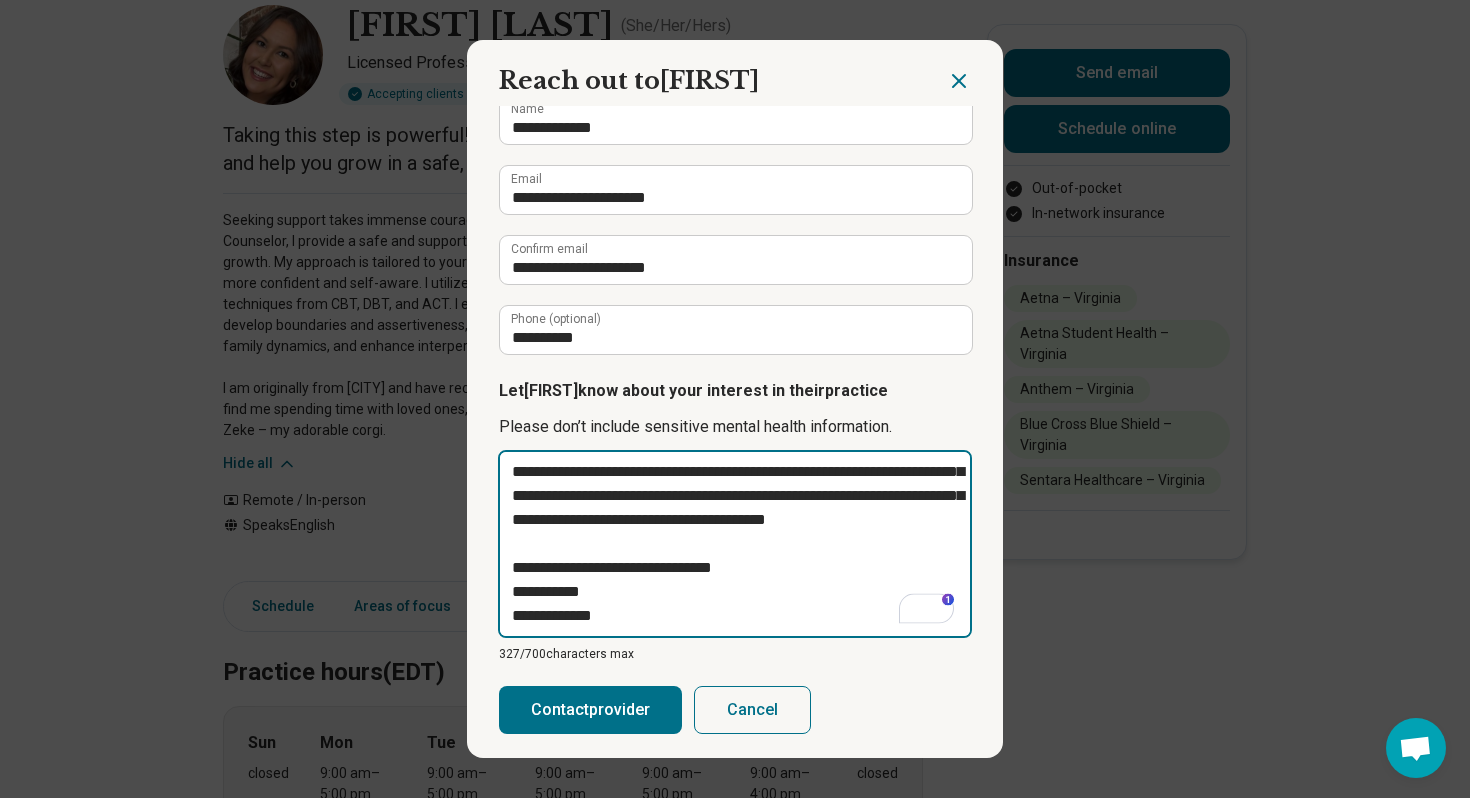 scroll, scrollTop: 38, scrollLeft: 0, axis: vertical 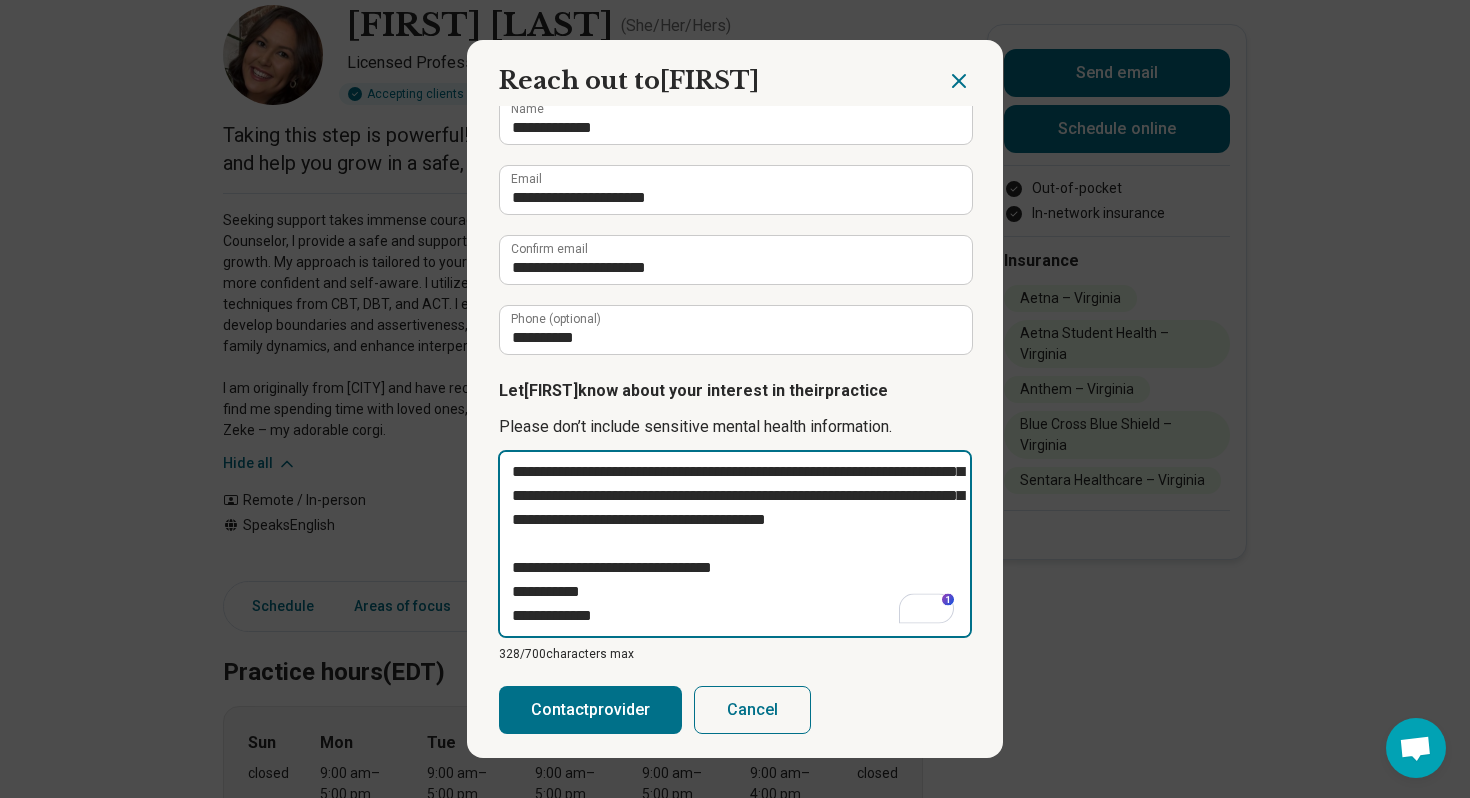 click on "**********" at bounding box center (735, 544) 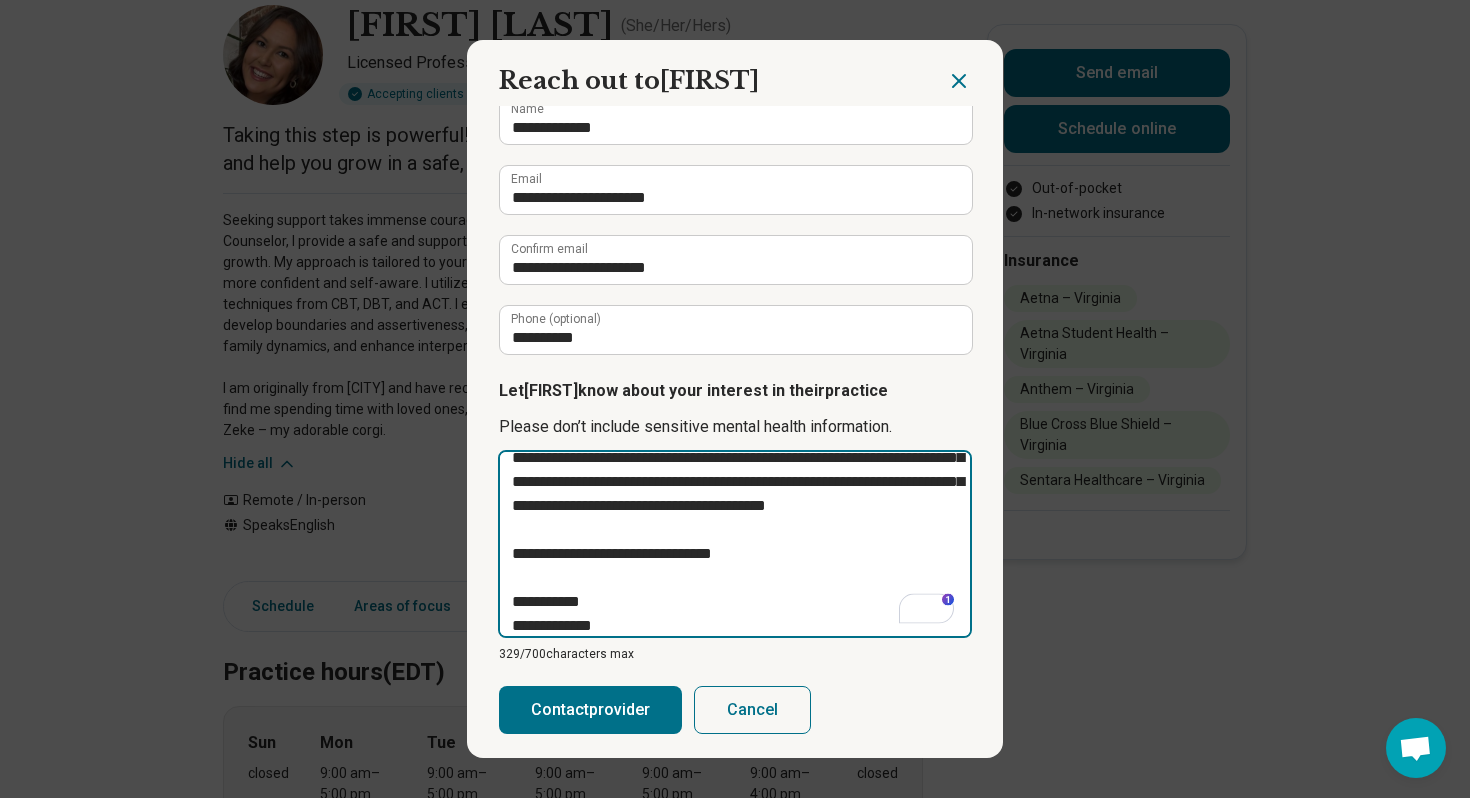 scroll, scrollTop: 72, scrollLeft: 0, axis: vertical 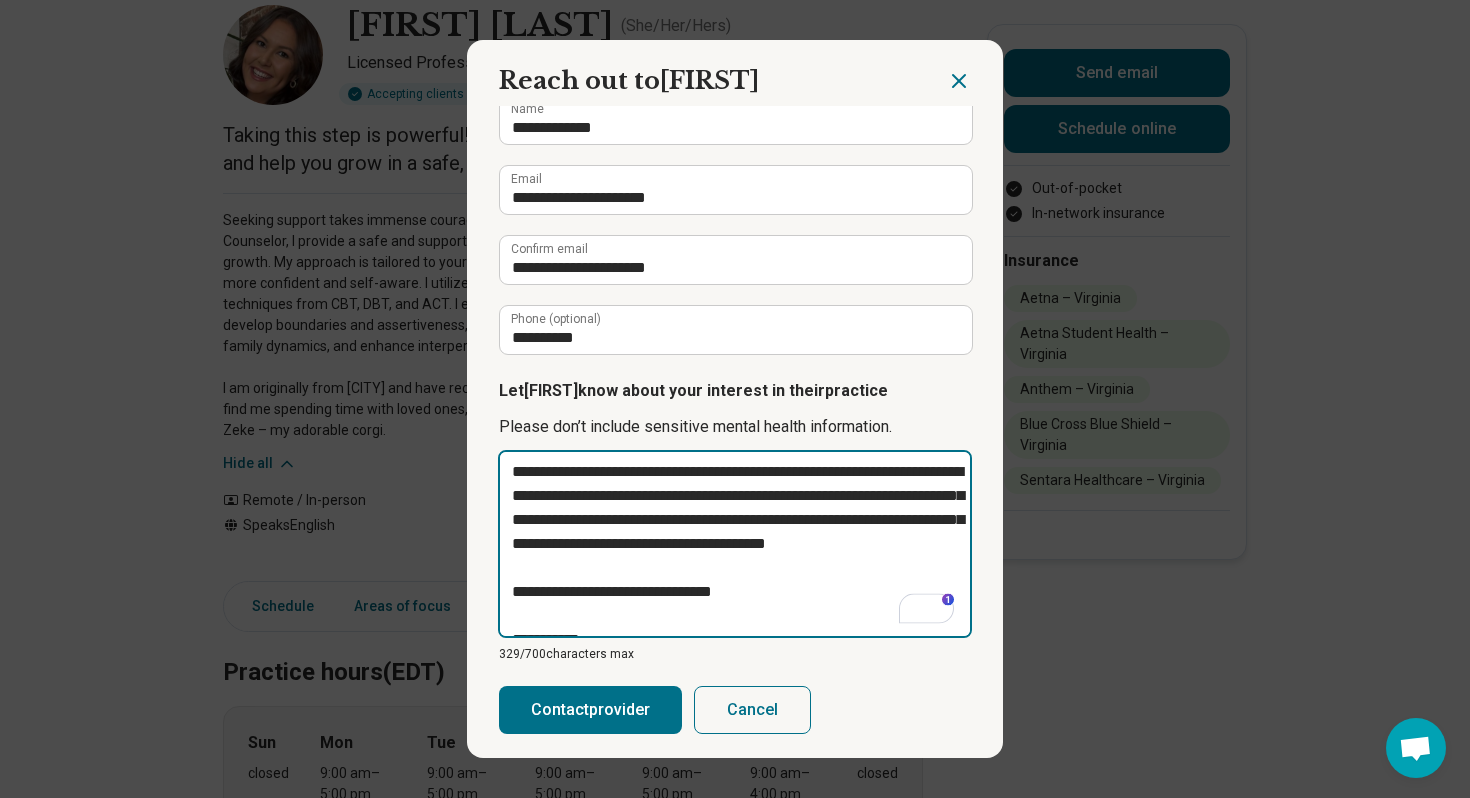 click on "**********" at bounding box center [735, 544] 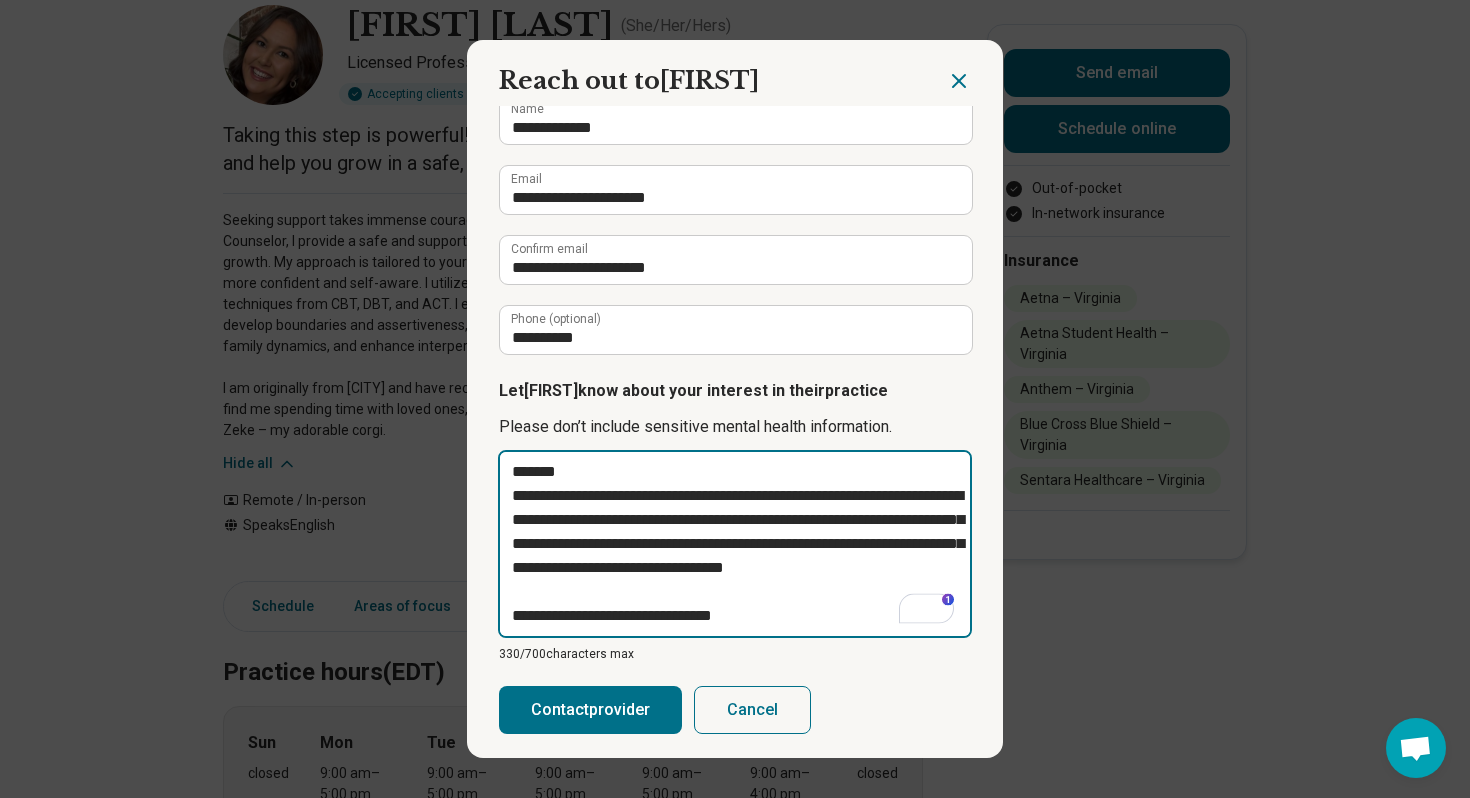 type on "**********" 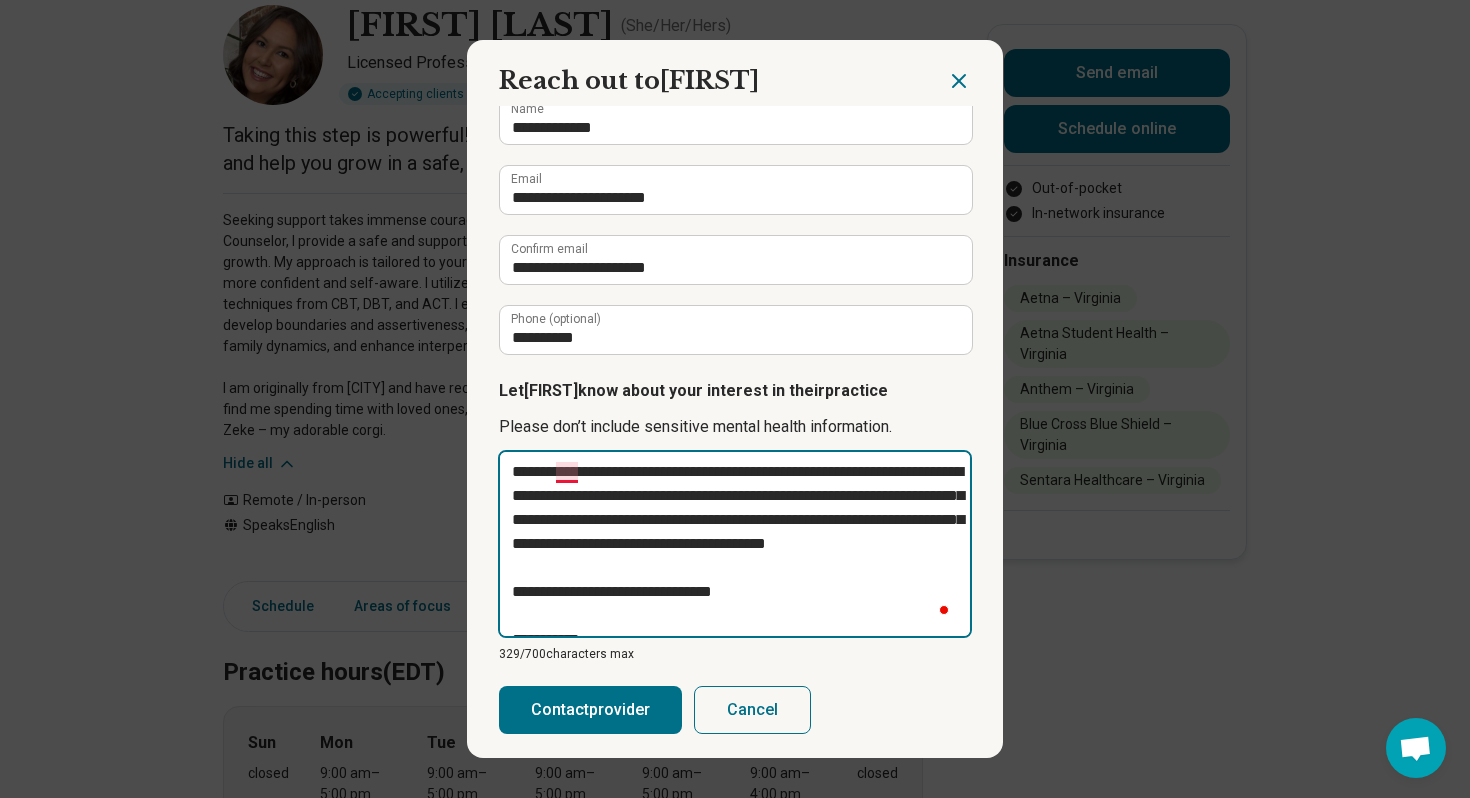 click on "**********" at bounding box center [735, 544] 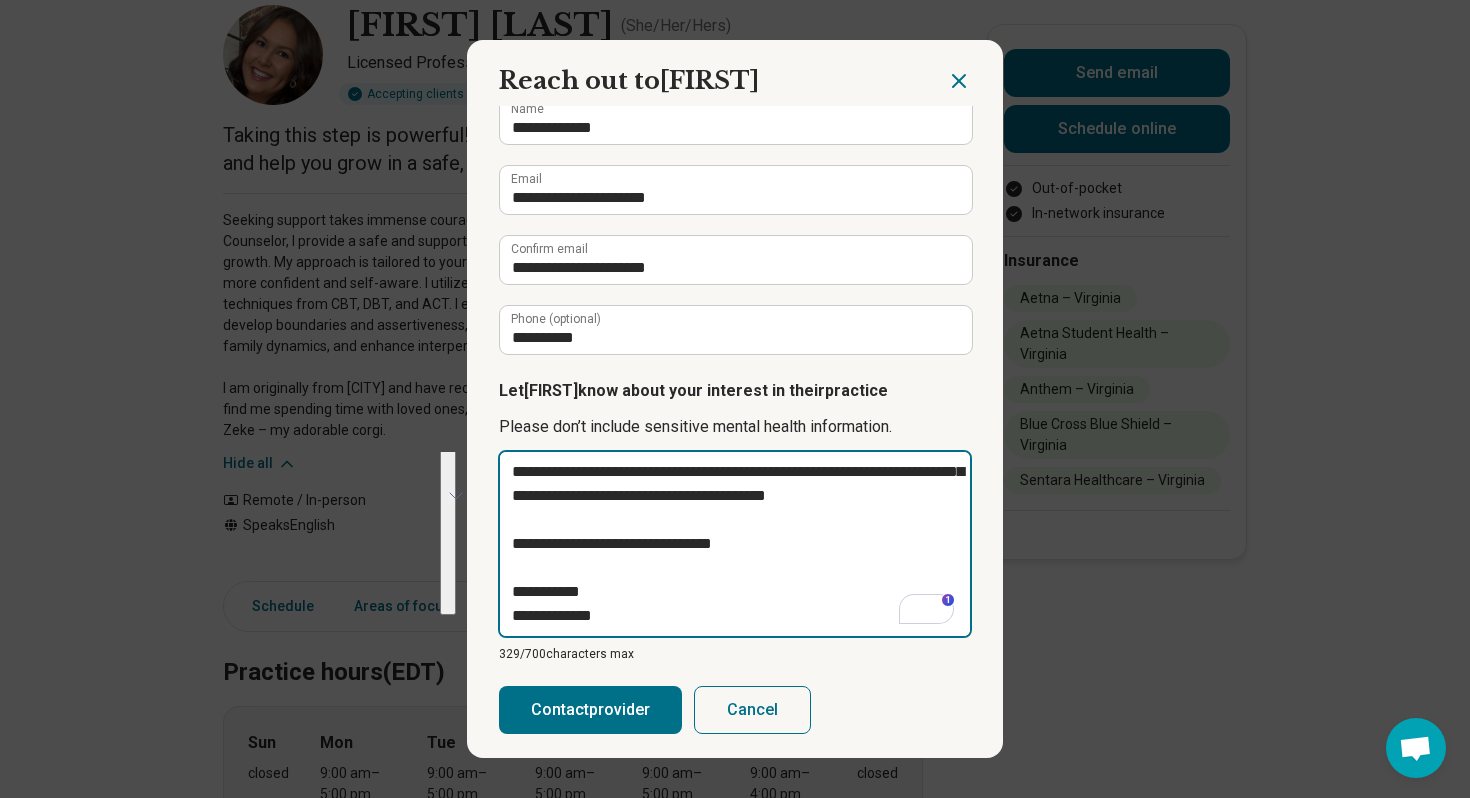type on "**********" 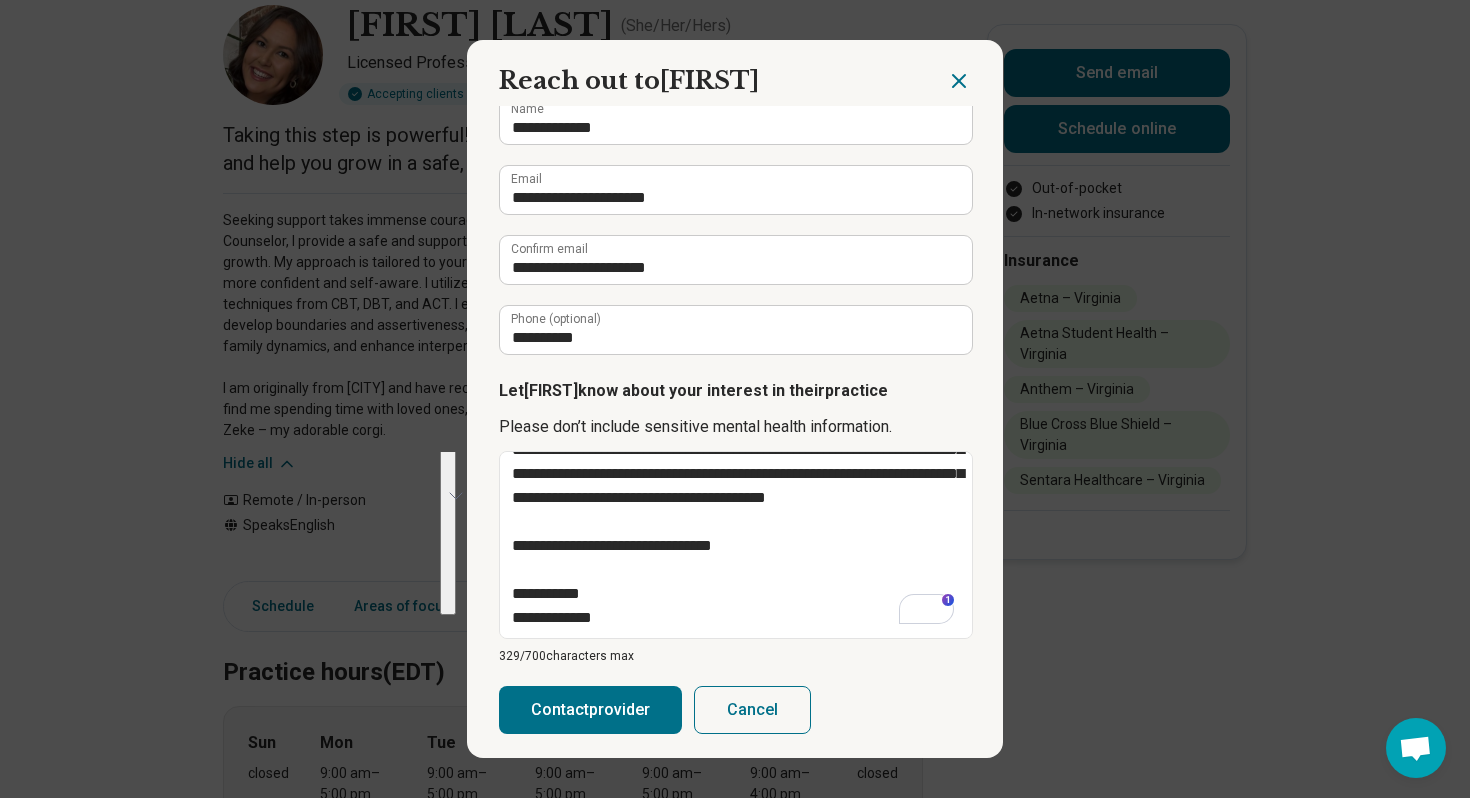 click on "Contact  provider" at bounding box center (590, 710) 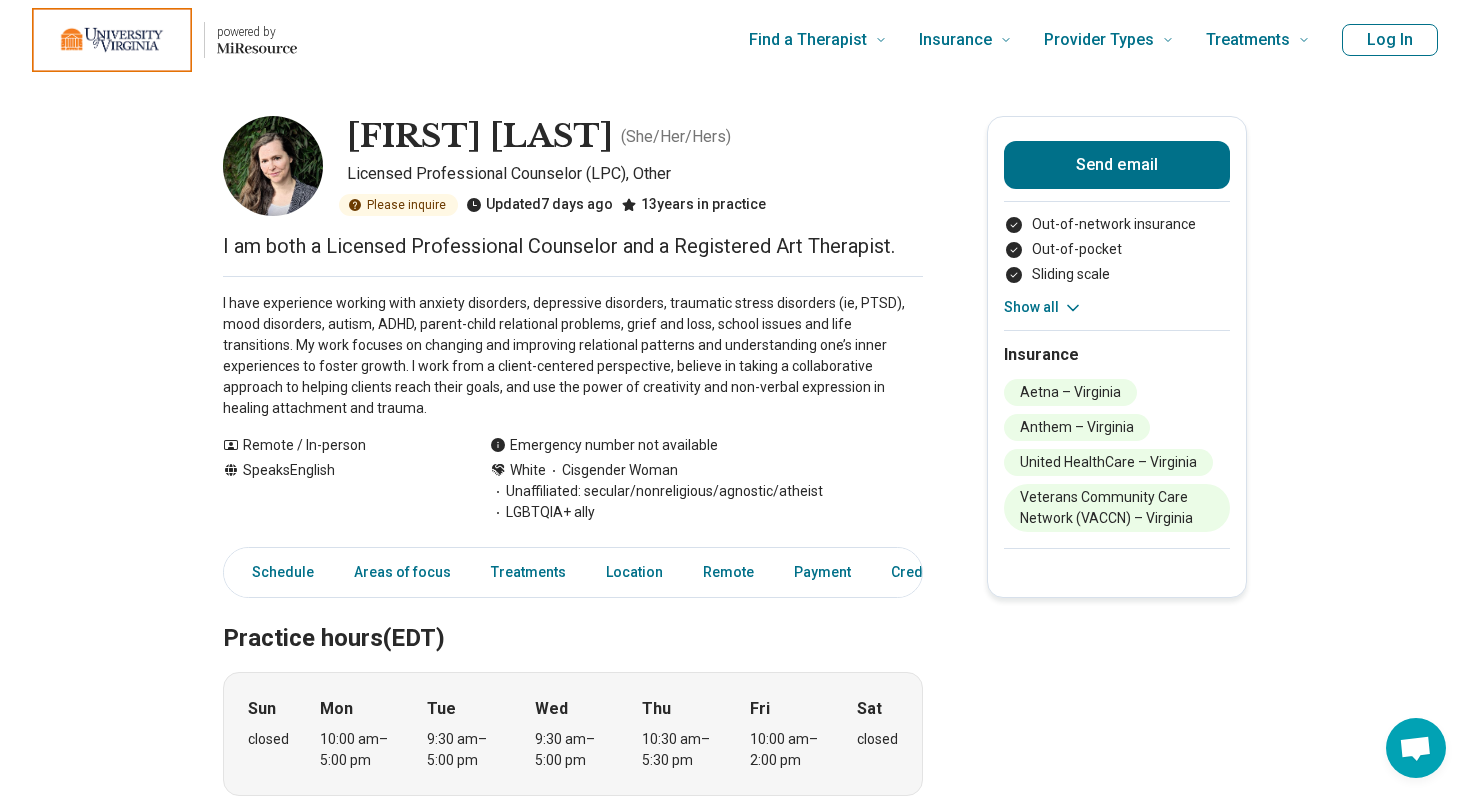 scroll, scrollTop: 0, scrollLeft: 0, axis: both 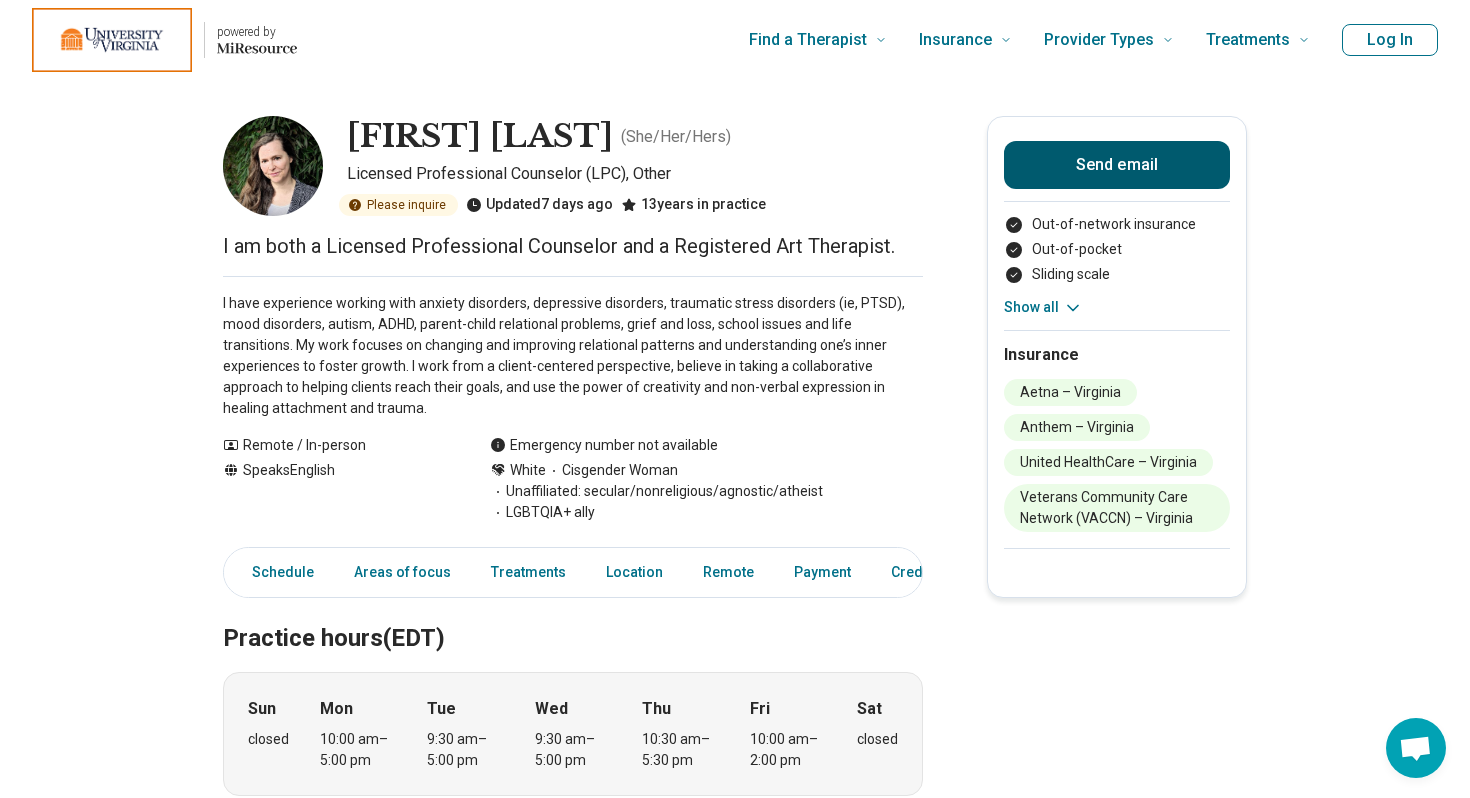 click on "Send email" at bounding box center (1117, 165) 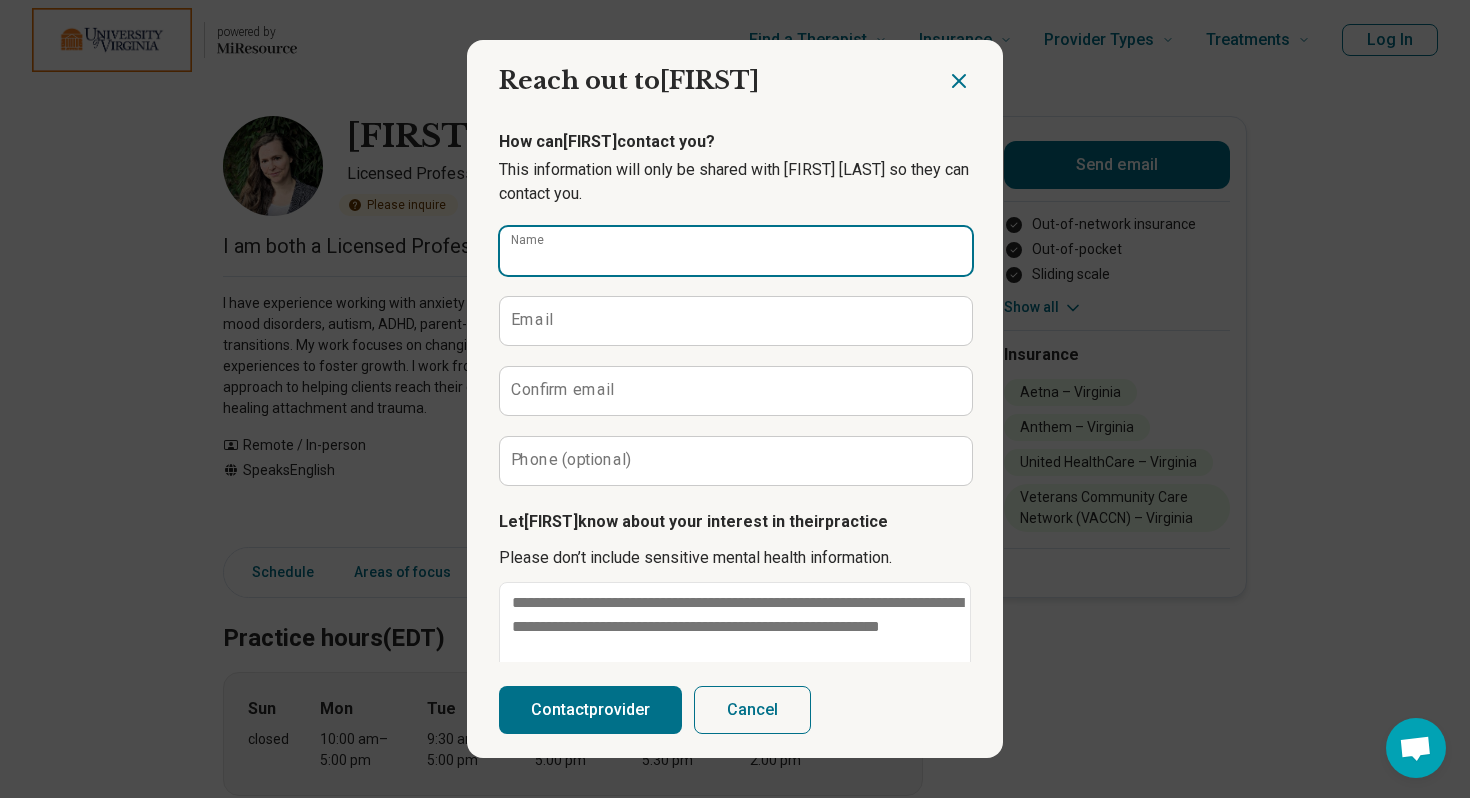 click on "Name" at bounding box center (736, 251) 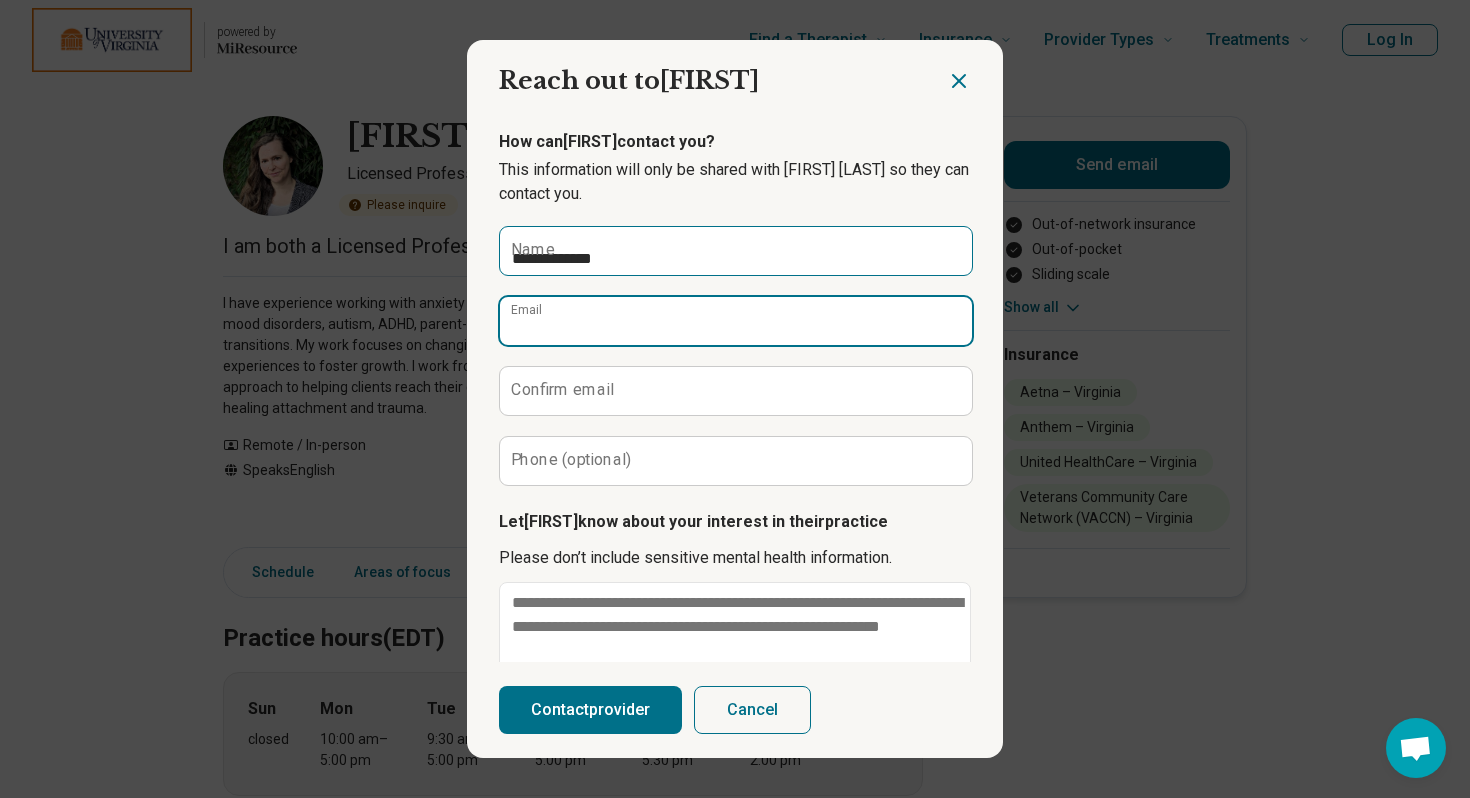 type on "**********" 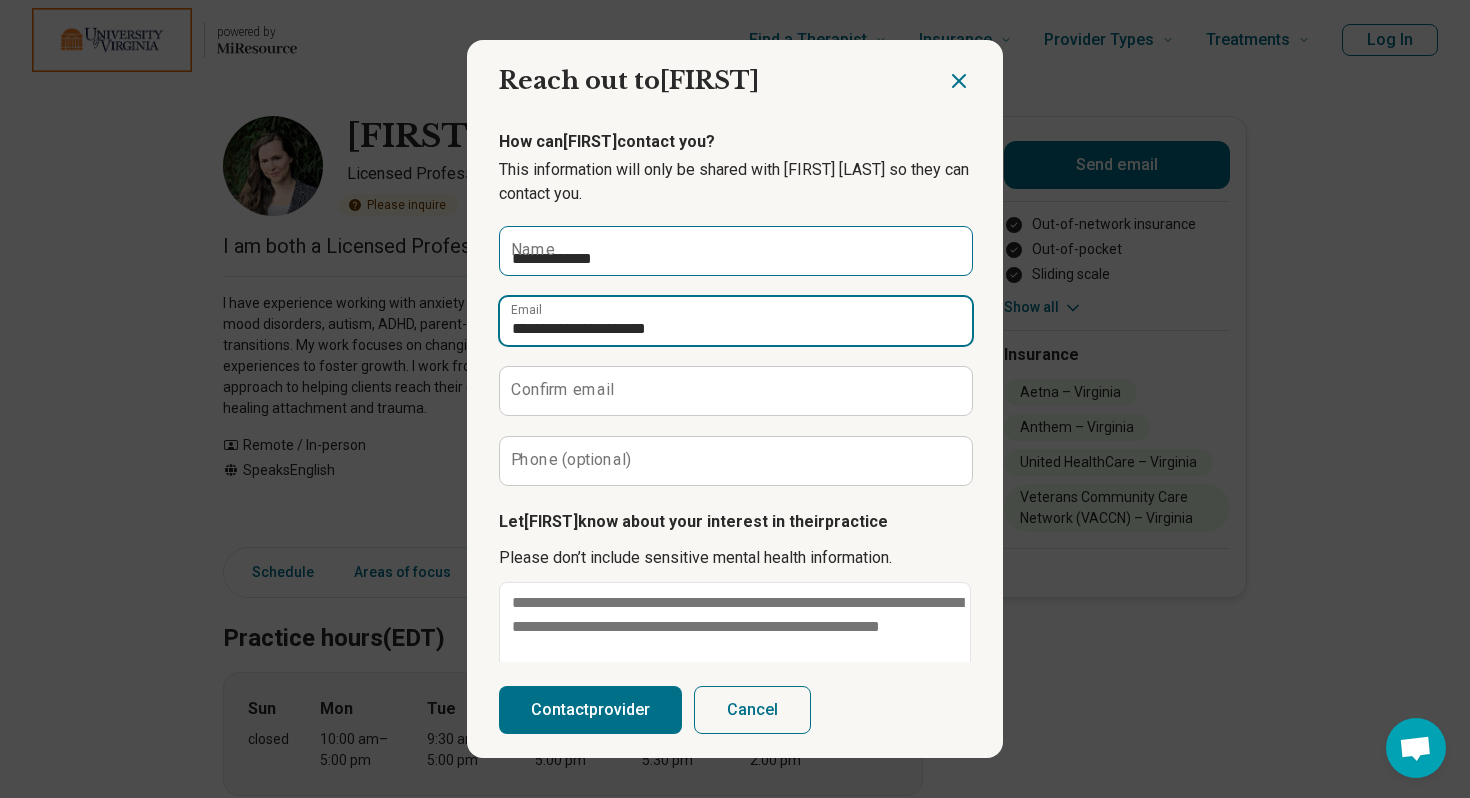 type on "**********" 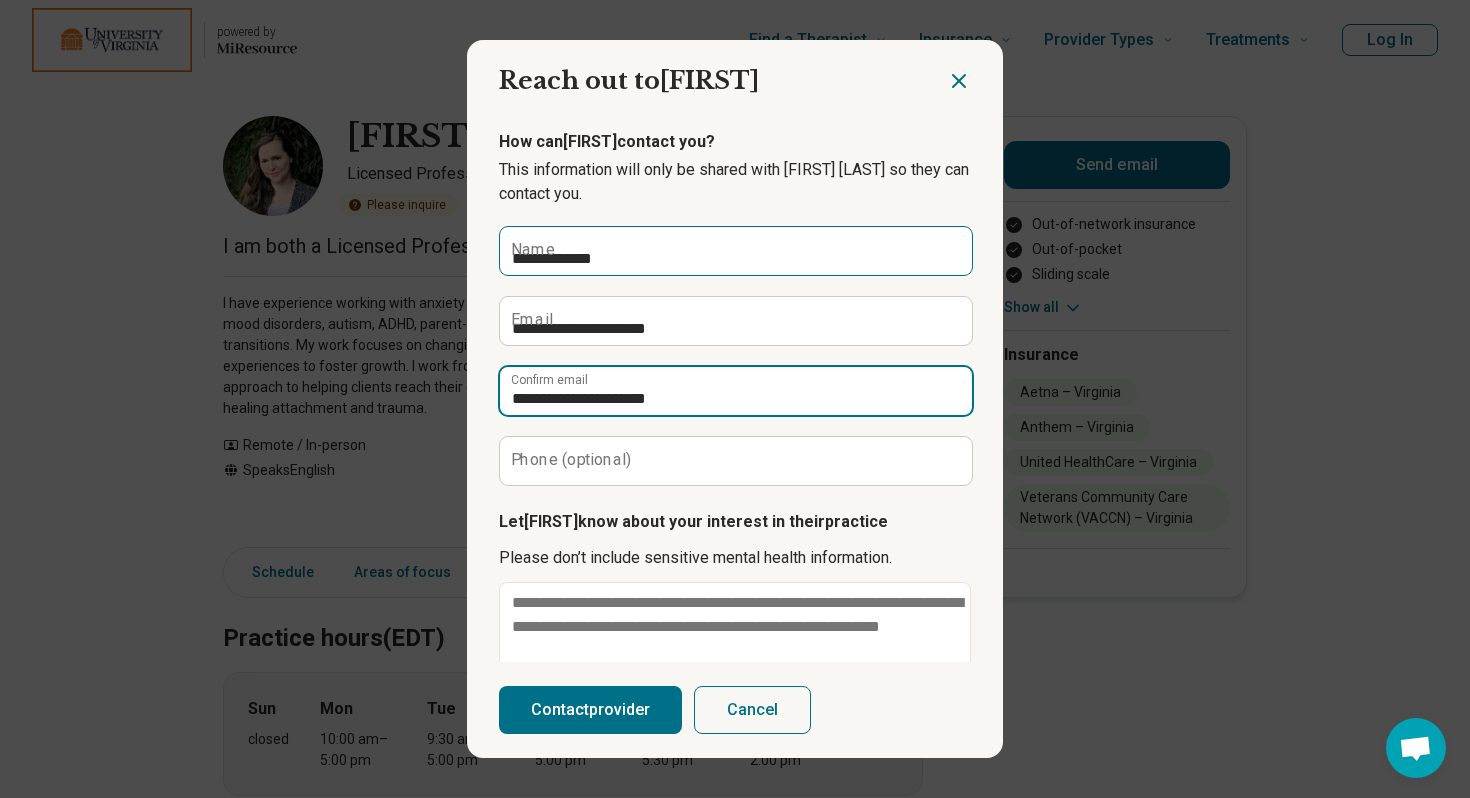 type on "**********" 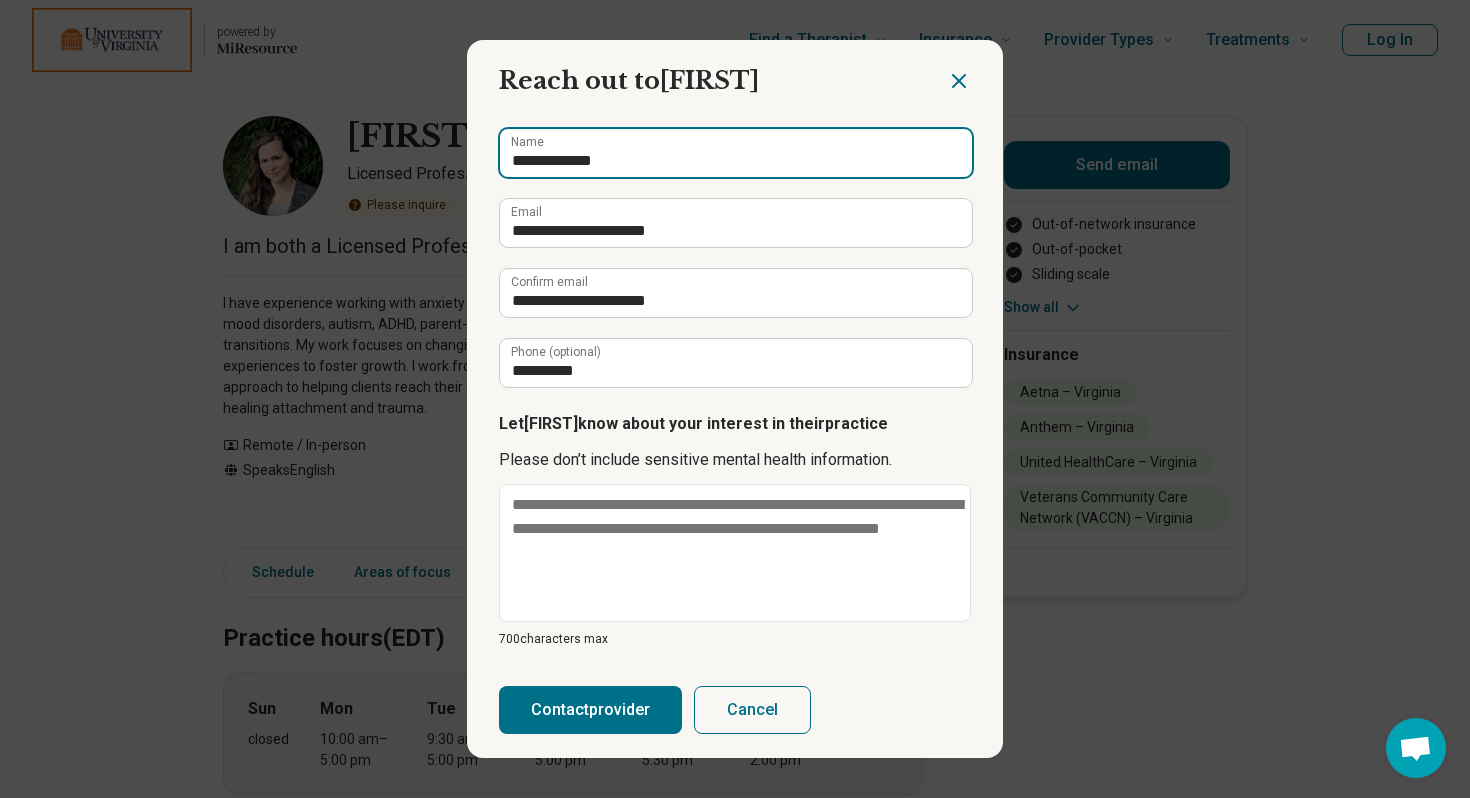 scroll, scrollTop: 107, scrollLeft: 0, axis: vertical 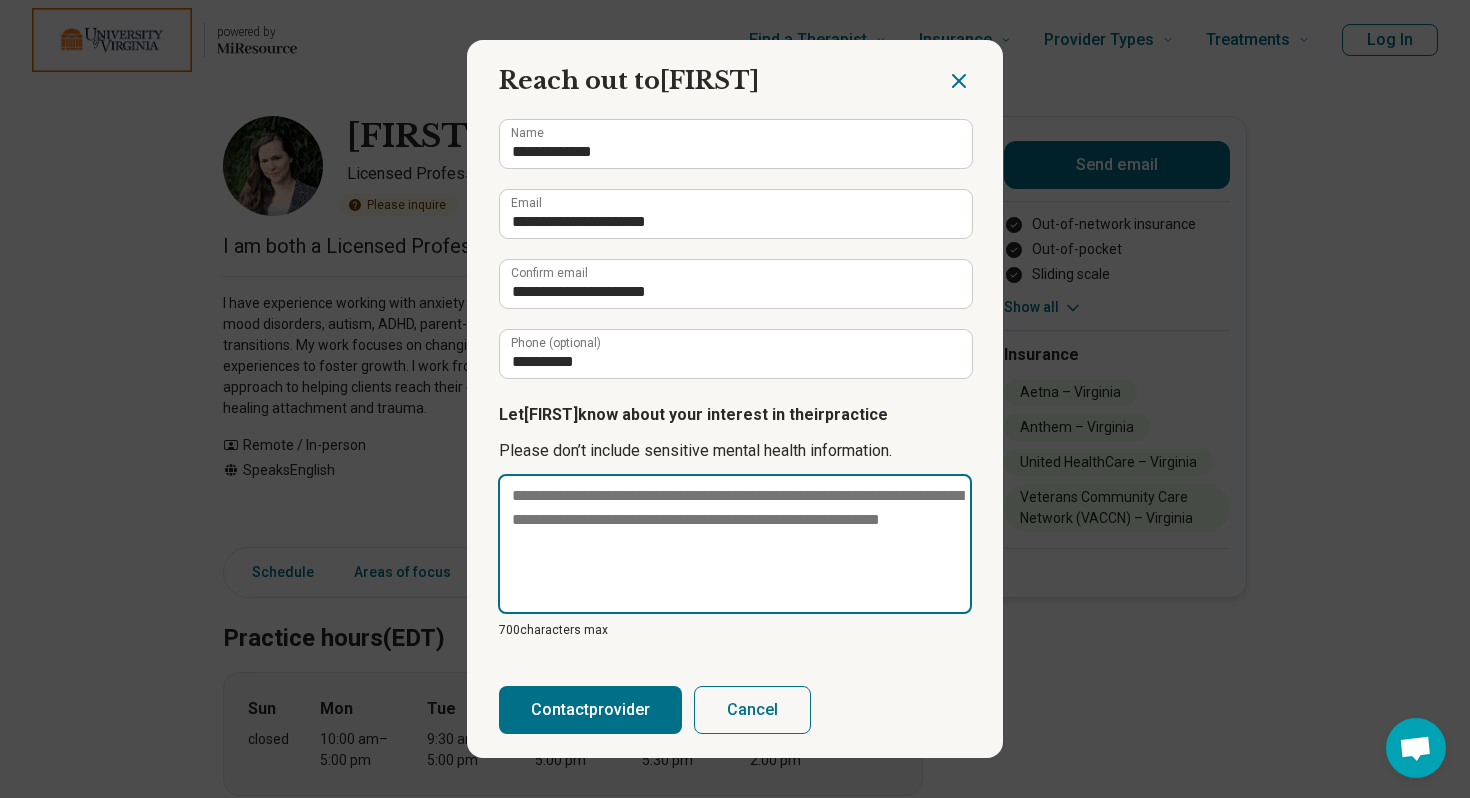 click at bounding box center [735, 544] 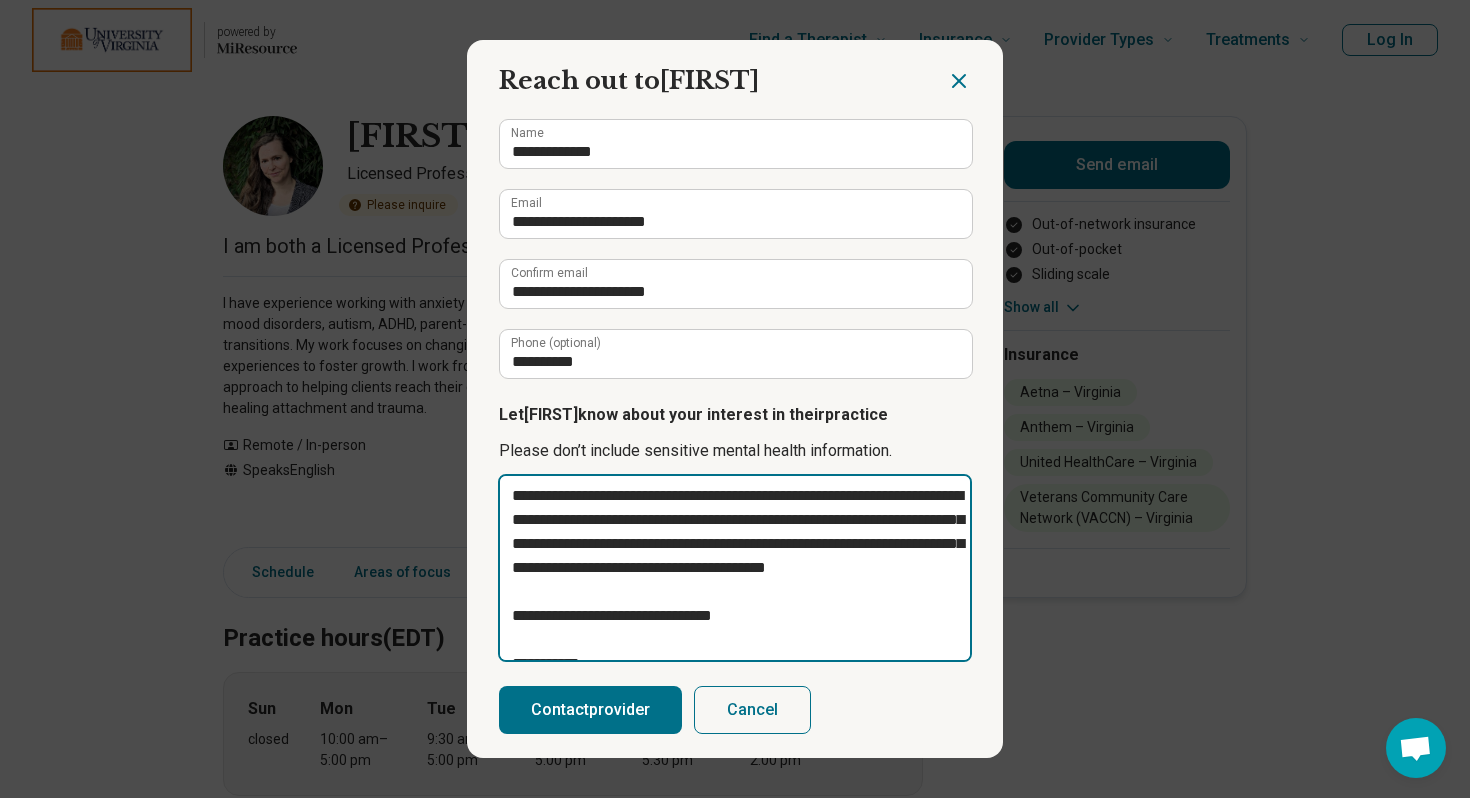scroll, scrollTop: 107, scrollLeft: 0, axis: vertical 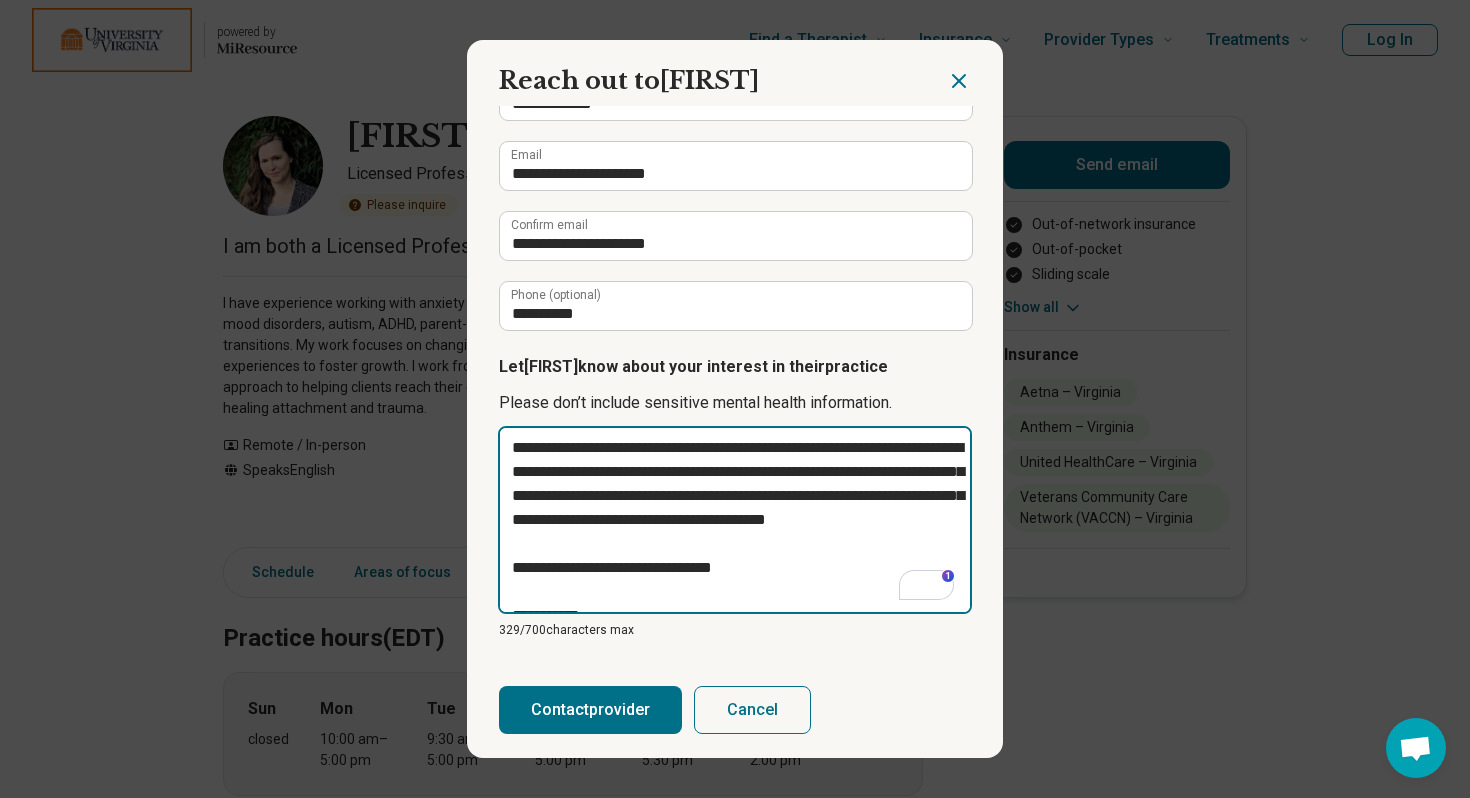 type on "**********" 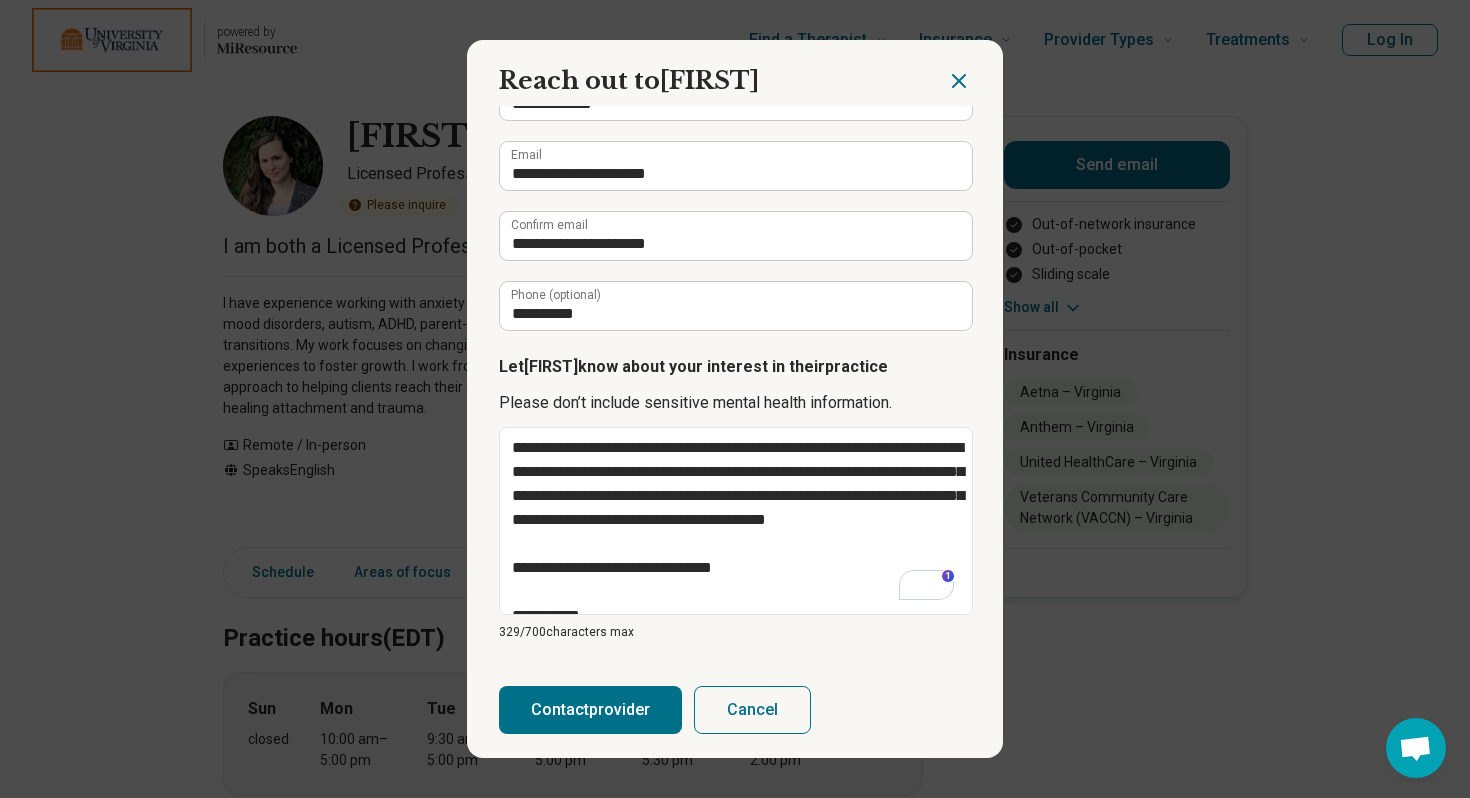 click on "Contact  provider" at bounding box center (590, 710) 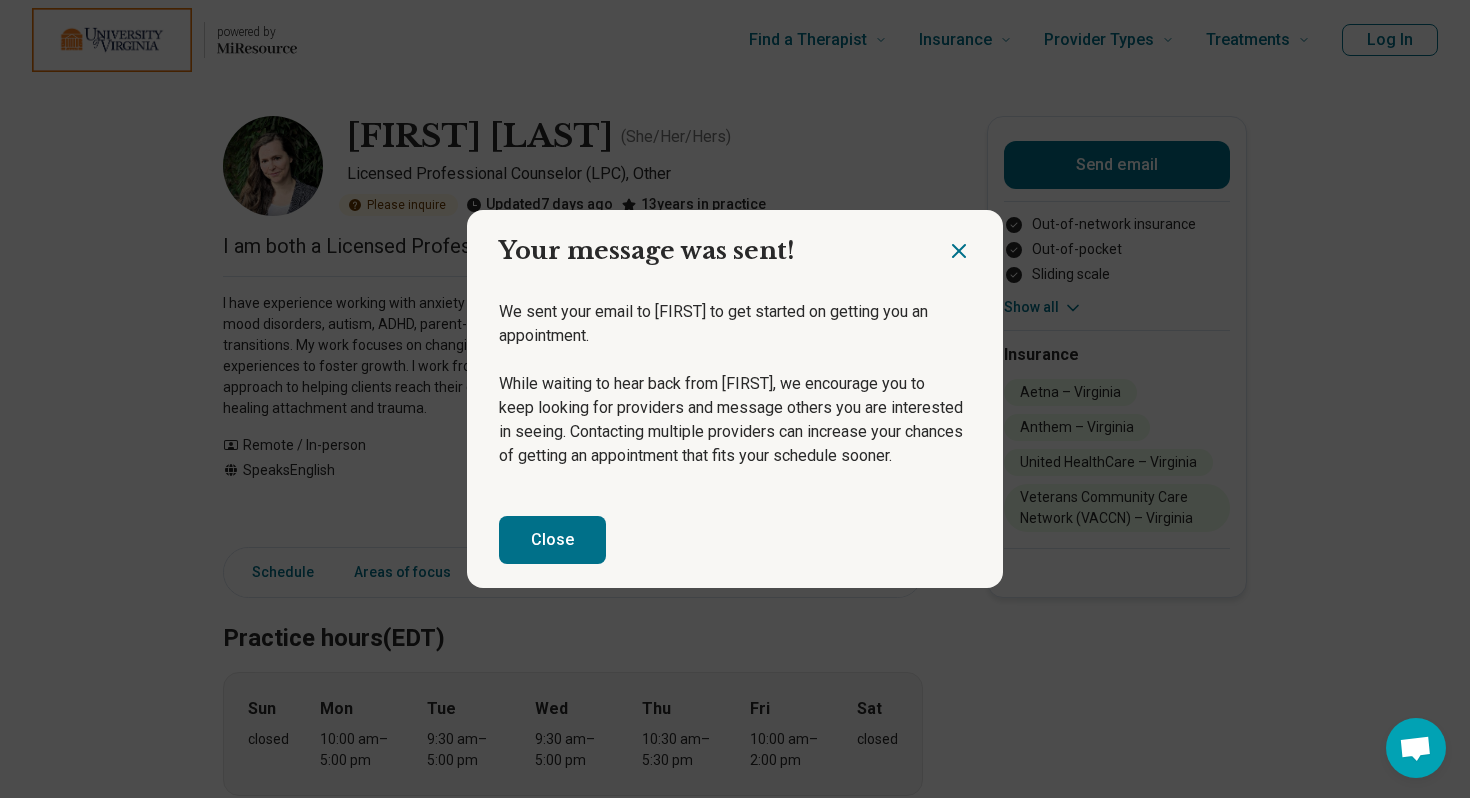 click on "Close" at bounding box center (735, 540) 